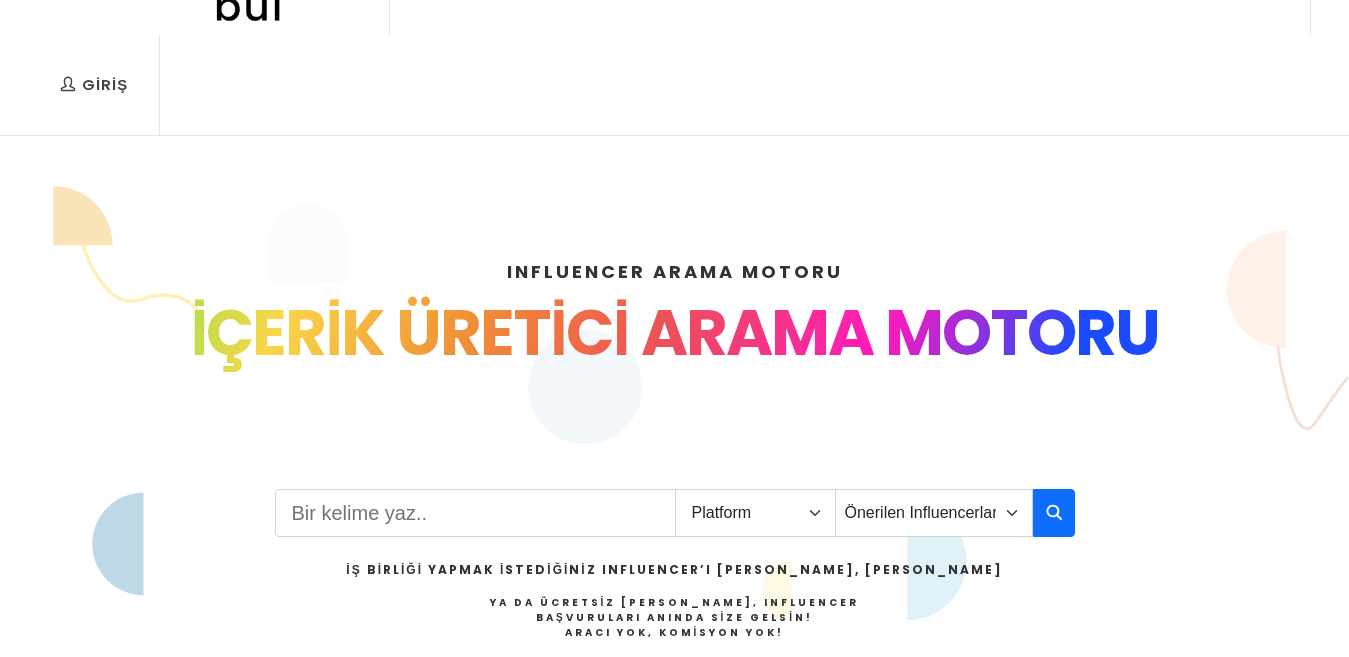 scroll, scrollTop: 0, scrollLeft: 0, axis: both 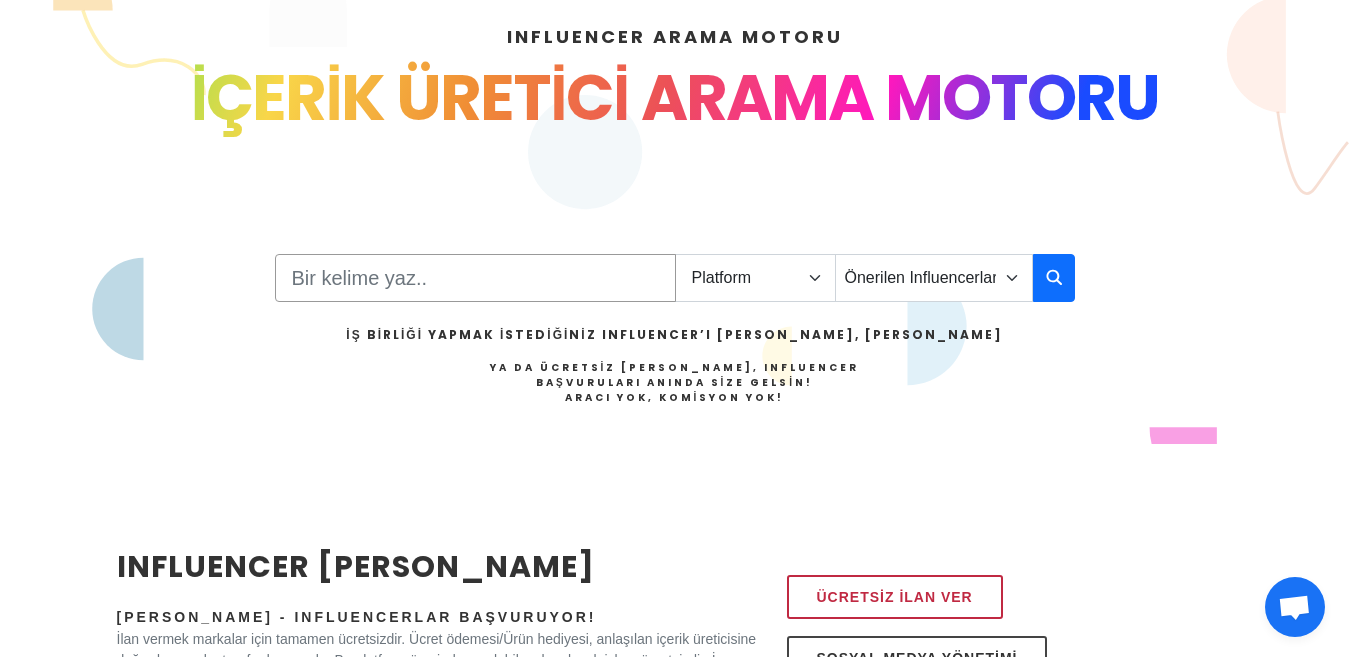 click at bounding box center [475, 278] 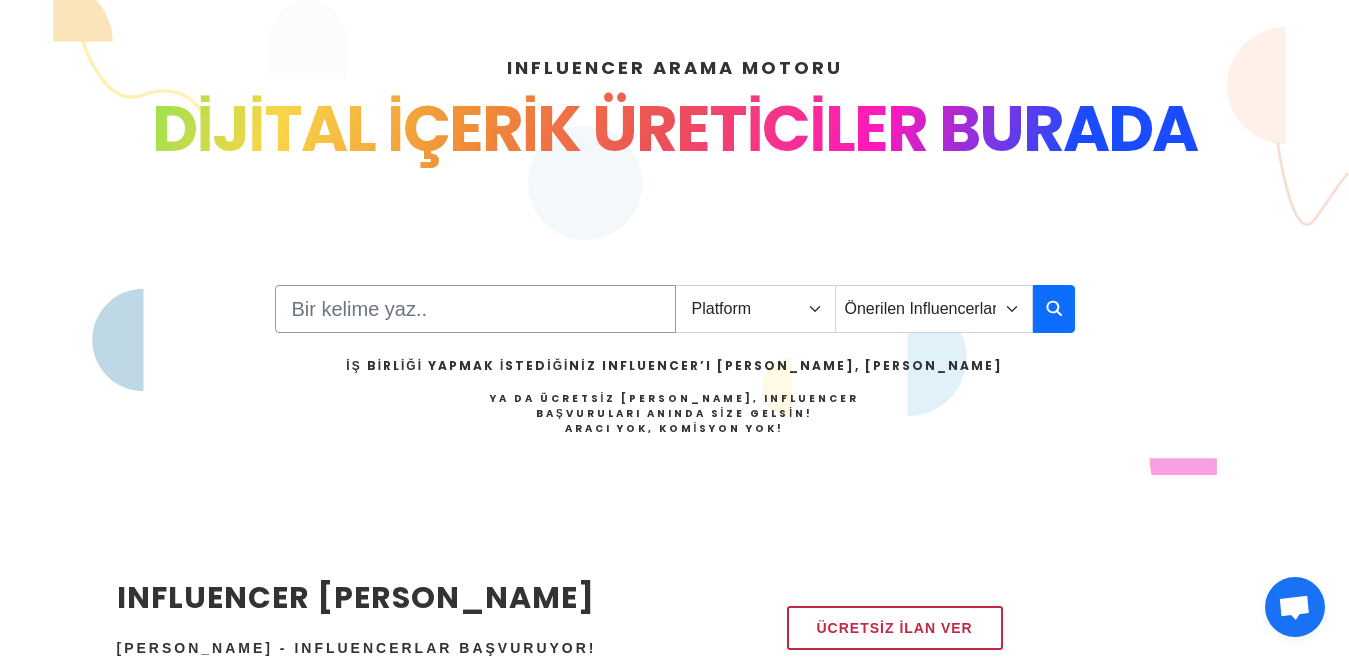 scroll, scrollTop: 300, scrollLeft: 0, axis: vertical 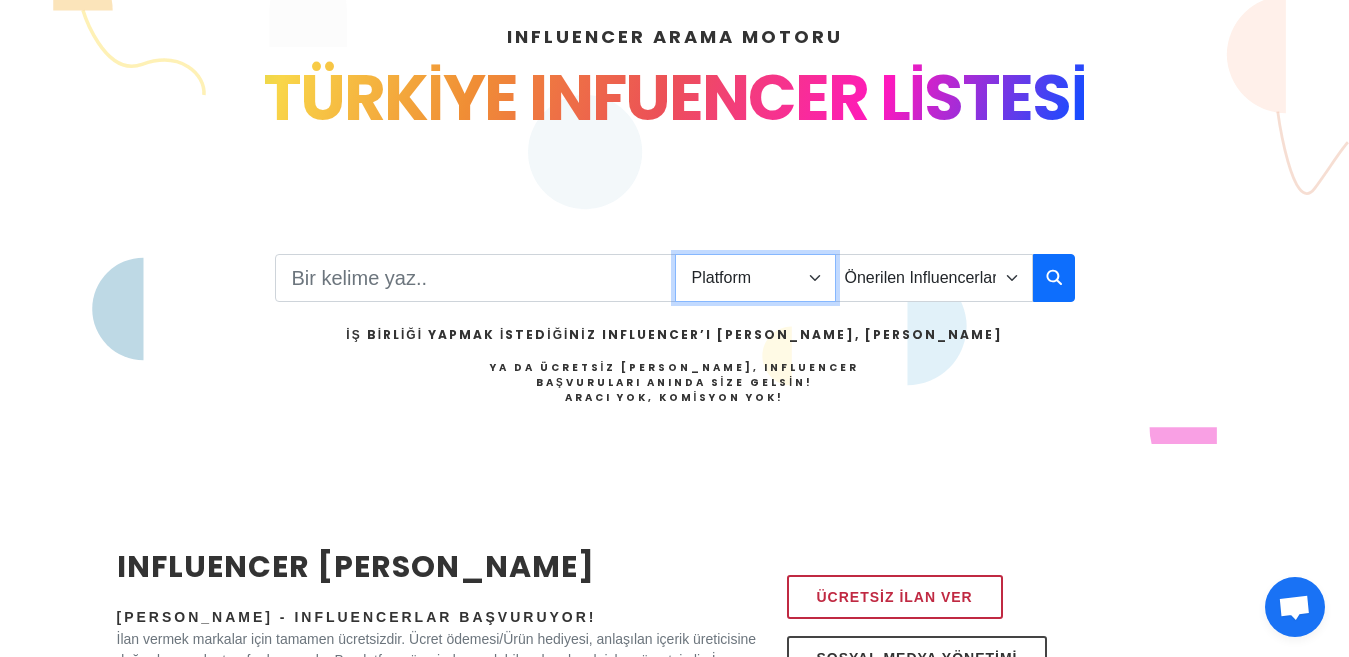 click on "Platform
Instagram
Facebook
Youtube
Tiktok
Twitter
Twitch" at bounding box center (755, 278) 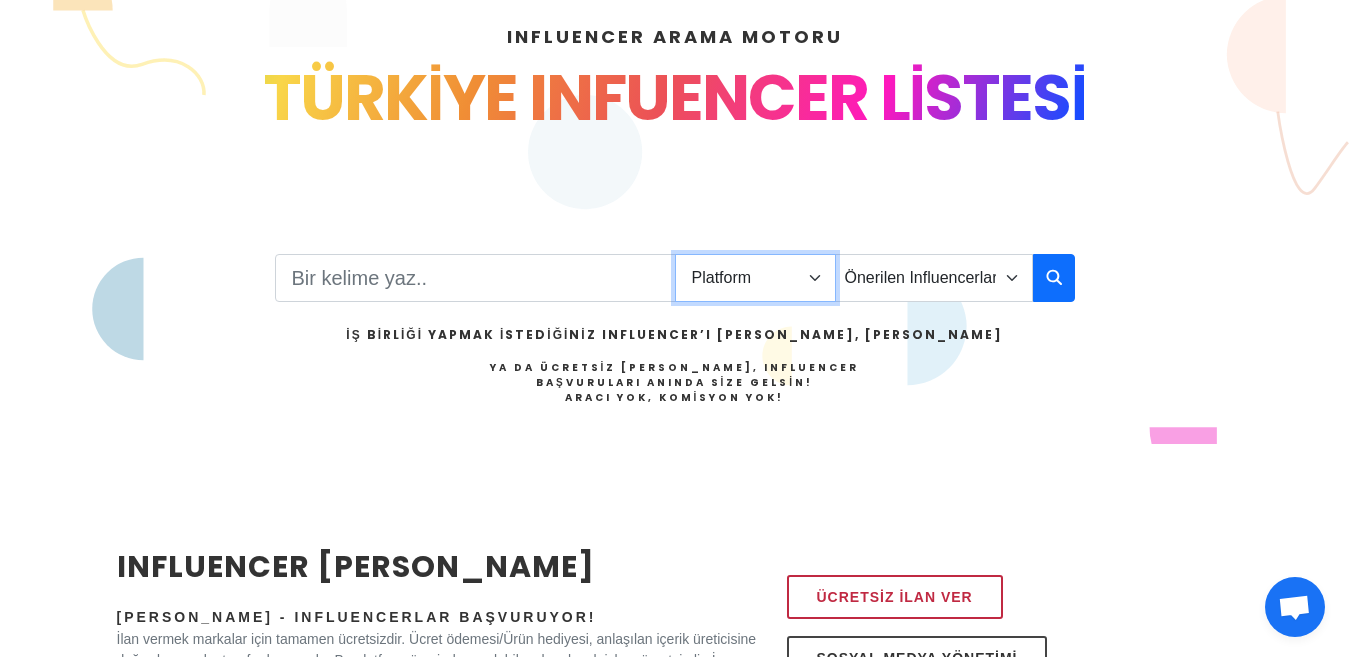 select on "1" 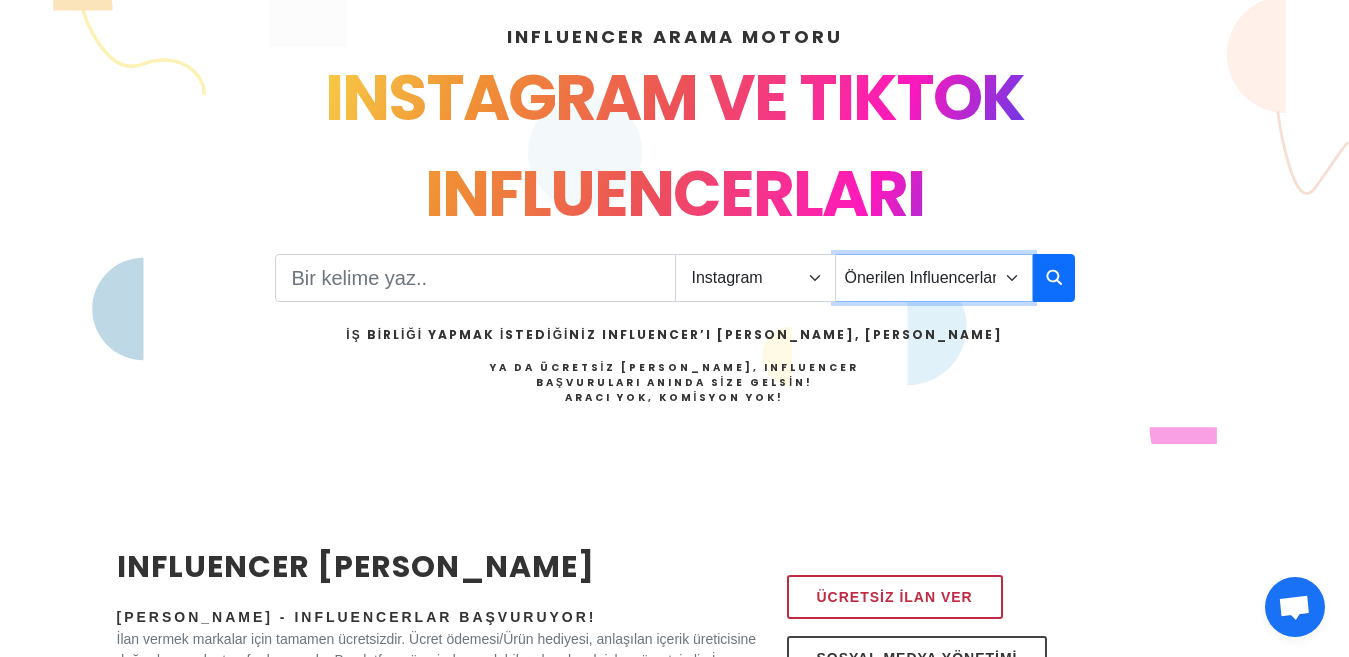 click on "Önerilen Influencerlar
Aile & Çocuk & Ebeveyn
Alışveriş & Giyim & Aksesuar
Araba & Motorsiklet
Astroloji
Bahçe
Bilim
Dans
Doğa & Macera
Ekonomi & Finans & Borsa & Kripto
Emlak & İnşaat
Estetik & Güzellik
Ev & Dekorasyon & Mobilya
Eğitim
Eğlence & Yaşam
Felsefe
Fitnes & Yoga
Fotoğraf
Gezi & Seyahat
Haber & Basın & Yayın
Hayvanlar
Hobi & Deneyim
Kitap & Yazar
Kişisel Gelişim
Komik
Kültür & Sanat
Magazin
Makyaj & Saç
Mimarlık
Moda
Müzik
Oyun - Gaming
Psikoloji
Sağlık & Beslenme
Sinema & Film & Dizi
Siyaset" at bounding box center (934, 278) 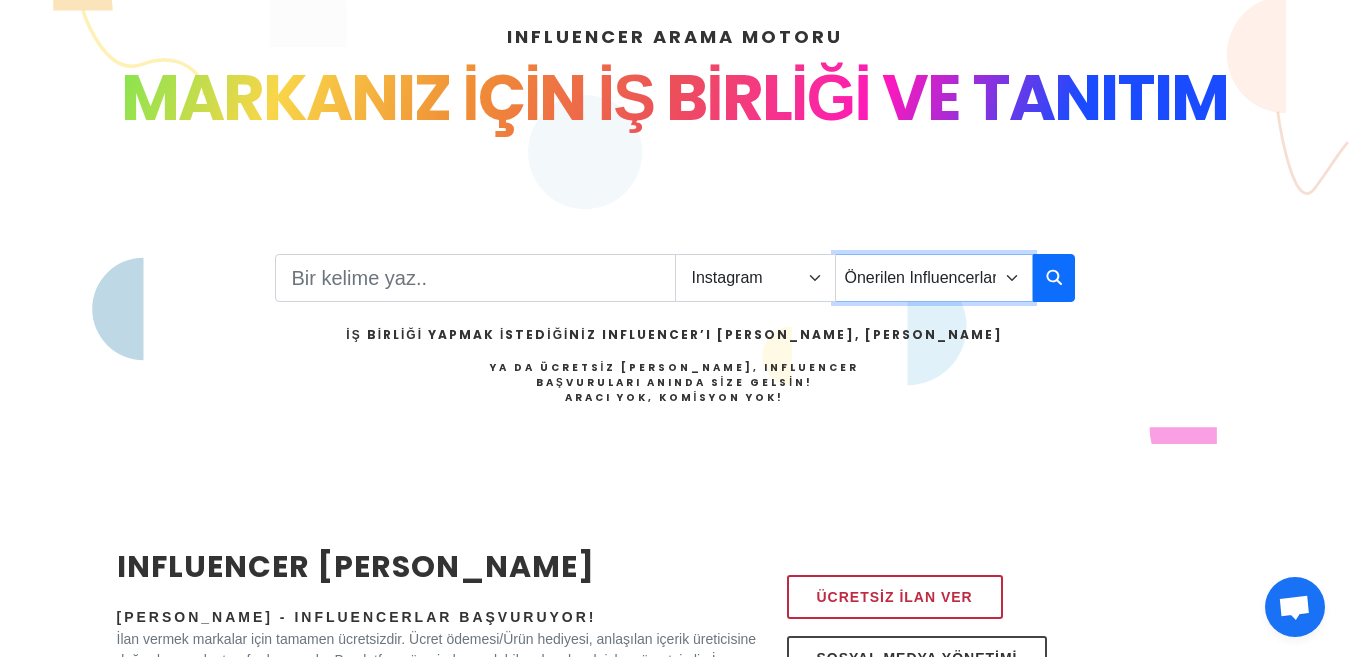 select on "2" 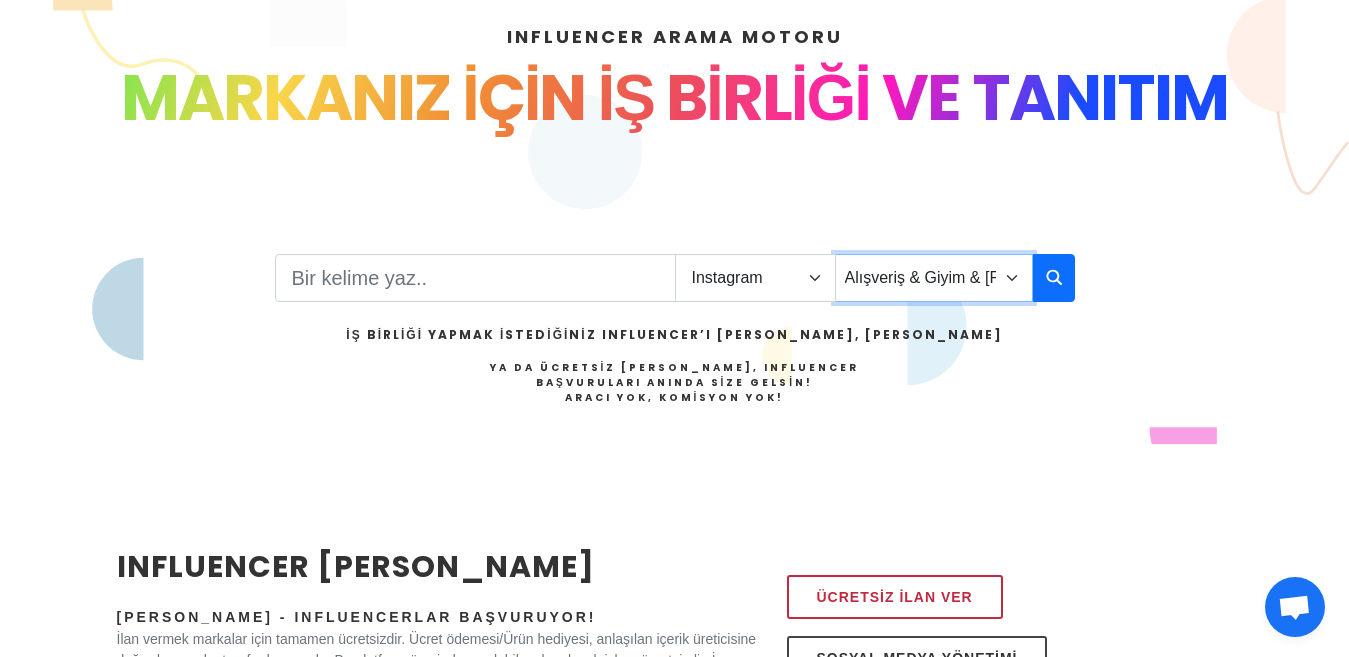 click on "Önerilen Influencerlar
Aile & Çocuk & Ebeveyn
Alışveriş & Giyim & Aksesuar
Araba & Motorsiklet
Astroloji
Bahçe
Bilim
Dans
Doğa & Macera
Ekonomi & Finans & Borsa & Kripto
Emlak & İnşaat
Estetik & Güzellik
Ev & Dekorasyon & Mobilya
Eğitim
Eğlence & Yaşam
Felsefe
Fitnes & Yoga
Fotoğraf
Gezi & Seyahat
Haber & Basın & Yayın
Hayvanlar
Hobi & Deneyim
Kitap & Yazar
Kişisel Gelişim
Komik
Kültür & Sanat
Magazin
Makyaj & Saç
Mimarlık
Moda
Müzik
Oyun - Gaming
Psikoloji
Sağlık & Beslenme
Sinema & Film & Dizi
Siyaset" at bounding box center (934, 278) 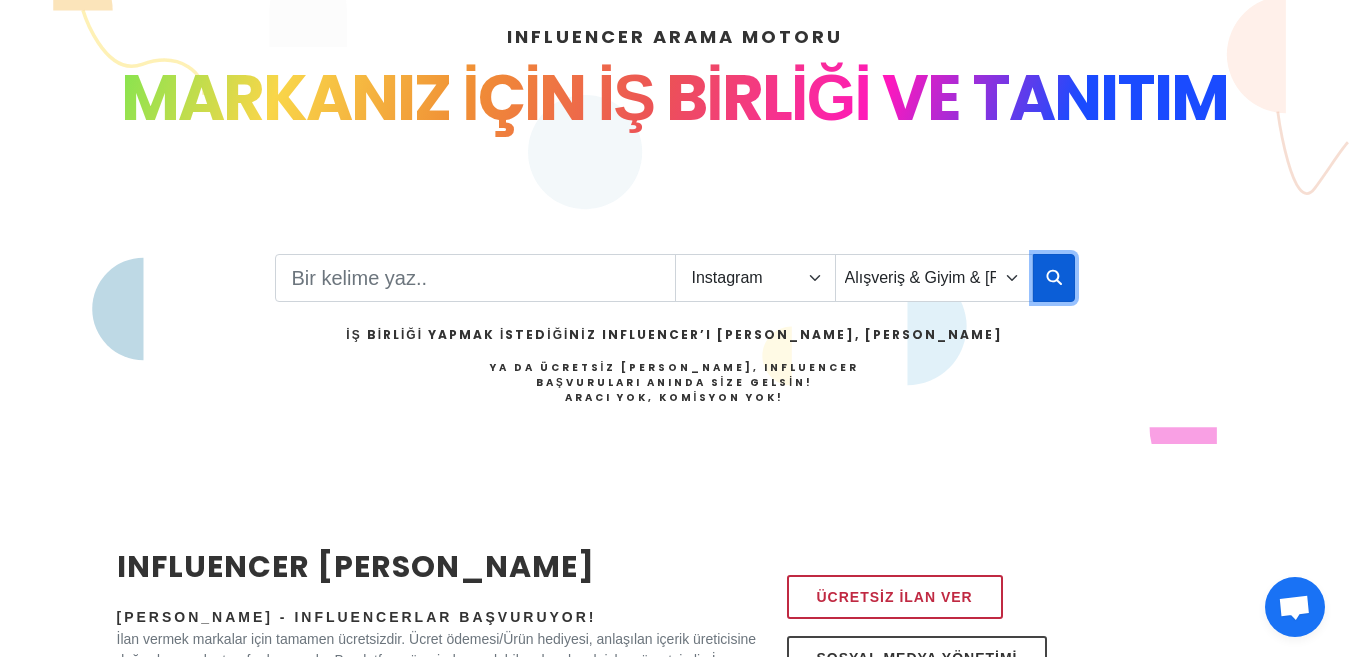 click at bounding box center (1054, 278) 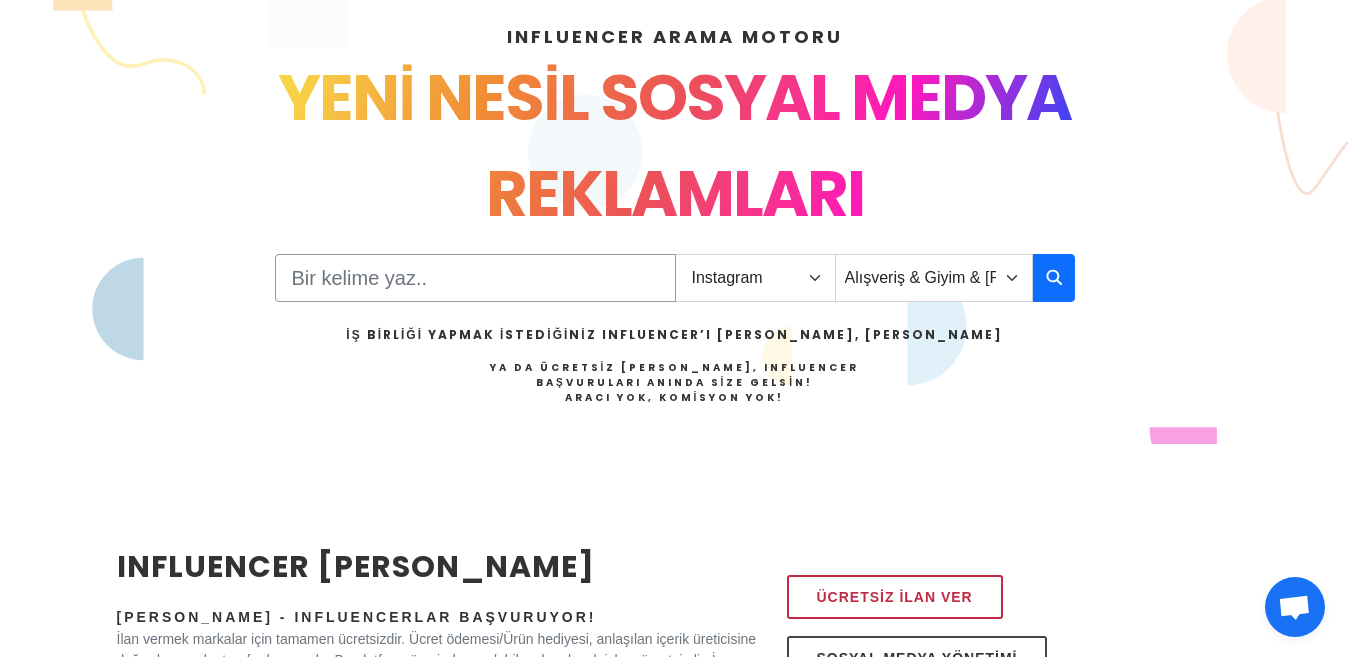 click at bounding box center [475, 278] 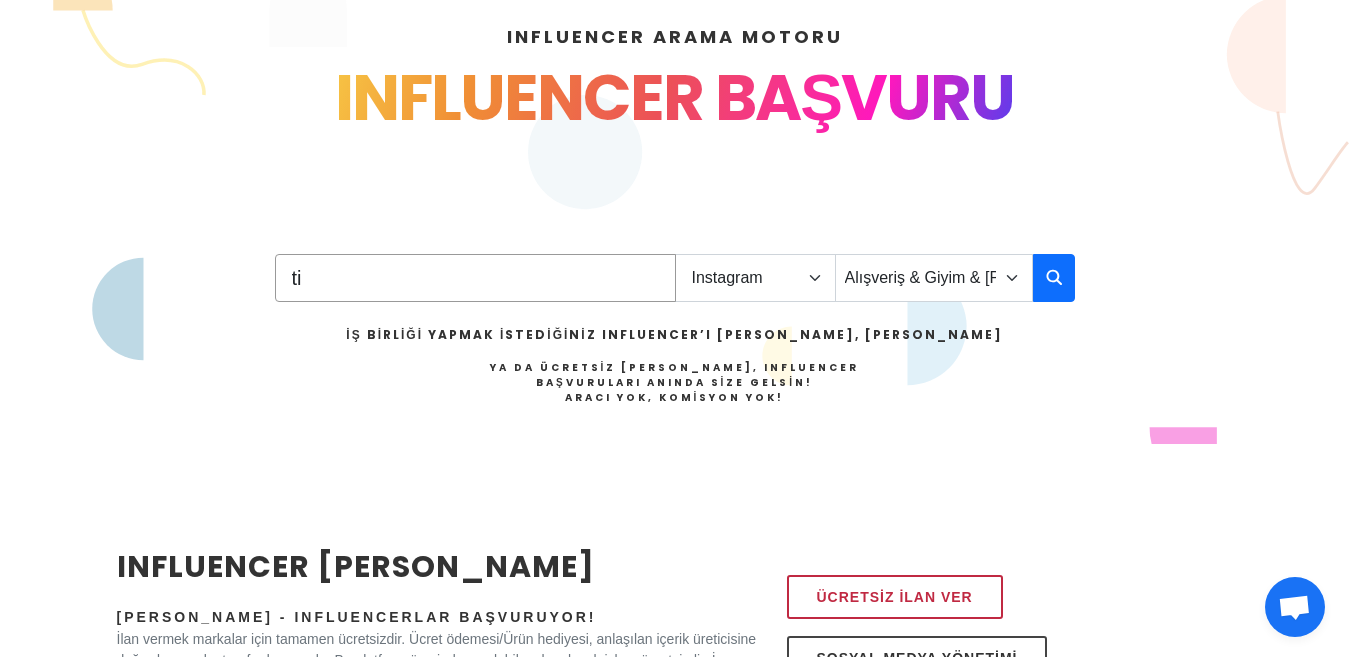 type on "t" 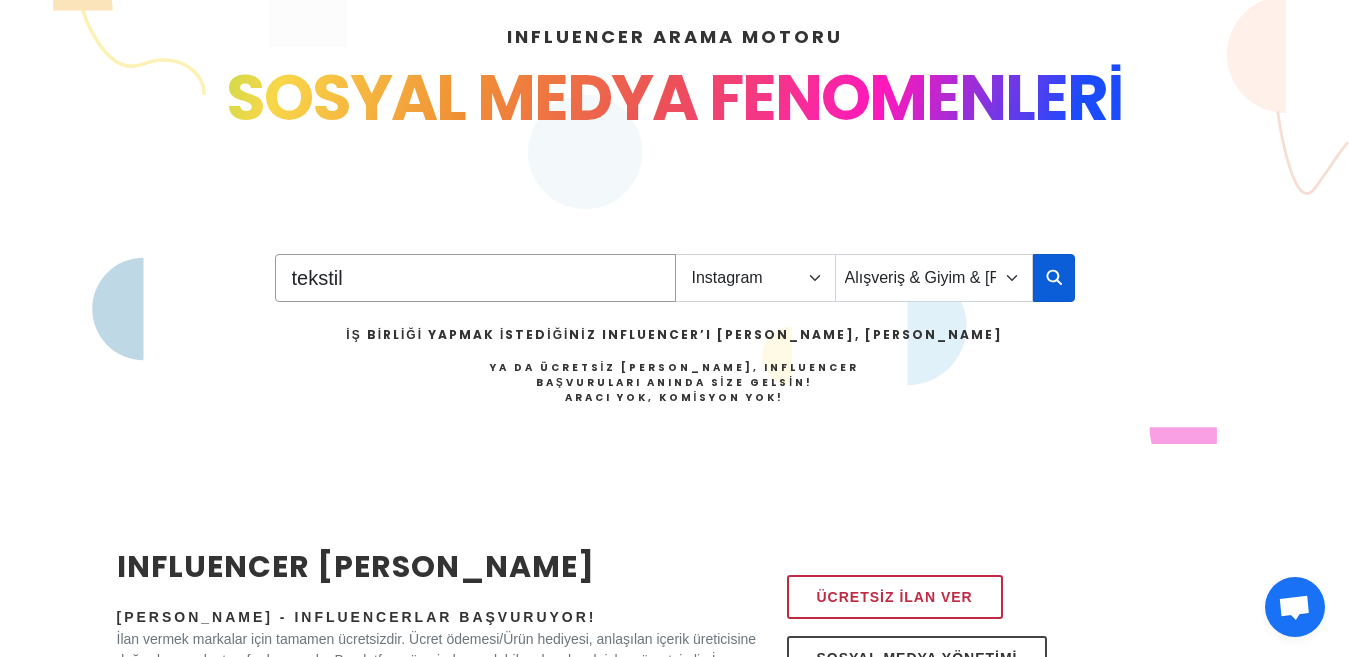 type on "tekstil" 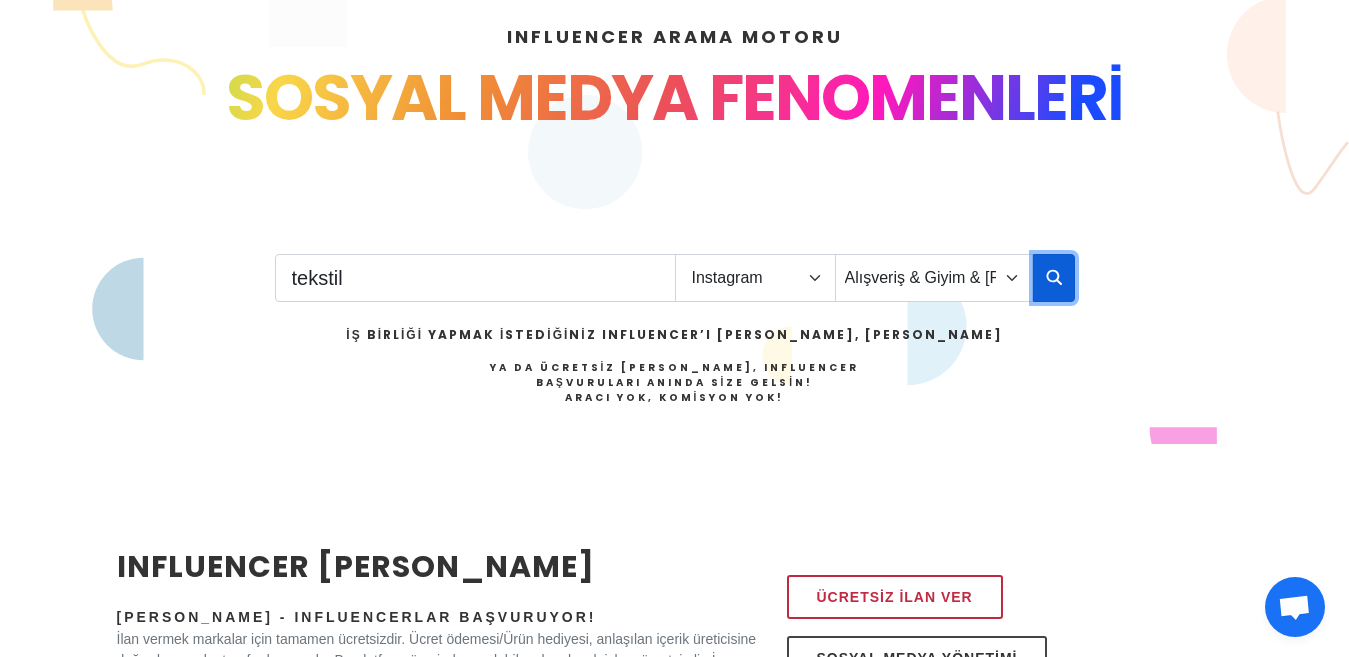 click at bounding box center [1054, 277] 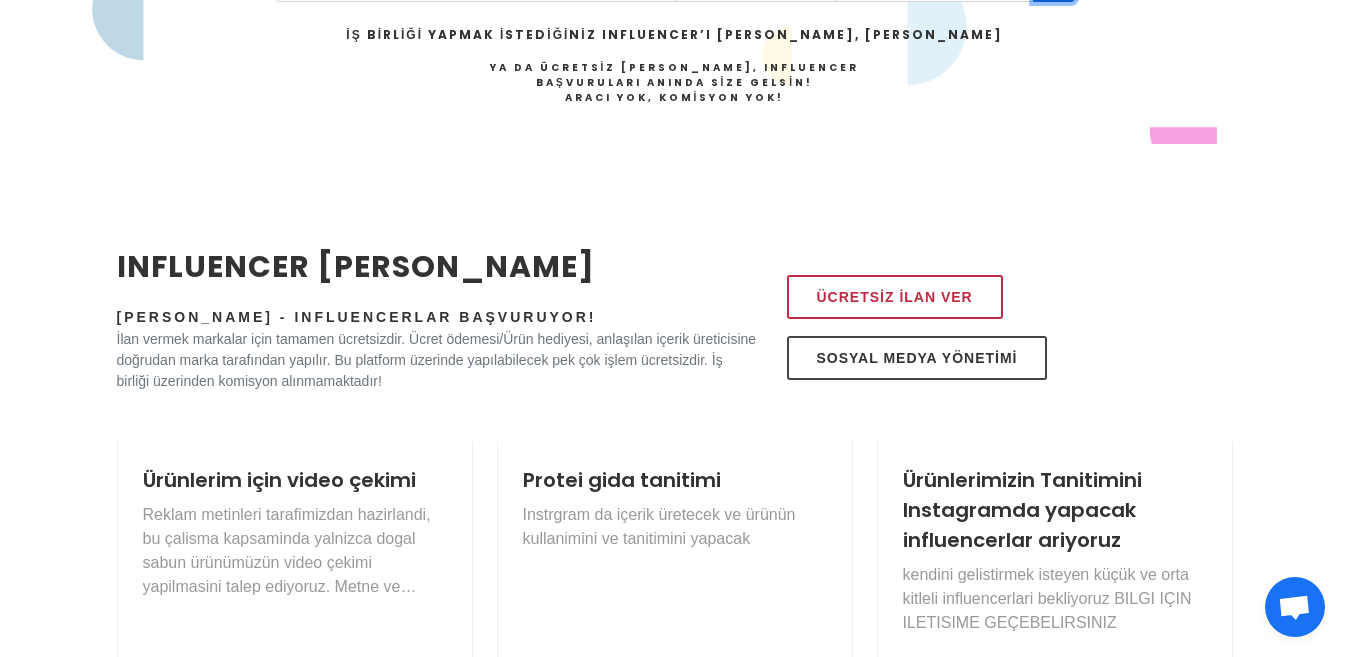 scroll, scrollTop: 400, scrollLeft: 0, axis: vertical 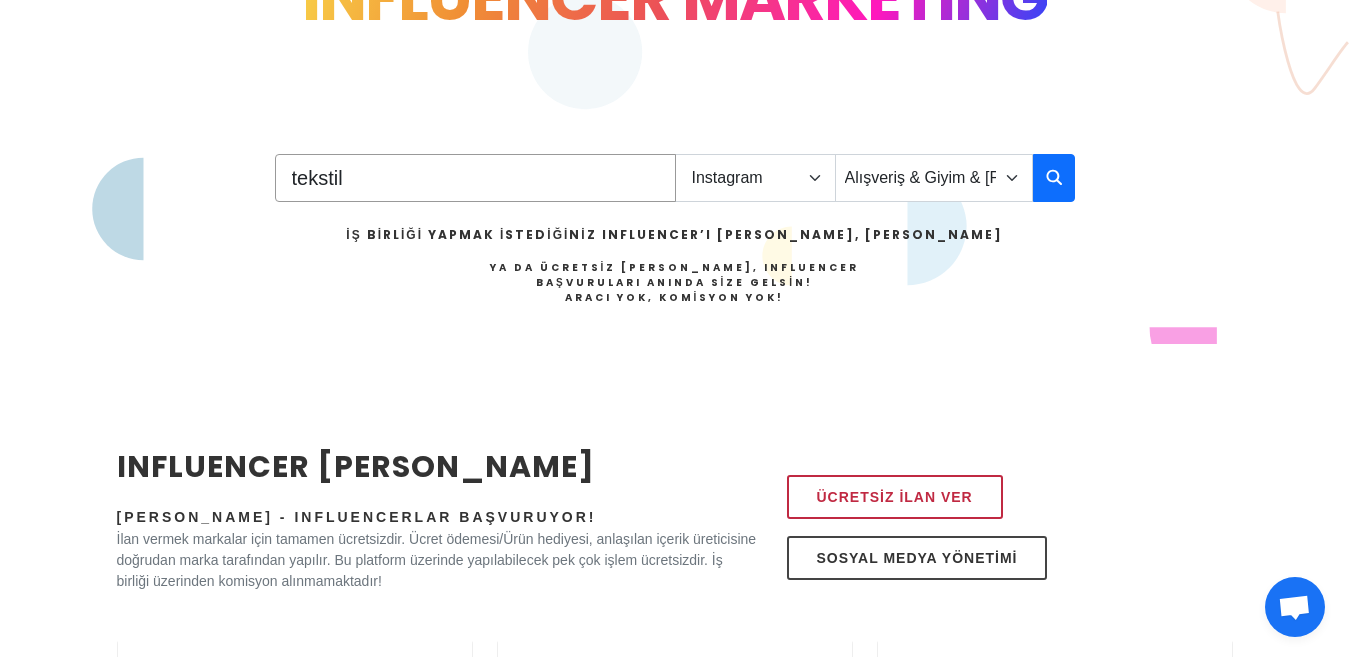 drag, startPoint x: 398, startPoint y: 185, endPoint x: 194, endPoint y: 164, distance: 205.07803 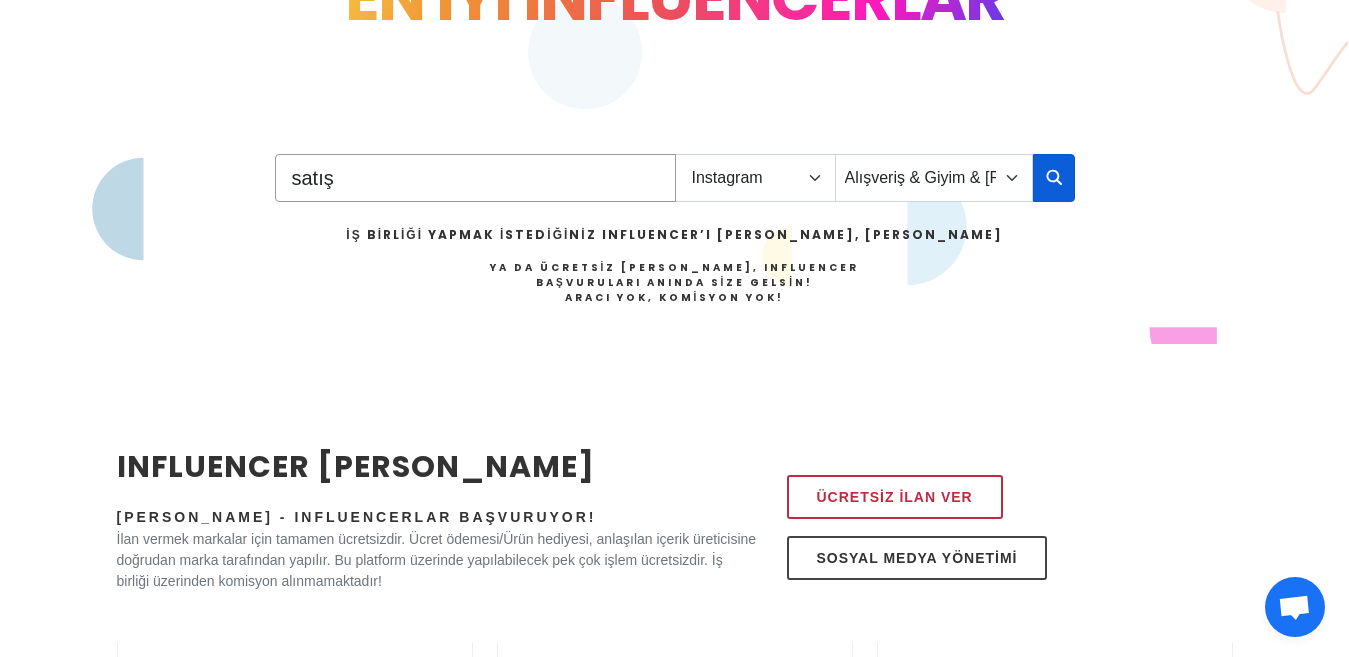 type on "satış" 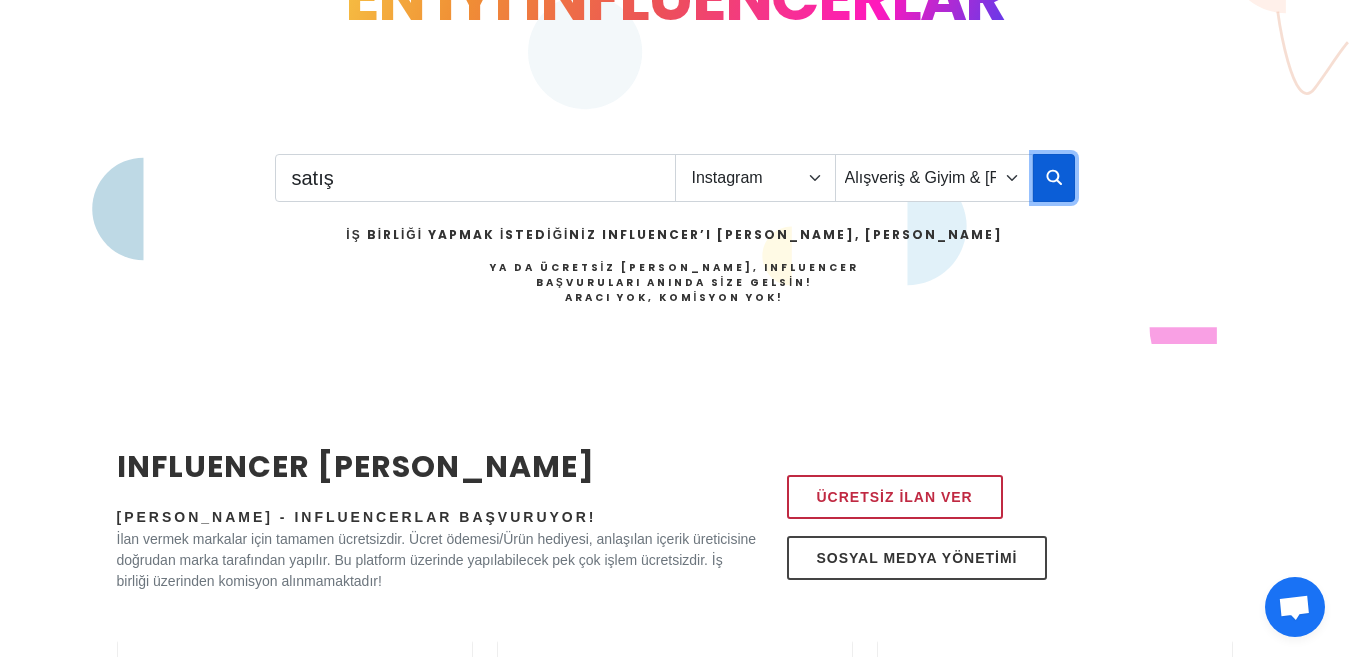 click at bounding box center (1054, 178) 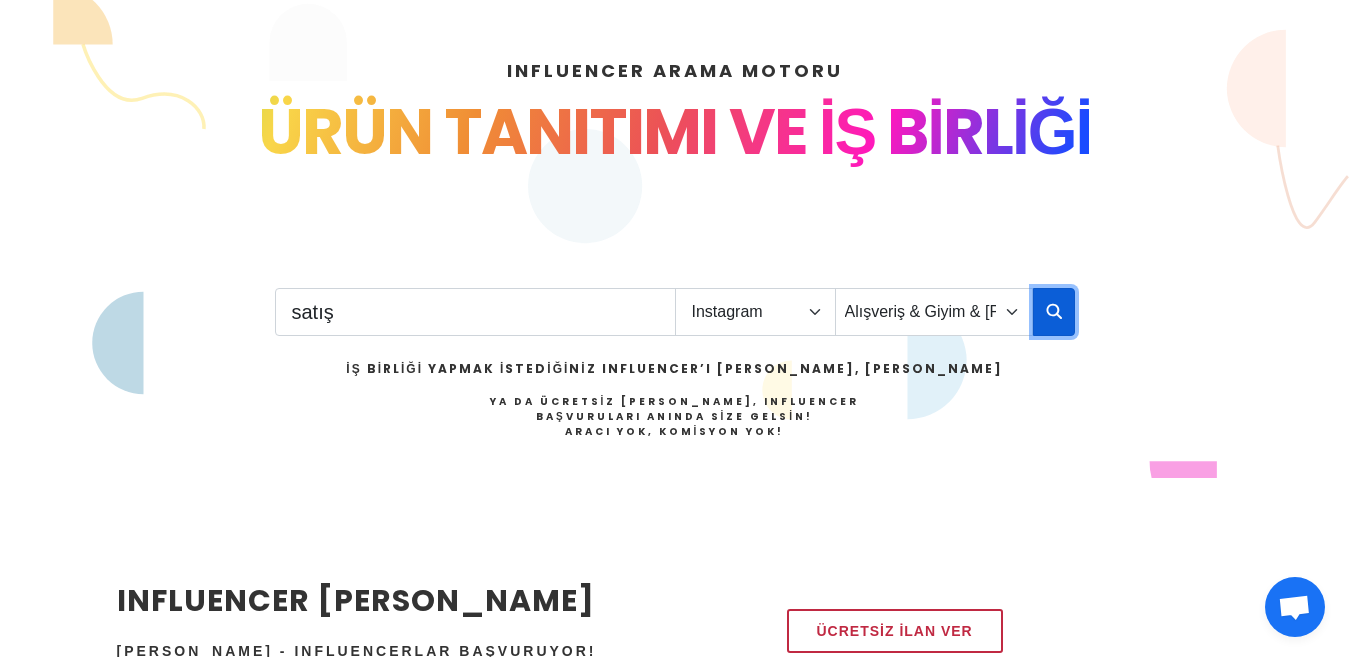 scroll, scrollTop: 300, scrollLeft: 0, axis: vertical 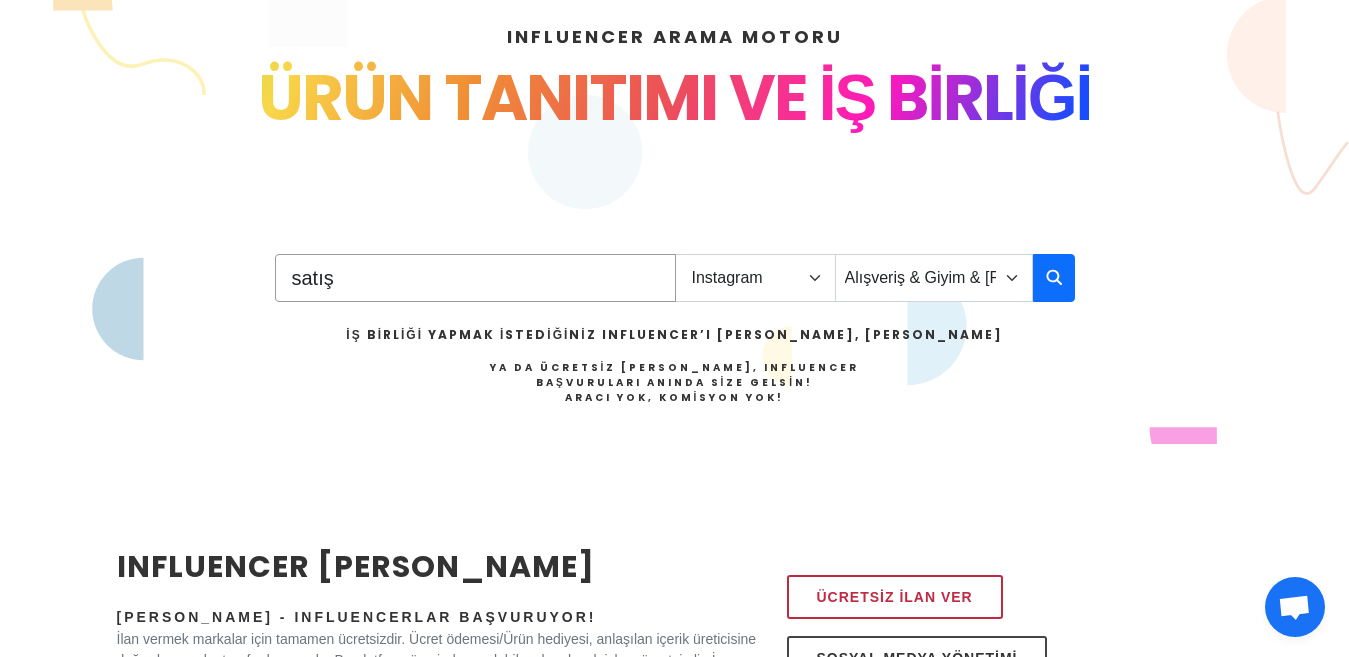 drag, startPoint x: 359, startPoint y: 274, endPoint x: 345, endPoint y: 276, distance: 14.142136 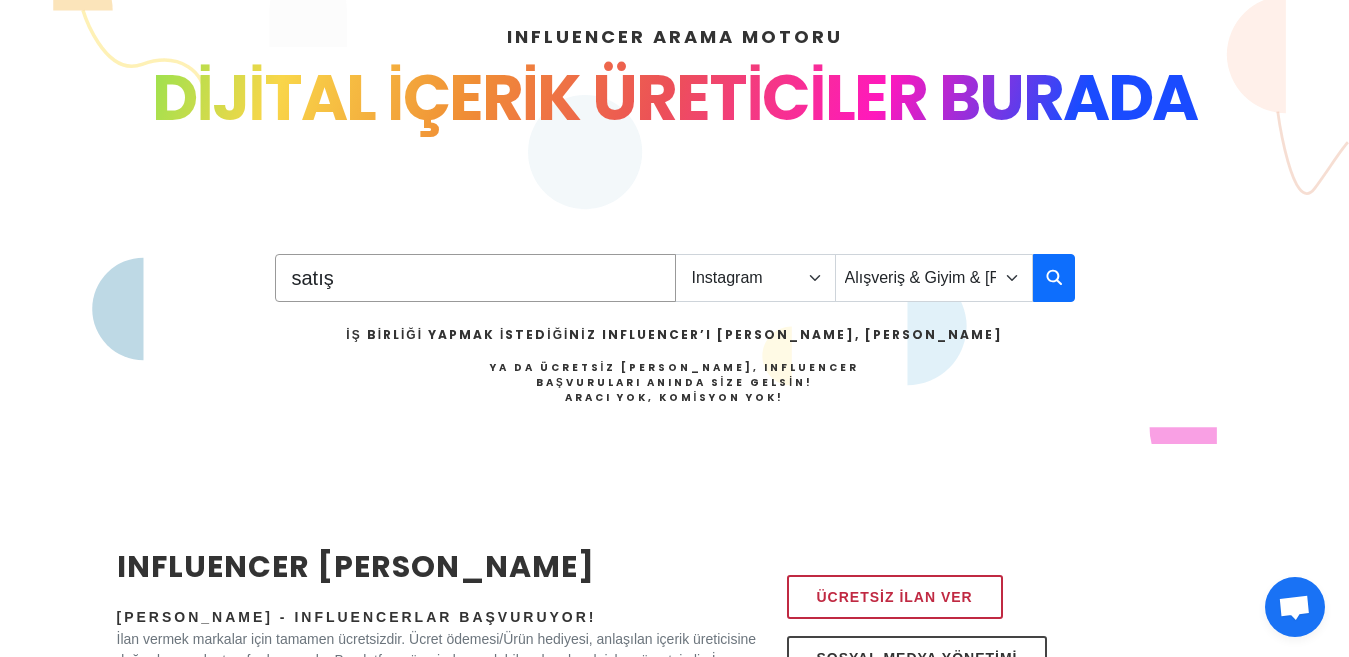 click on "satış" at bounding box center [475, 278] 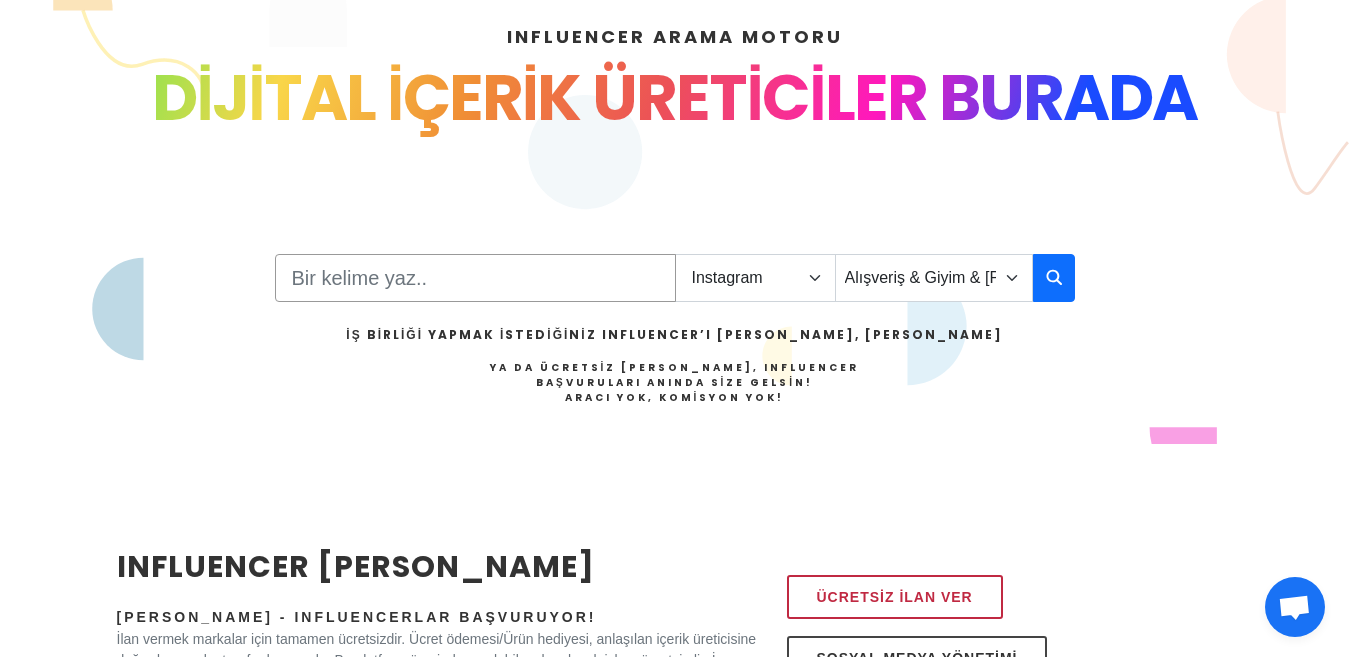 click at bounding box center [475, 278] 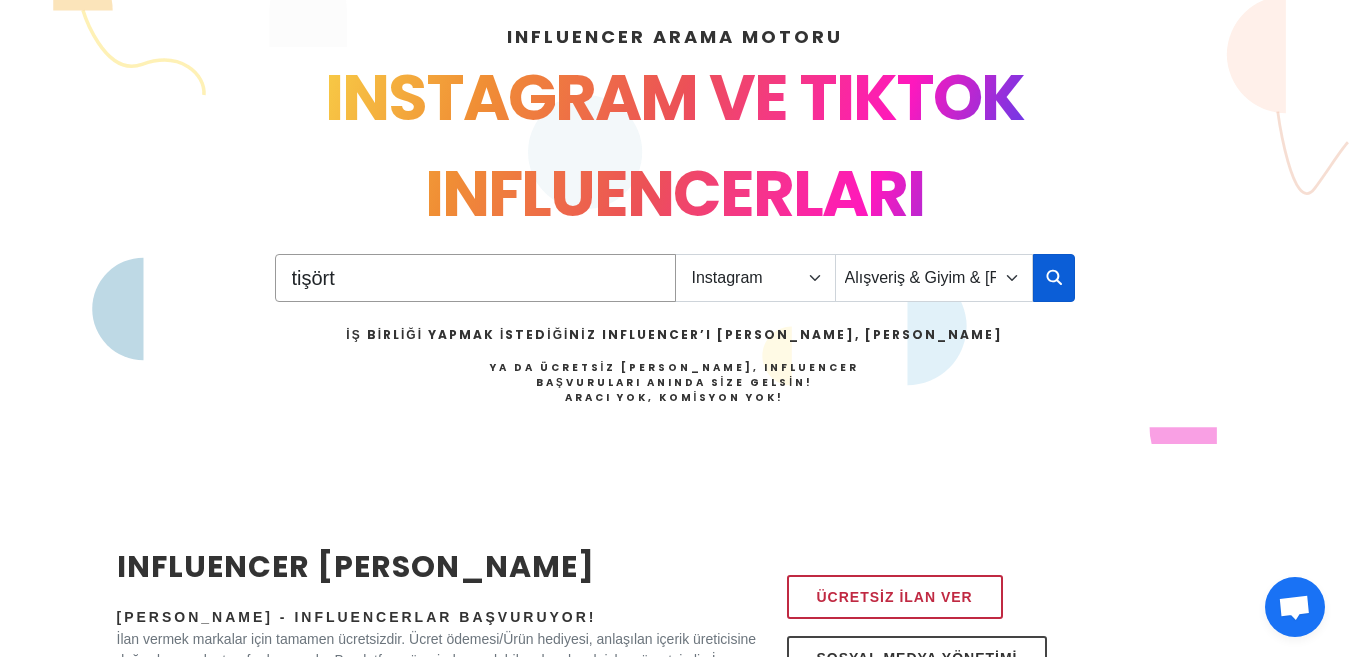 type on "tişört" 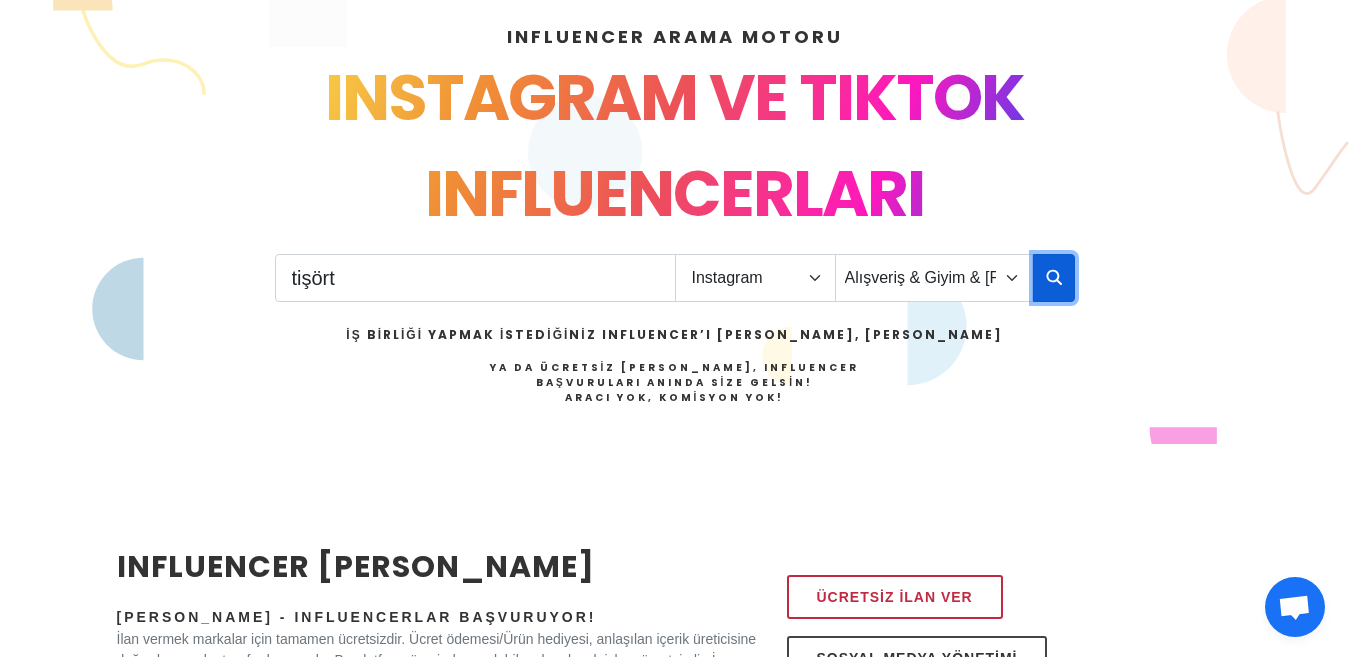 click at bounding box center (1054, 277) 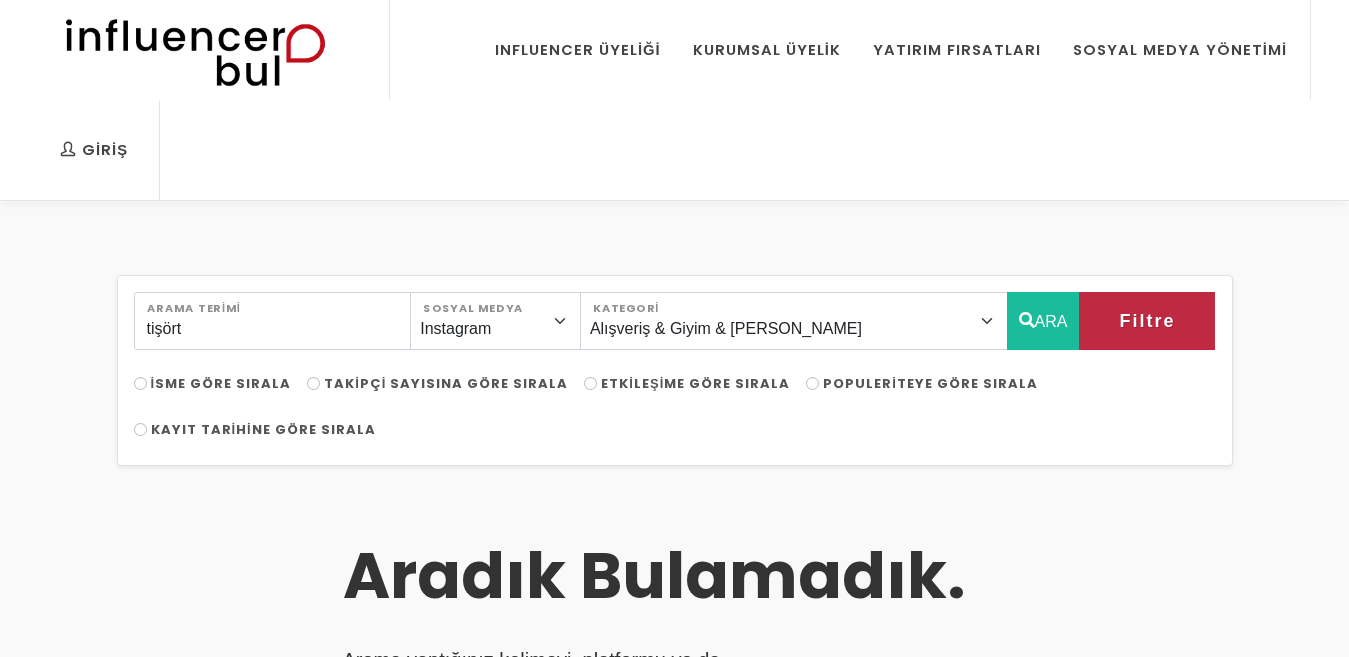 select on "2" 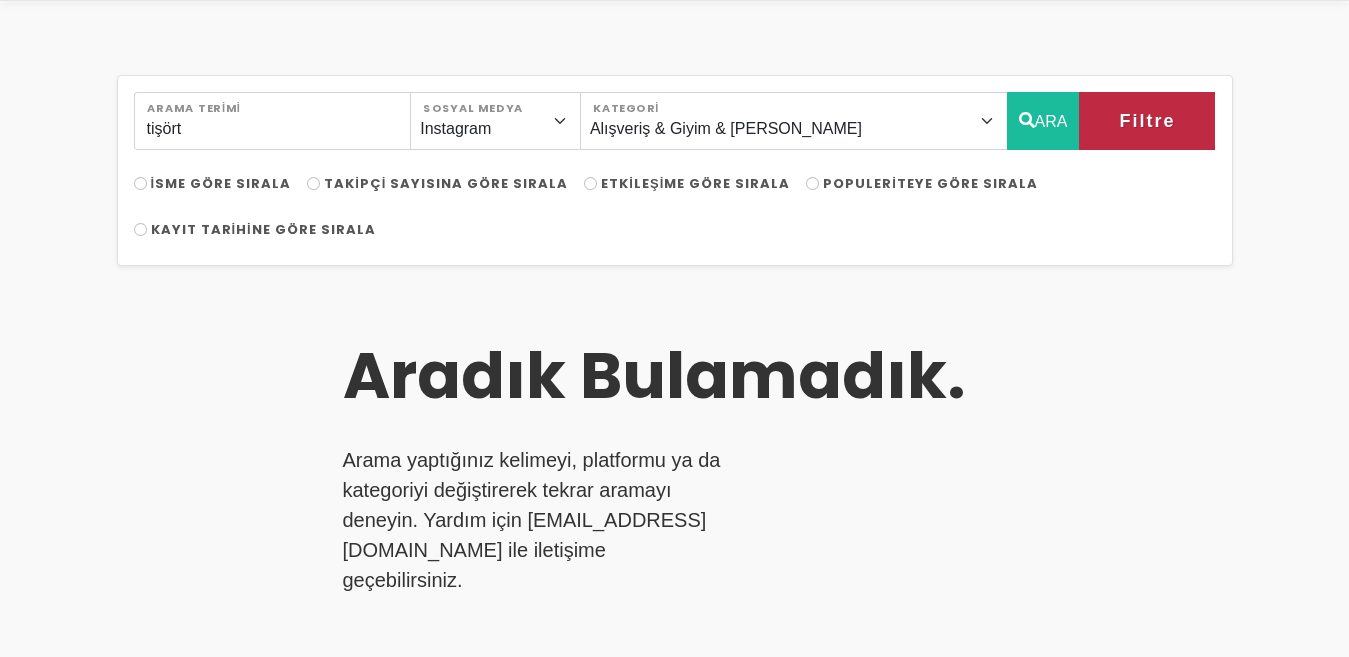 scroll, scrollTop: 0, scrollLeft: 0, axis: both 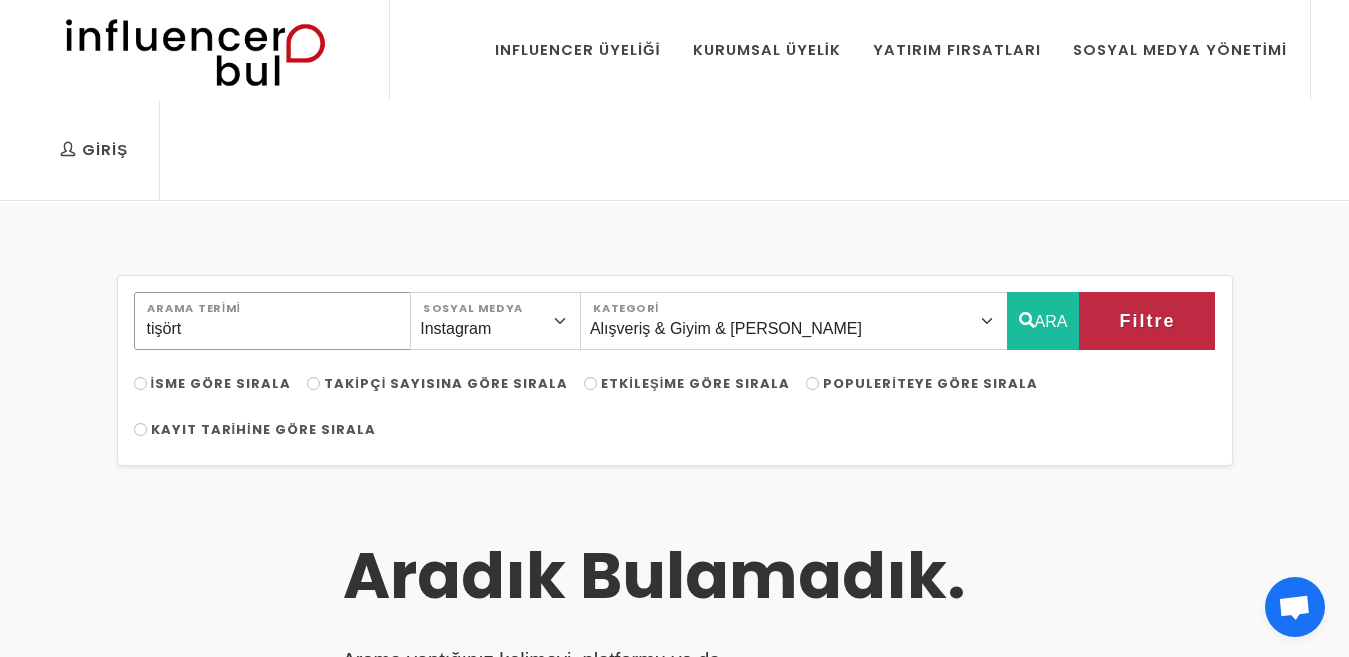 drag, startPoint x: 249, startPoint y: 329, endPoint x: 0, endPoint y: 318, distance: 249.24286 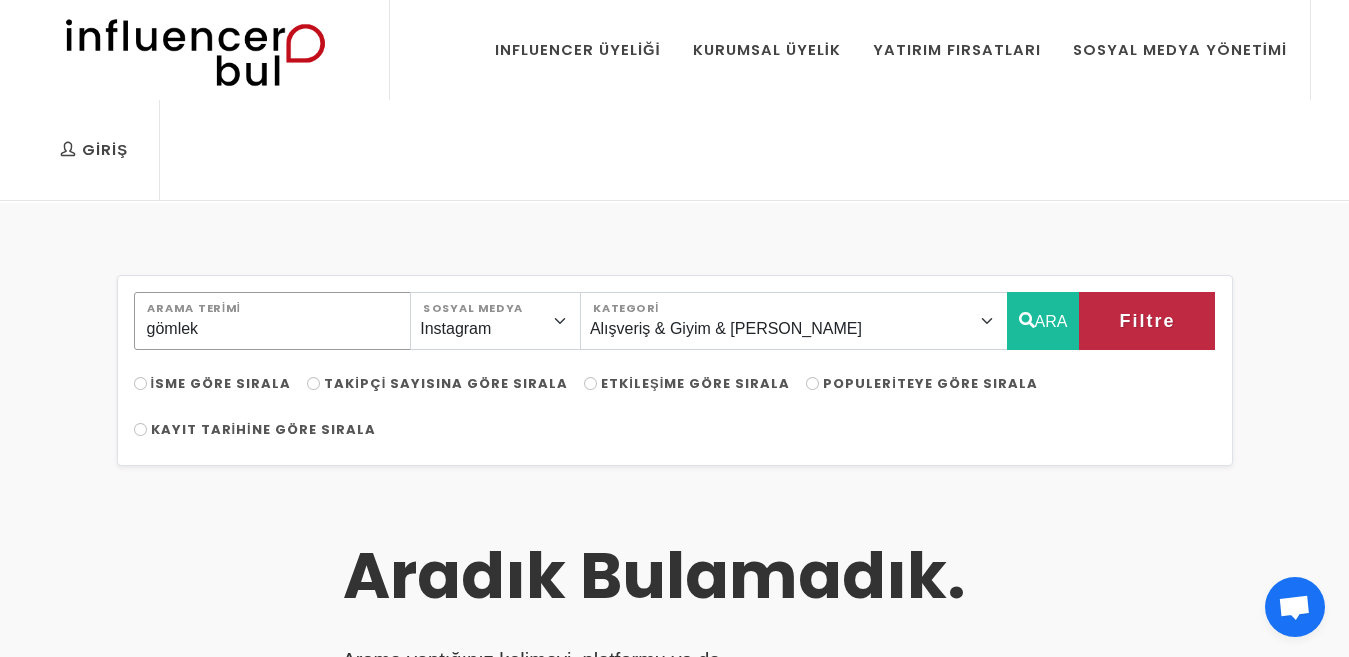 type on "gömlek" 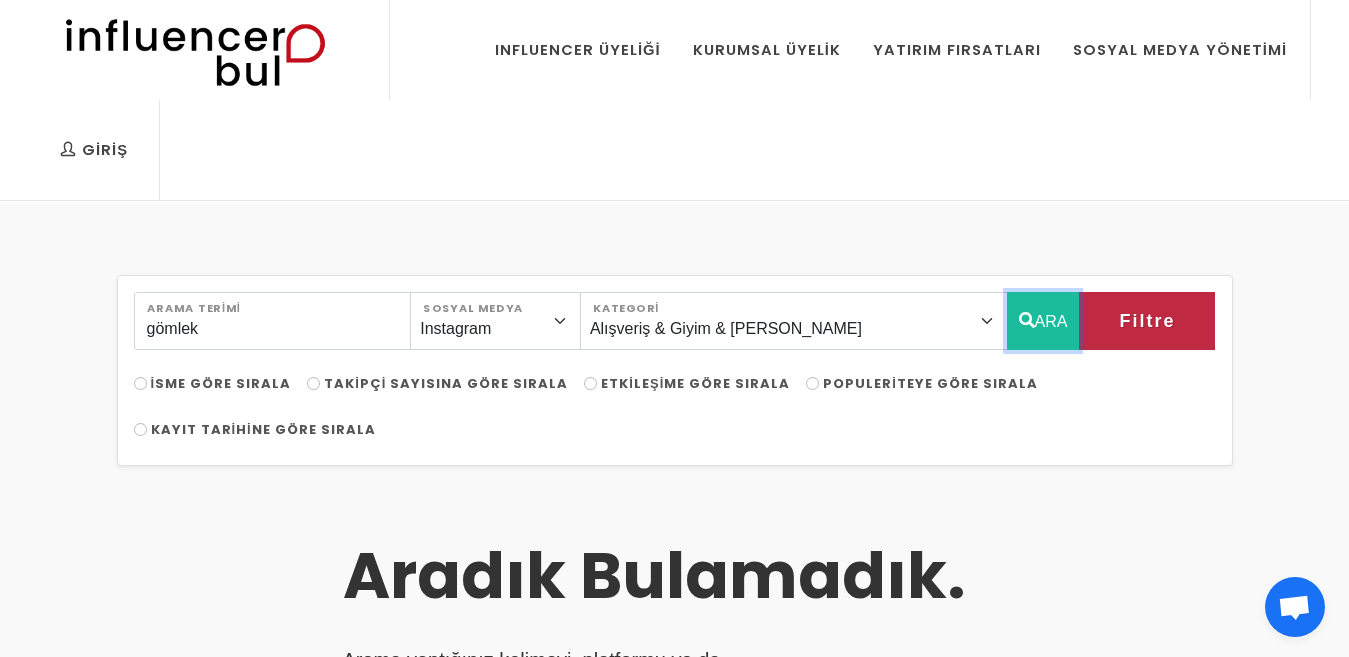 click on "ARA" at bounding box center [1043, 321] 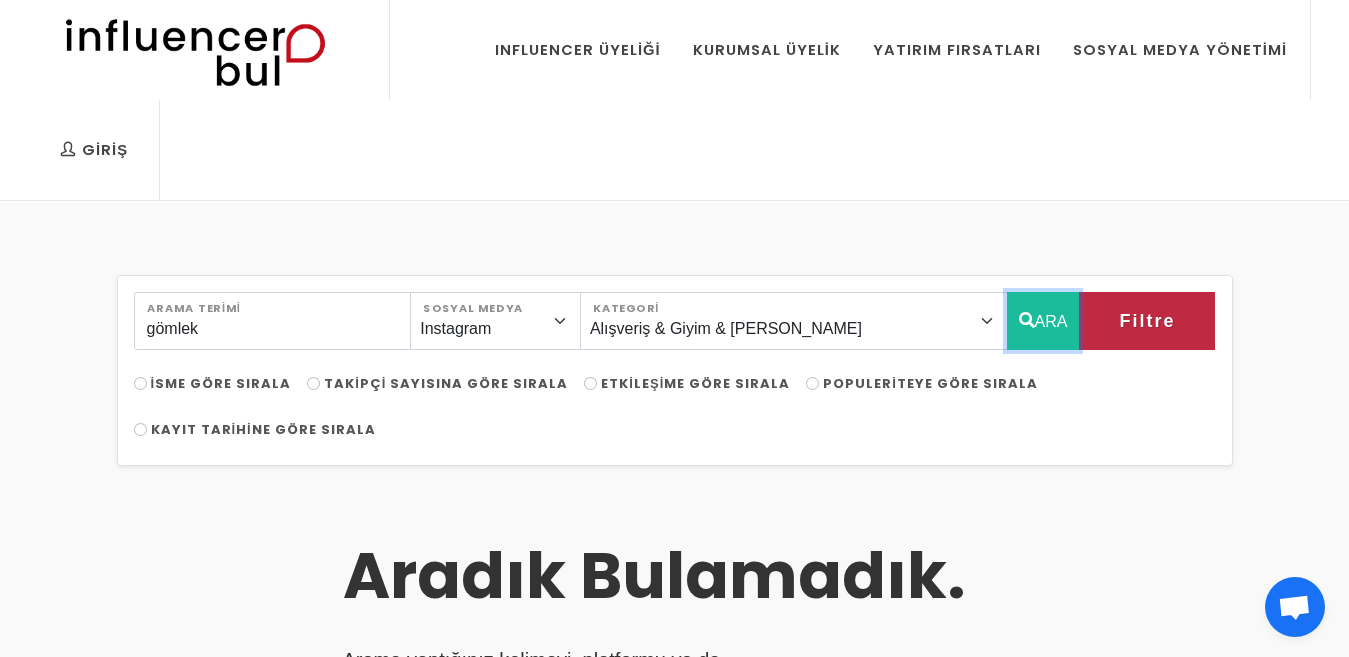 click on "ARA" at bounding box center [1043, 321] 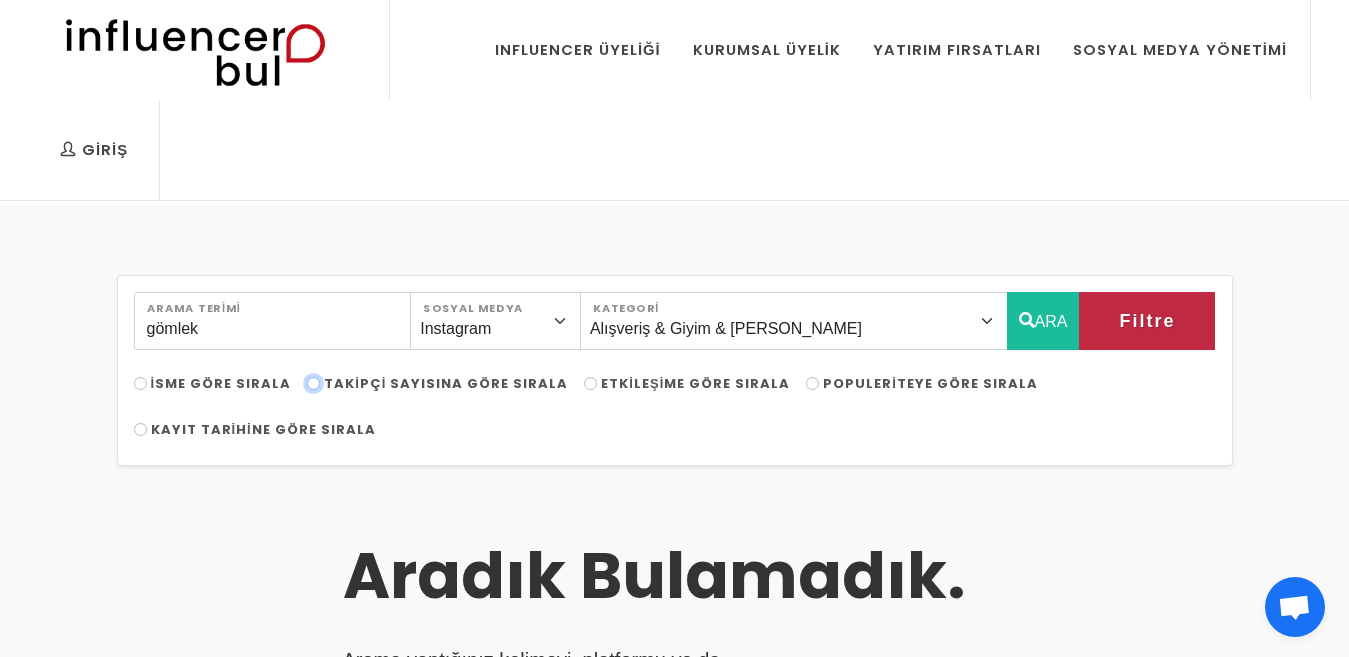 click on "Takipçi Sayısına Göre Sırala" at bounding box center (313, 383) 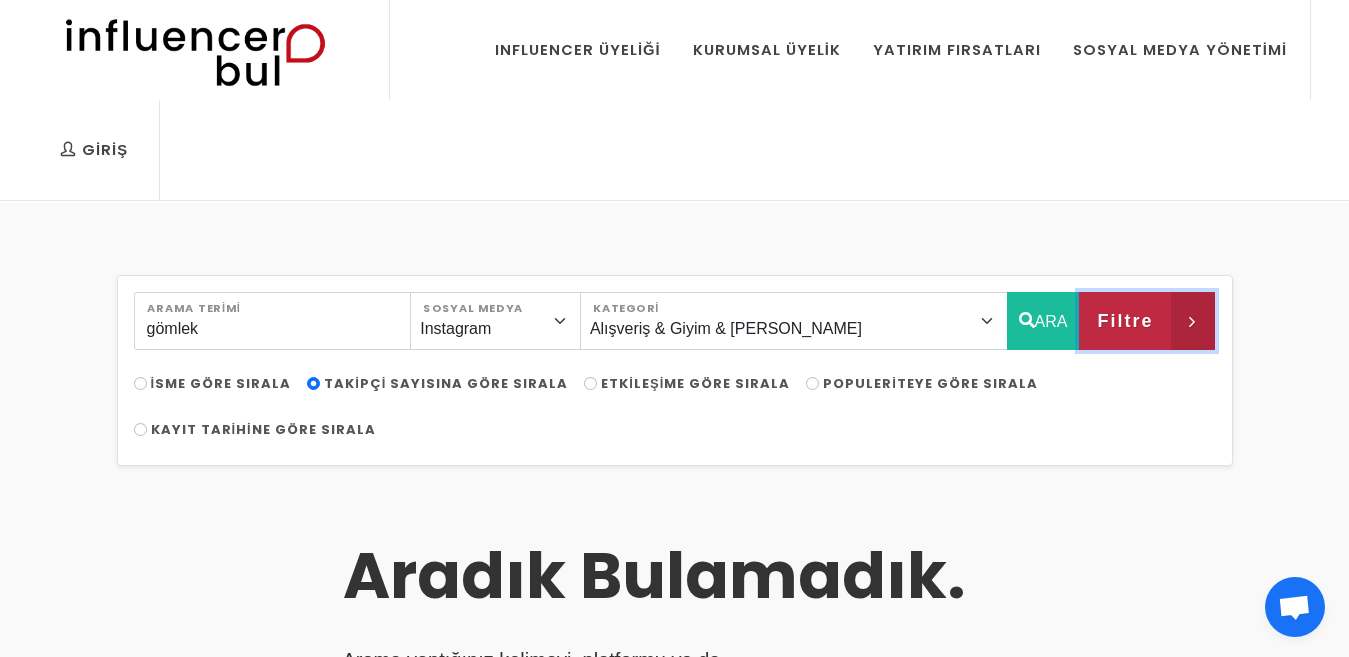 click at bounding box center (1193, 321) 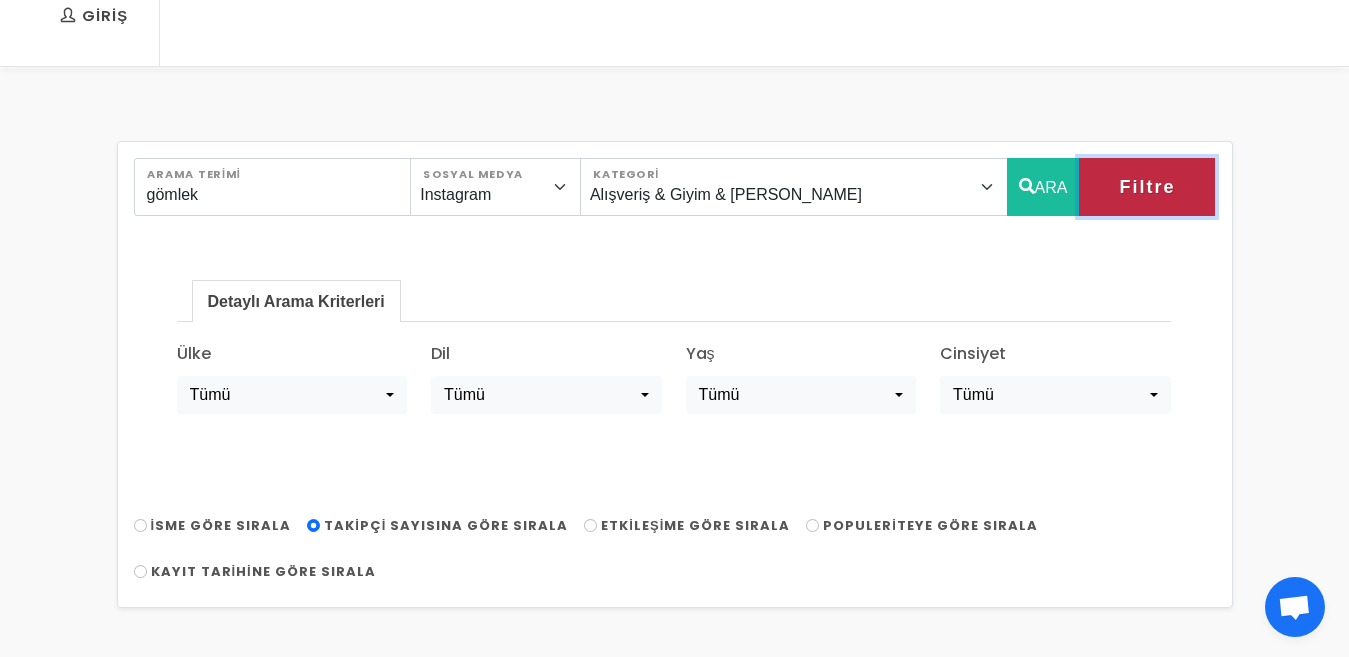 scroll, scrollTop: 100, scrollLeft: 0, axis: vertical 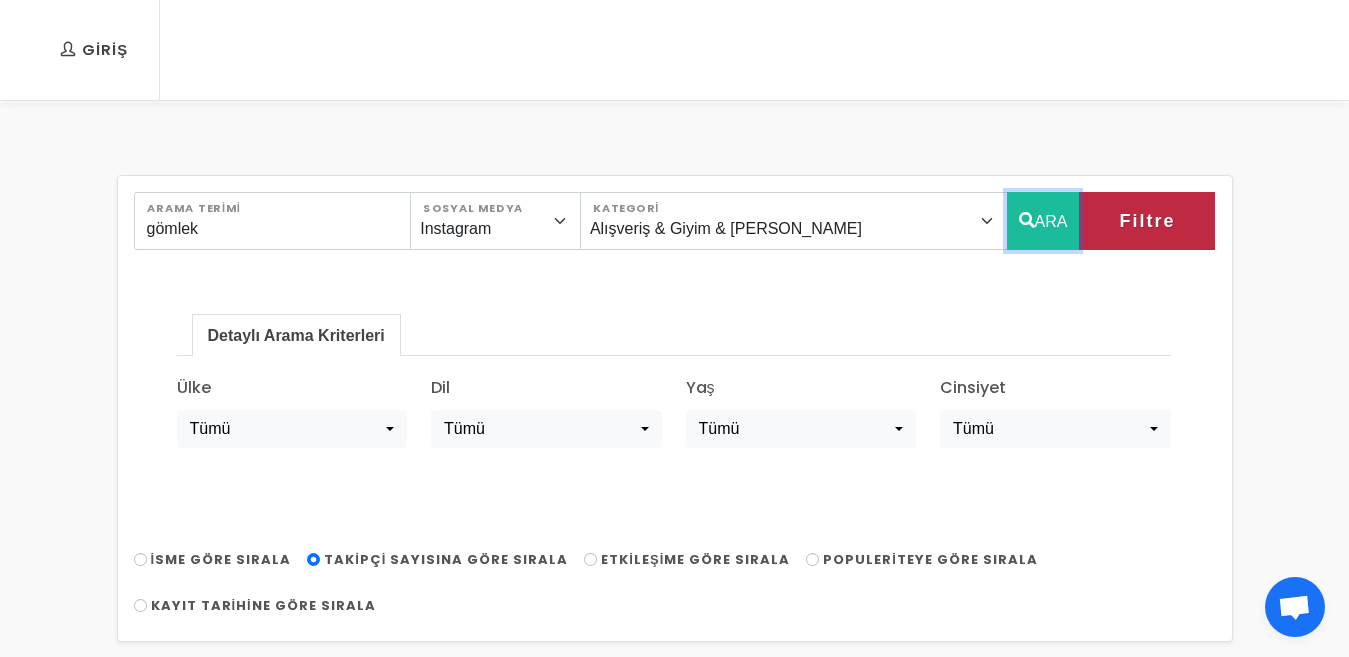 click on "ARA" at bounding box center (1043, 221) 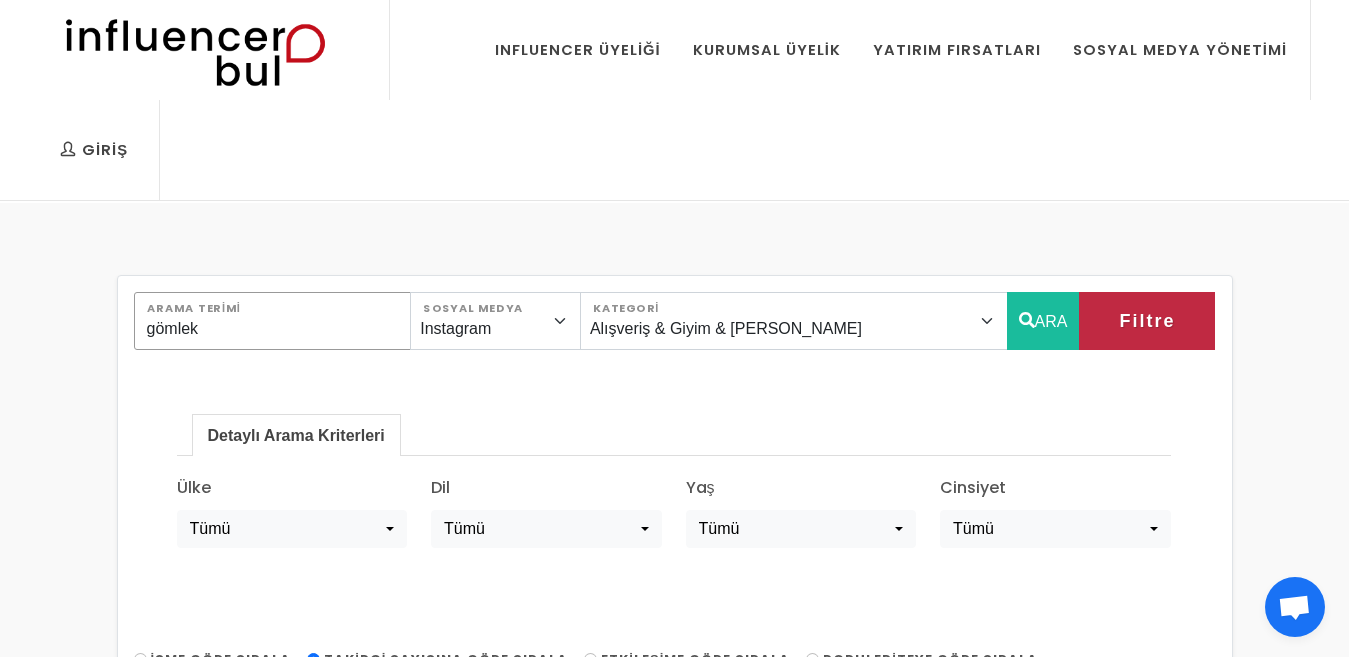 drag, startPoint x: 201, startPoint y: 343, endPoint x: 49, endPoint y: 325, distance: 153.06207 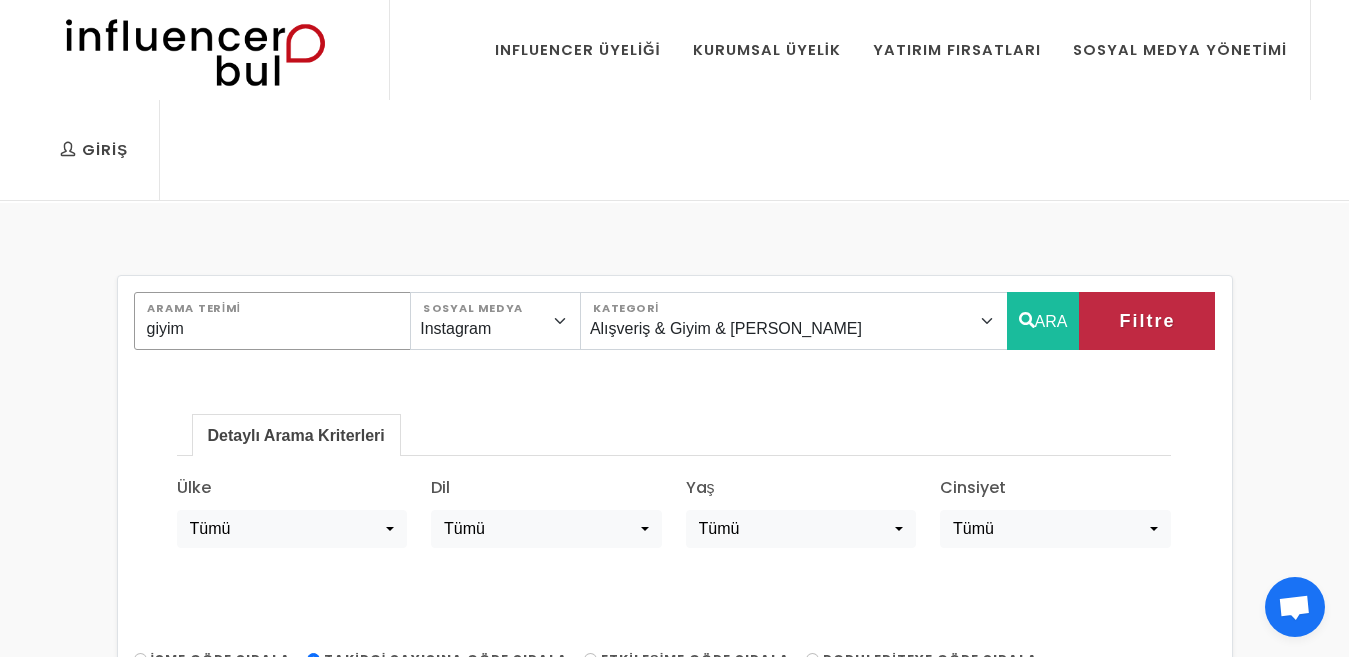 type on "giyim" 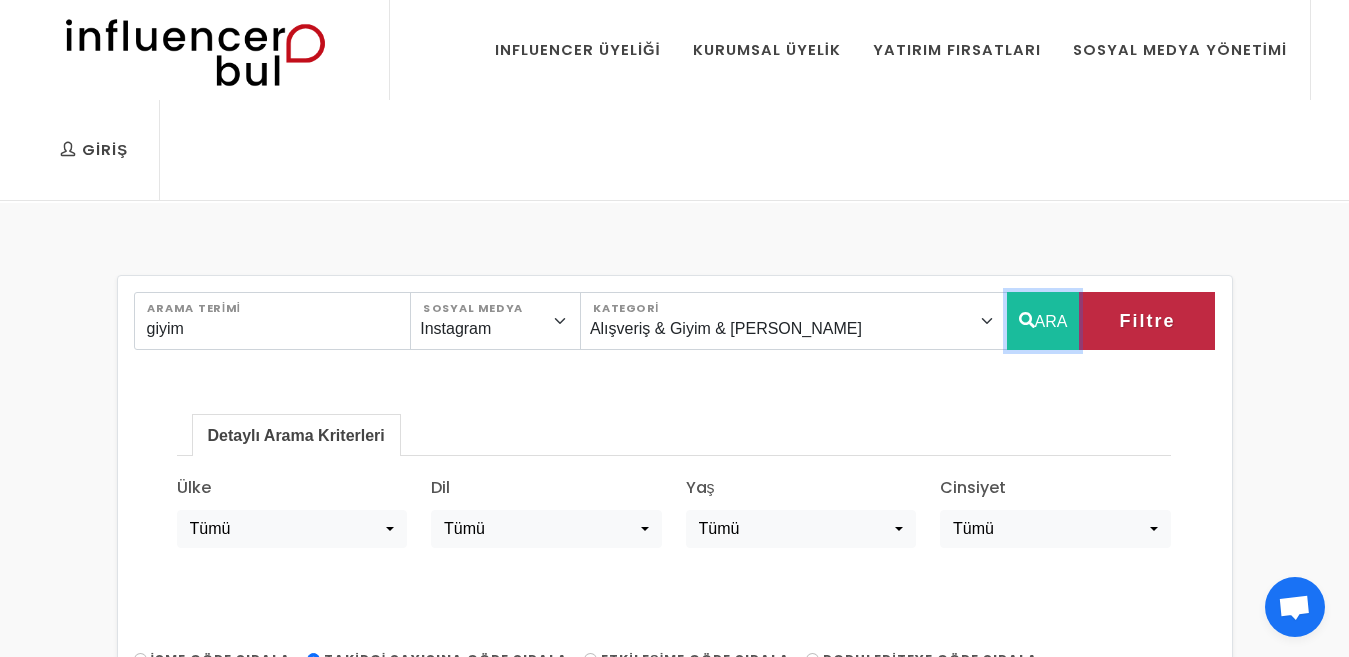 click on "ARA" at bounding box center [1043, 321] 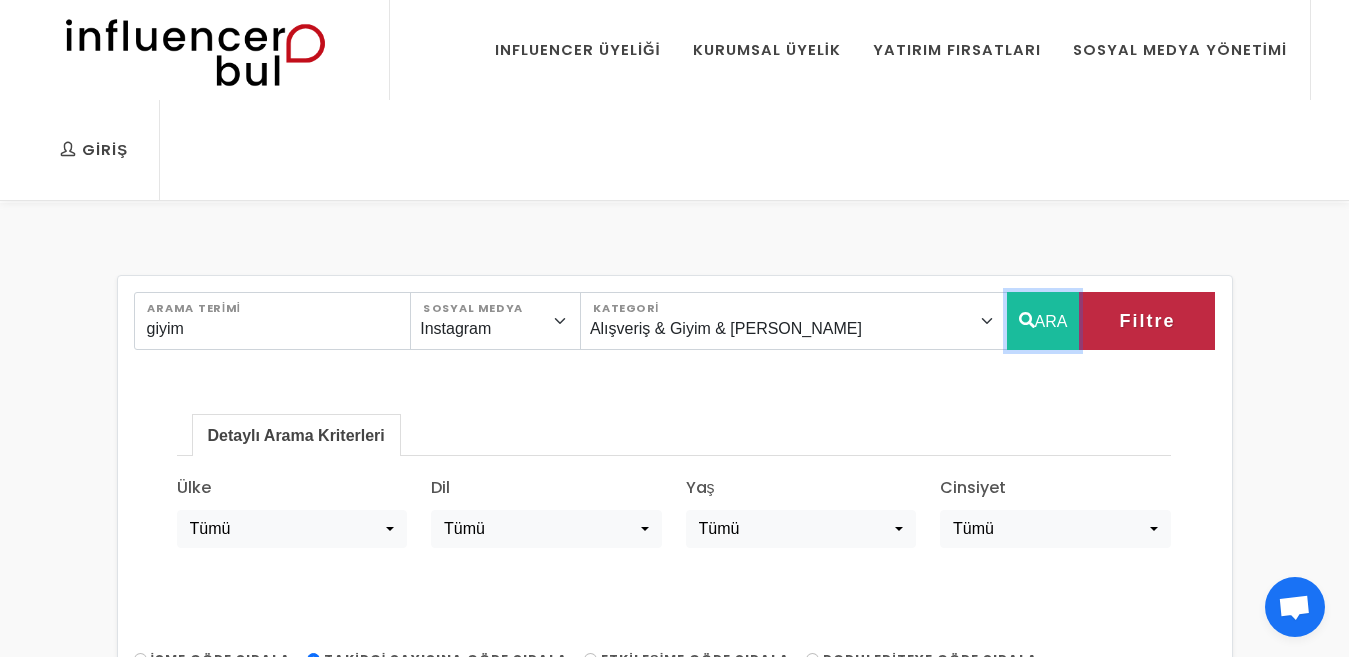 scroll, scrollTop: 100, scrollLeft: 0, axis: vertical 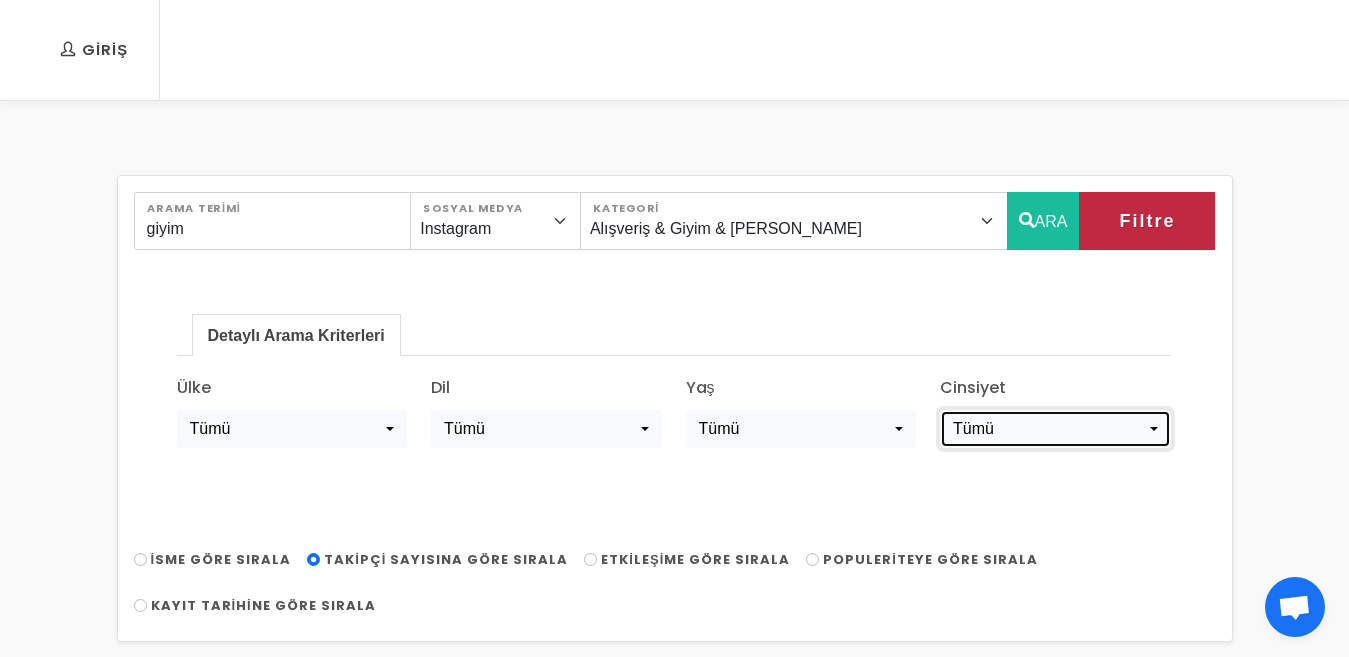 click on "Tümü" at bounding box center [1049, 429] 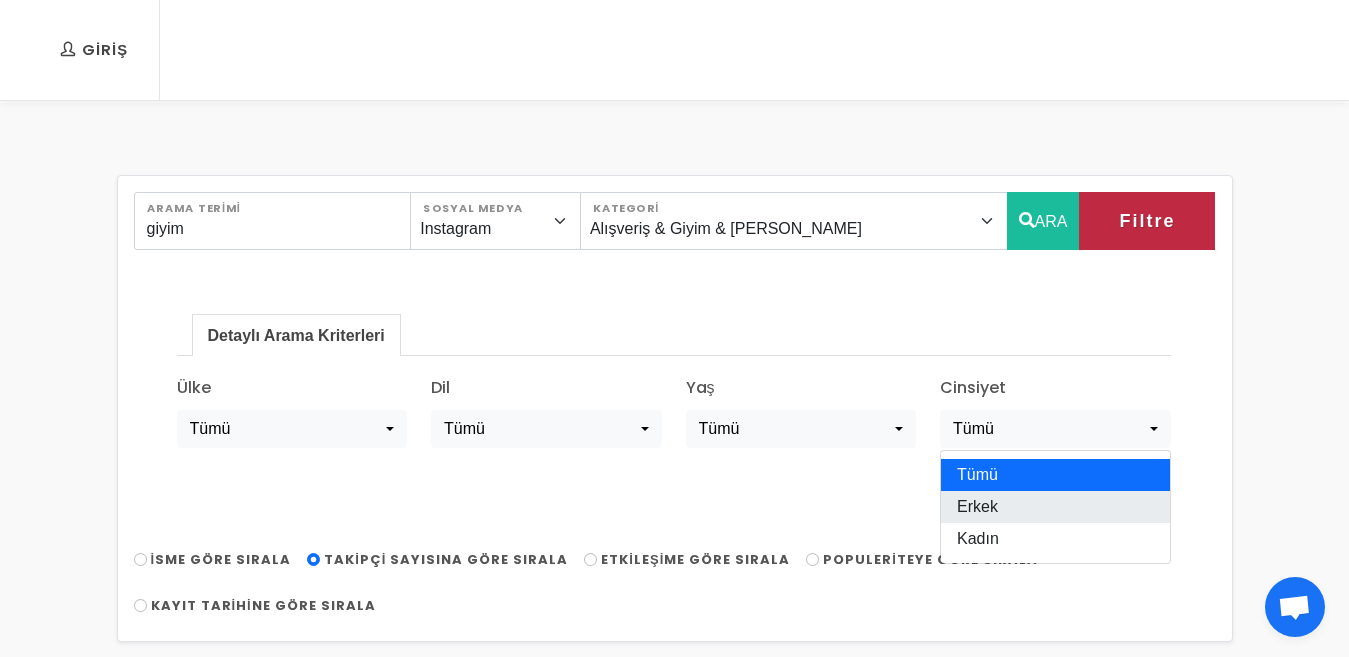 click on "Erkek" at bounding box center [1055, 507] 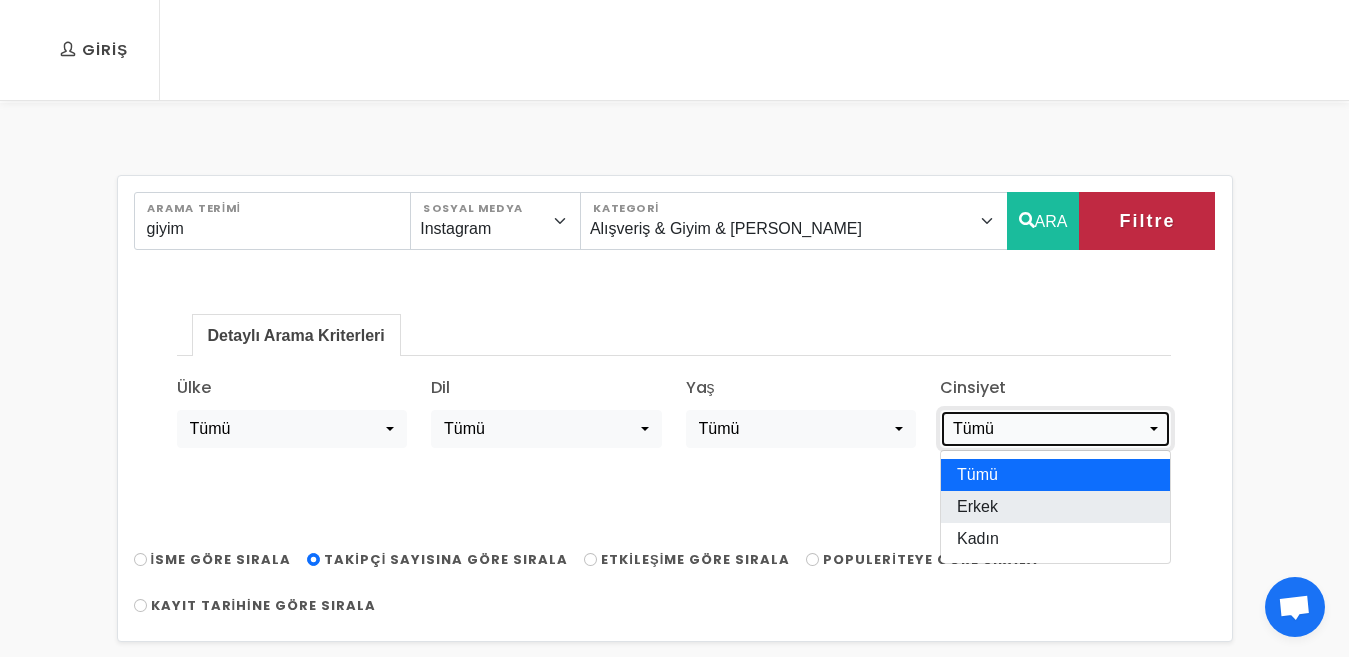 select on "erkek" 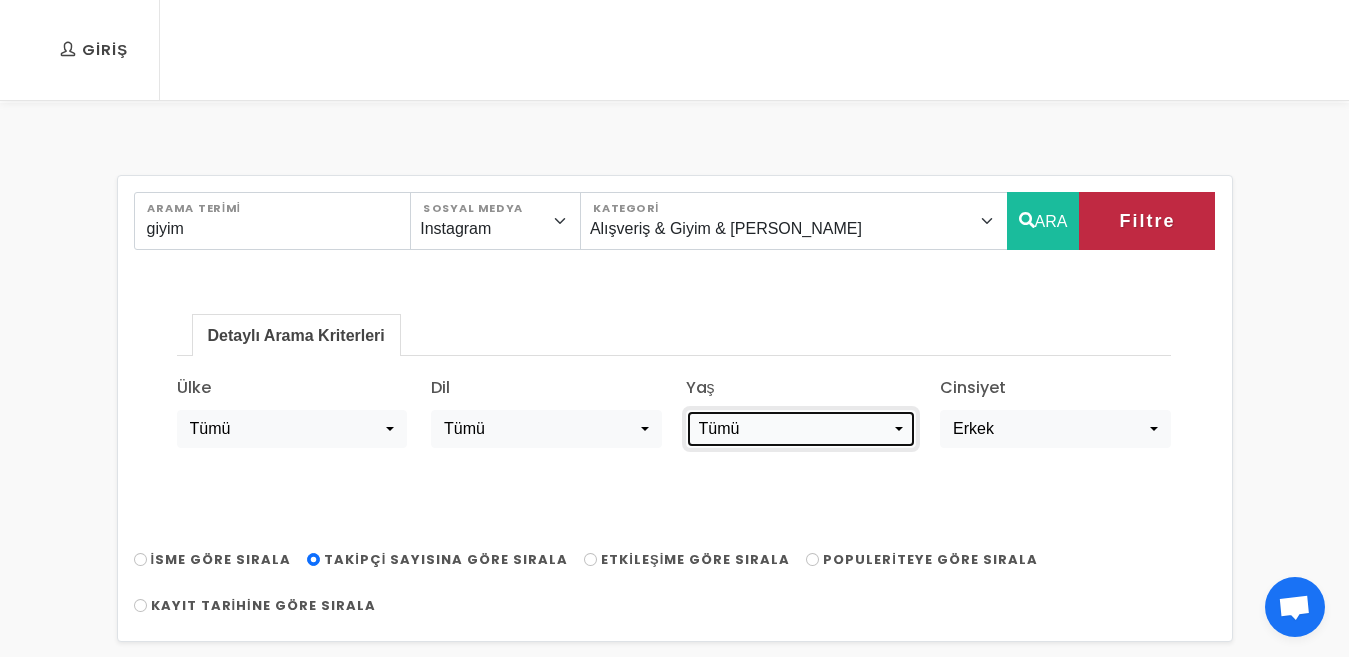 click on "Tümü" at bounding box center [795, 429] 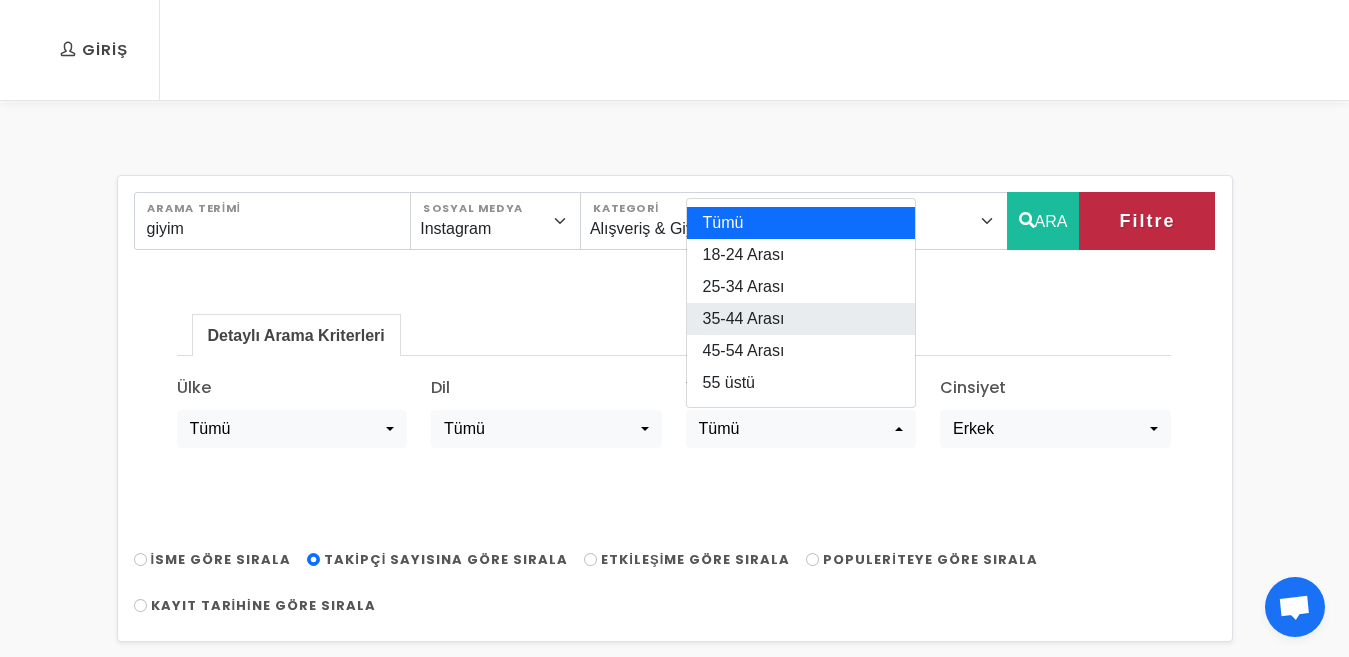 click on "35-44
Arası" at bounding box center [744, 319] 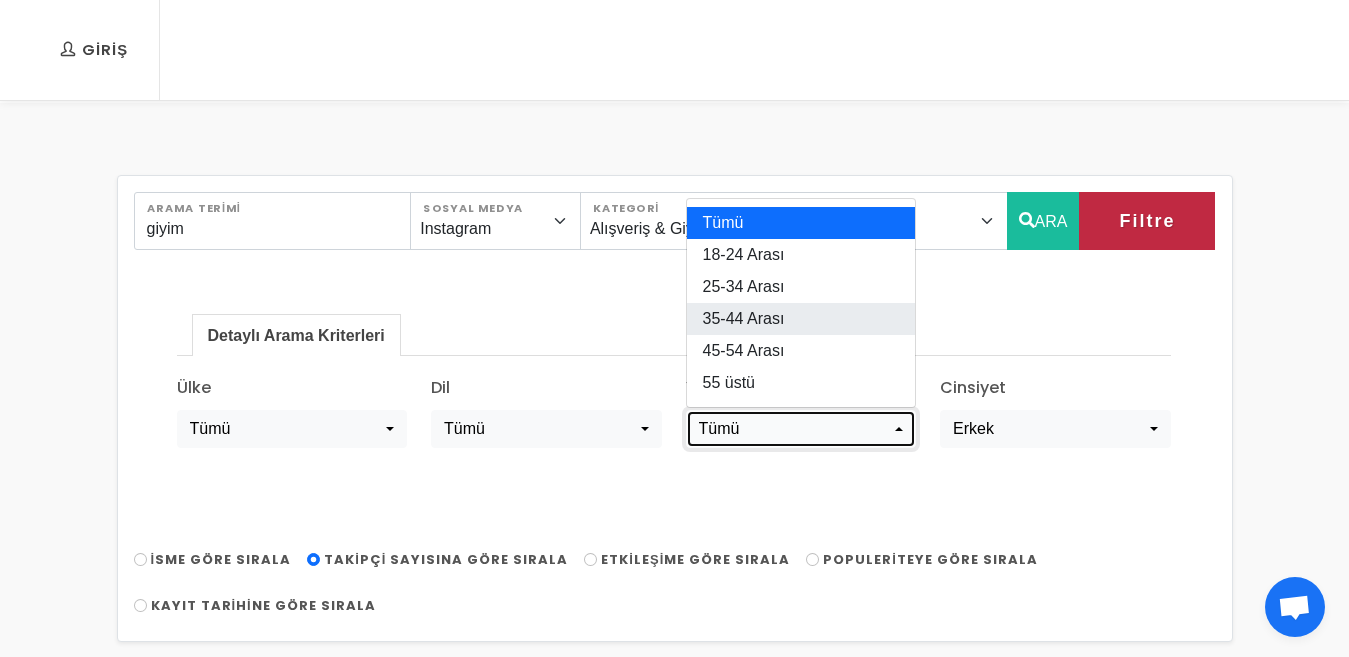 select on "3" 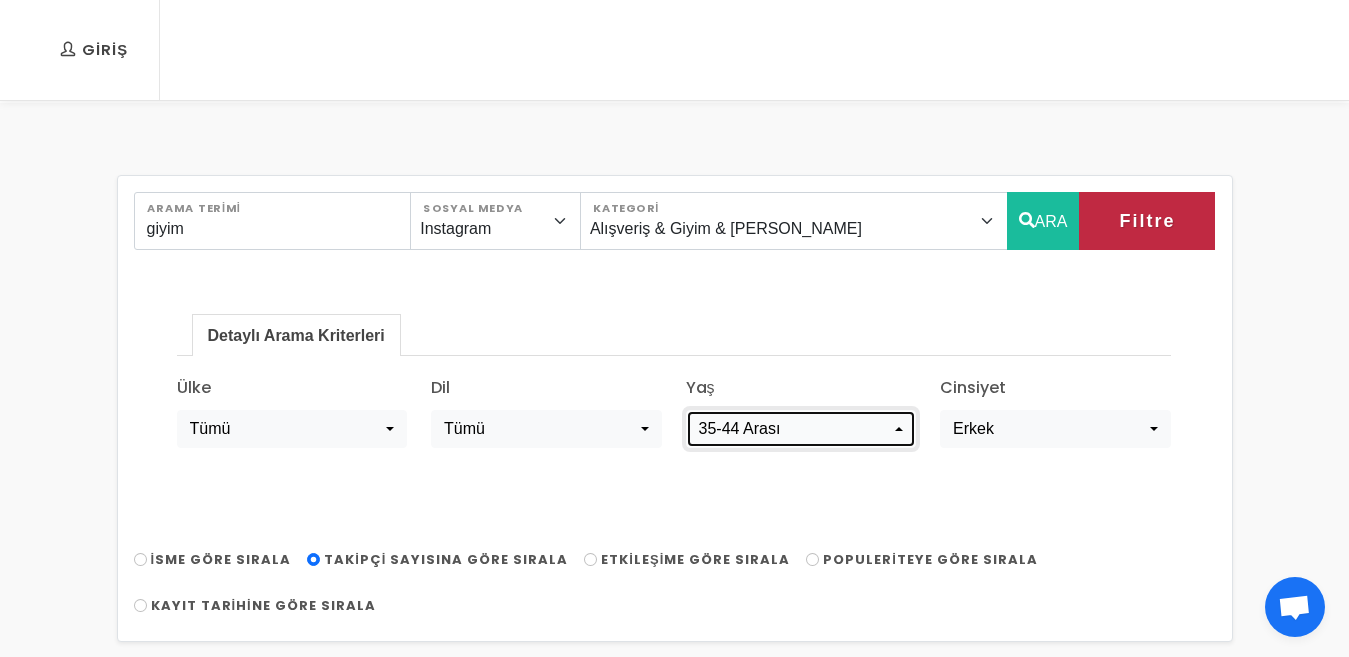 click on "35-44
Arası" at bounding box center (795, 429) 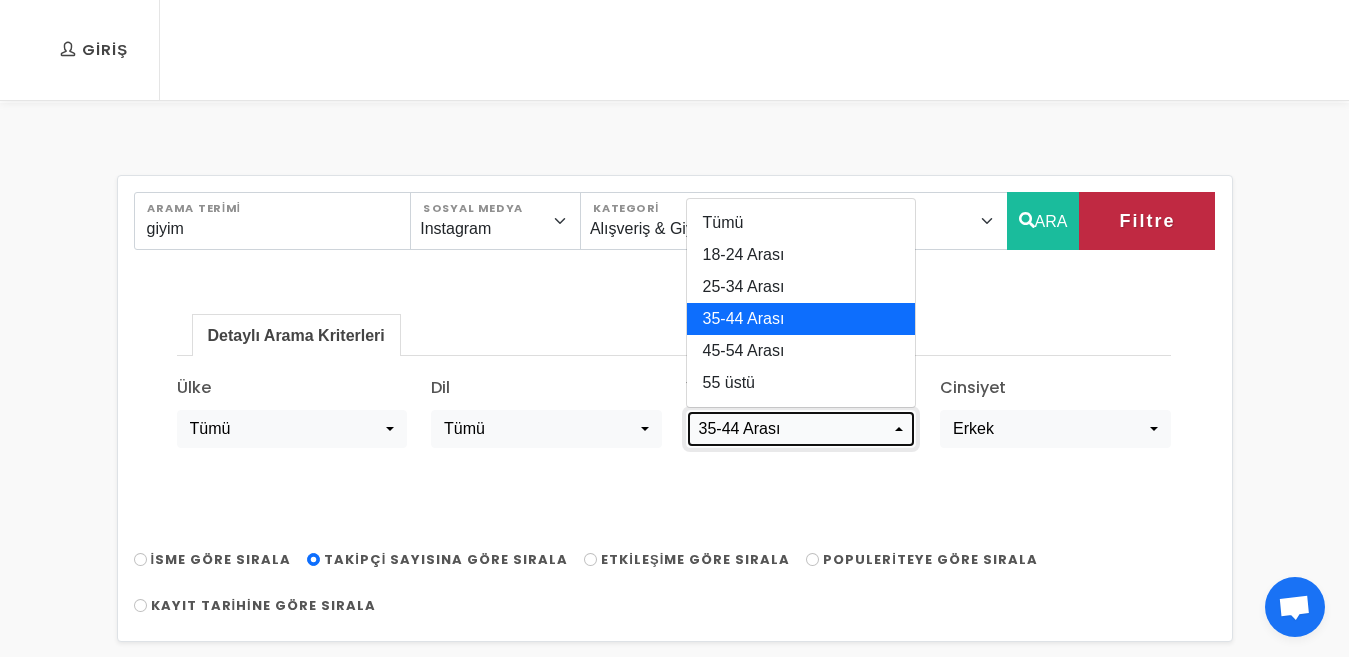 click on "35-44
Arası" at bounding box center (795, 429) 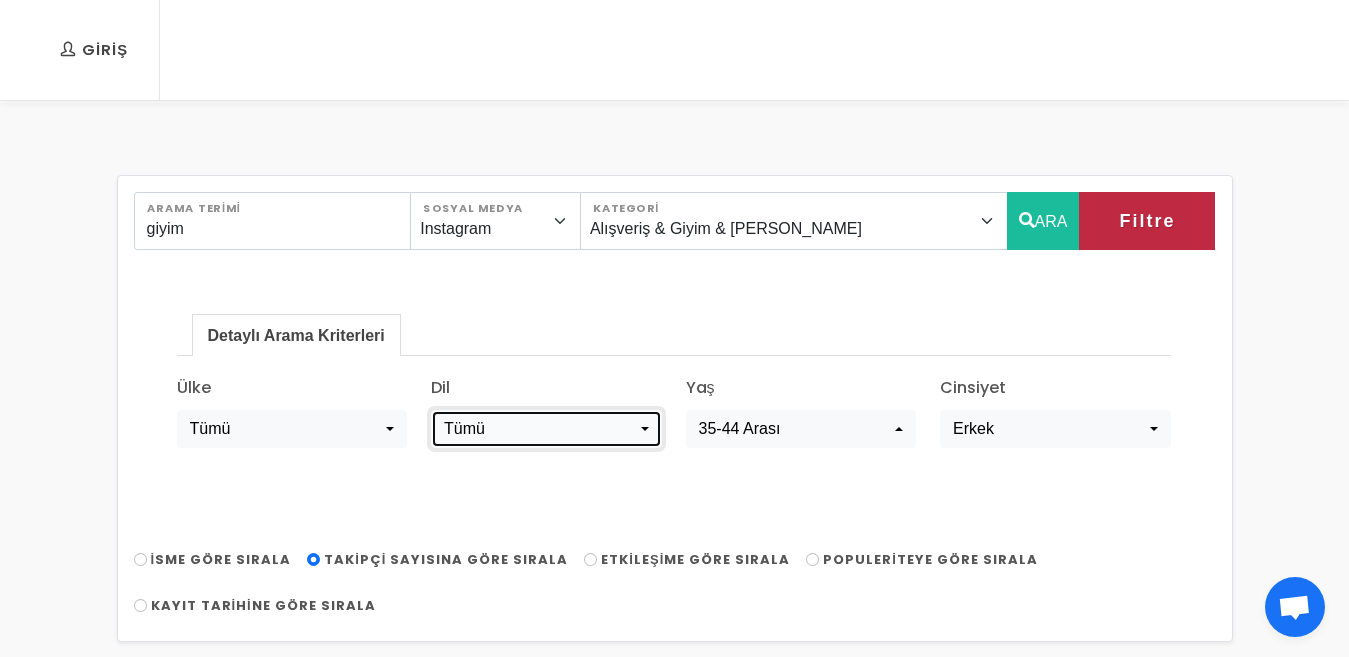 click on "Tümü" at bounding box center (540, 429) 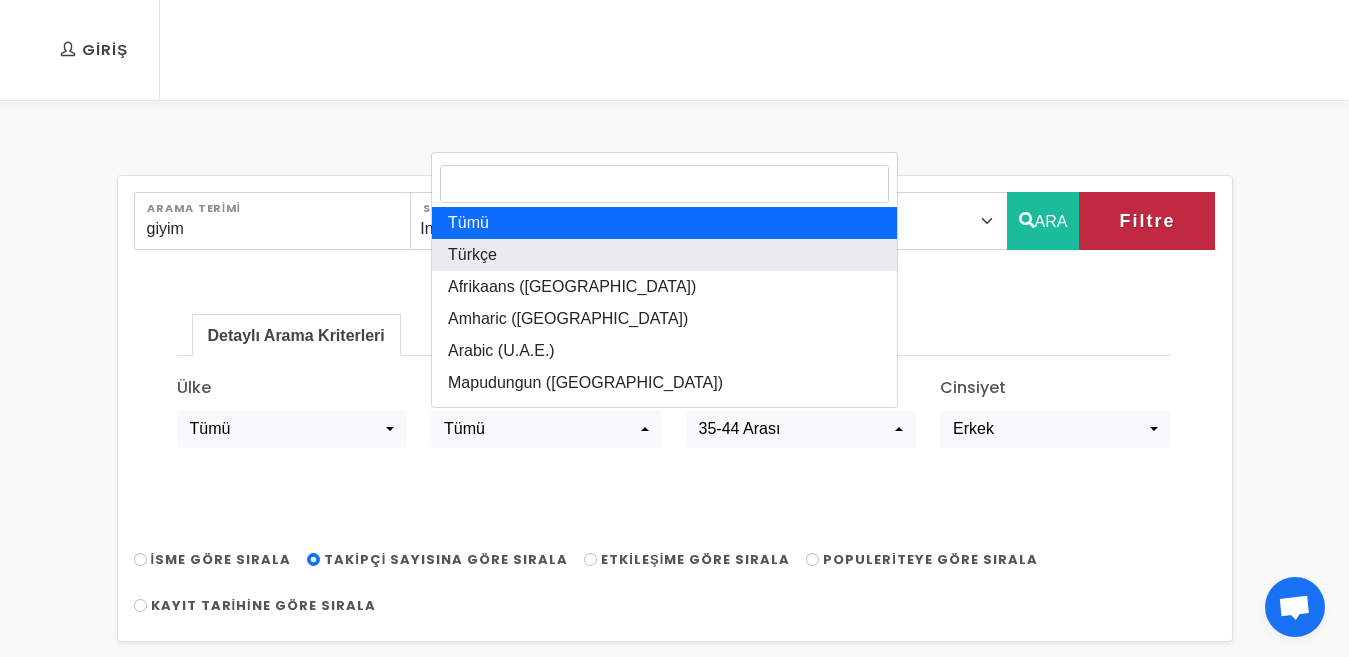 click on "Türkçe" at bounding box center (472, 255) 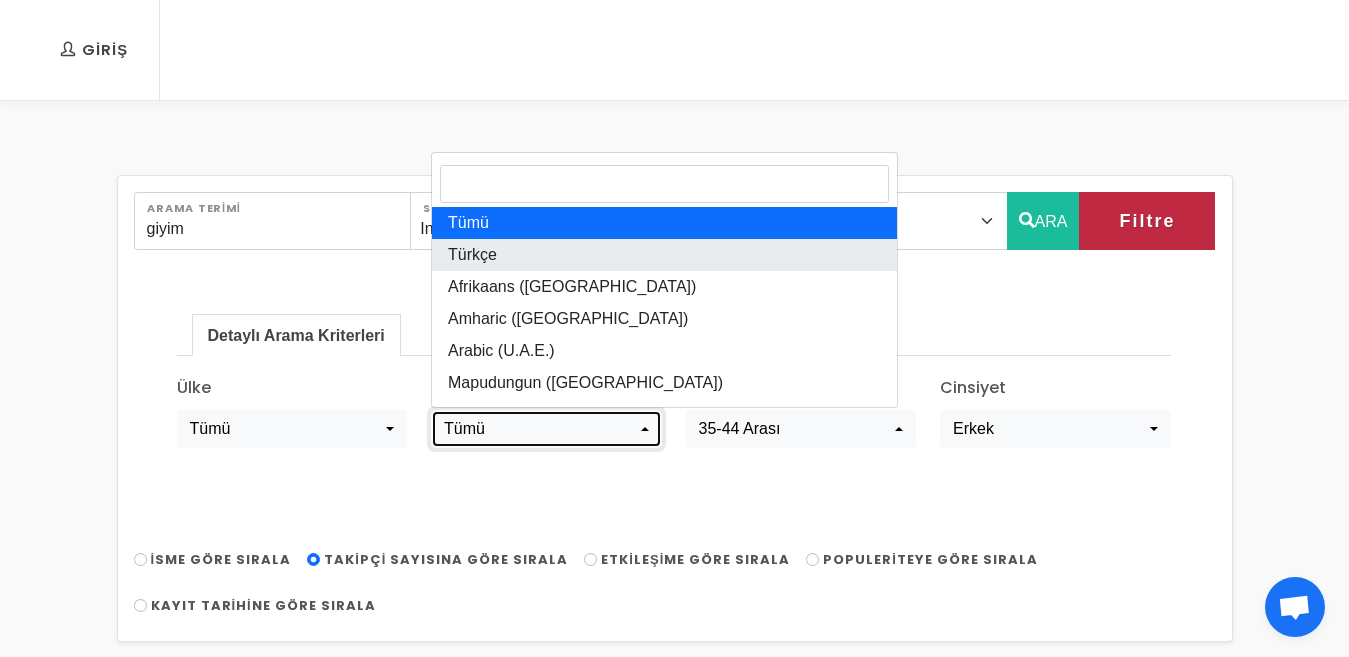 select on "tr-TR" 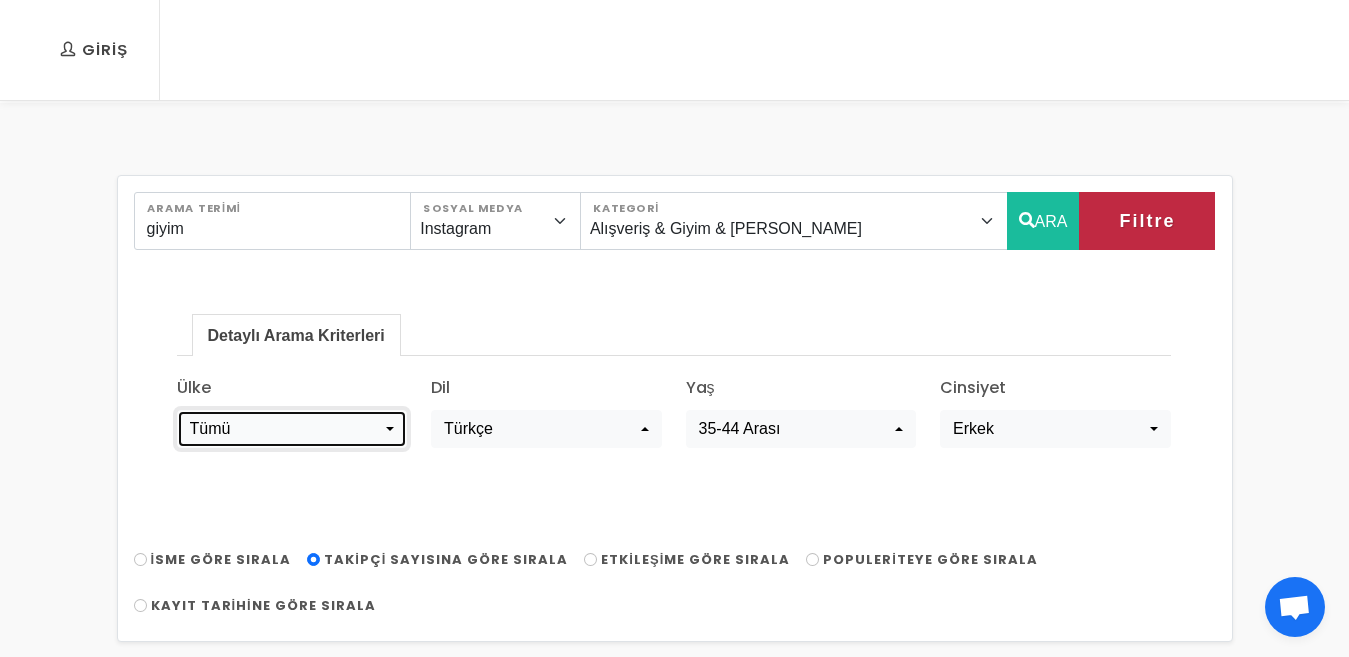click on "Tümü" at bounding box center (286, 429) 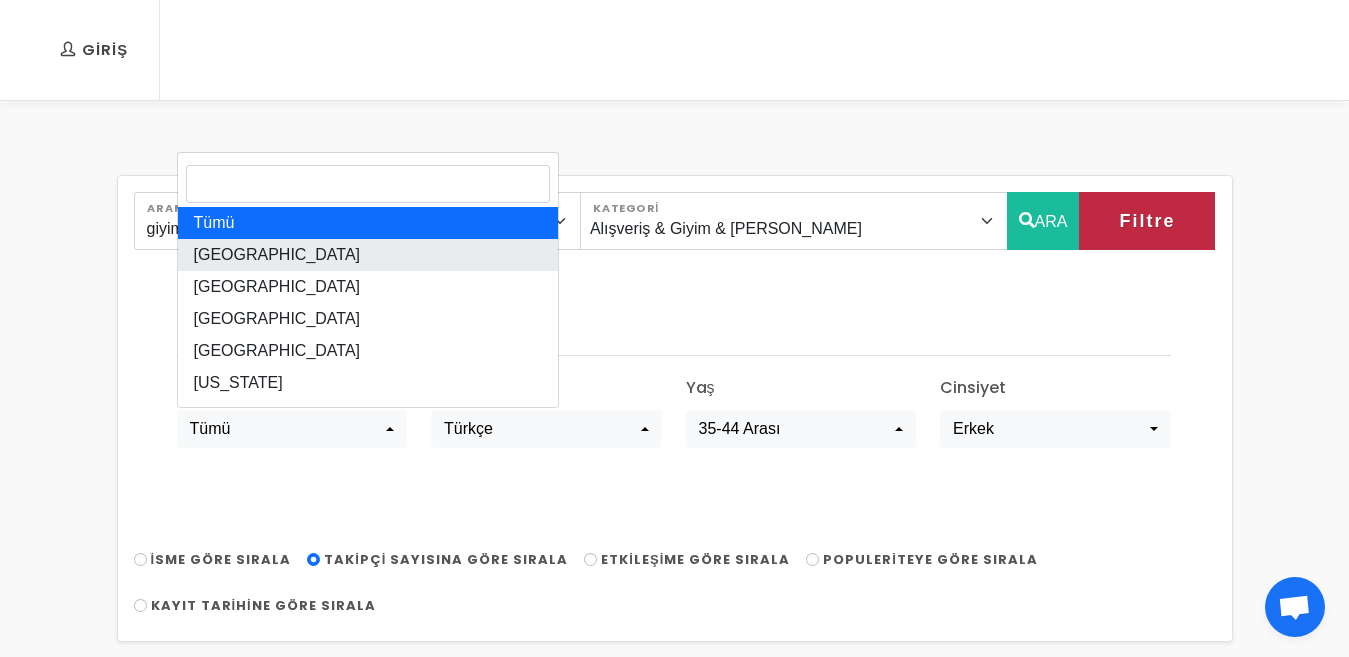 click on "Türkiye" at bounding box center [368, 255] 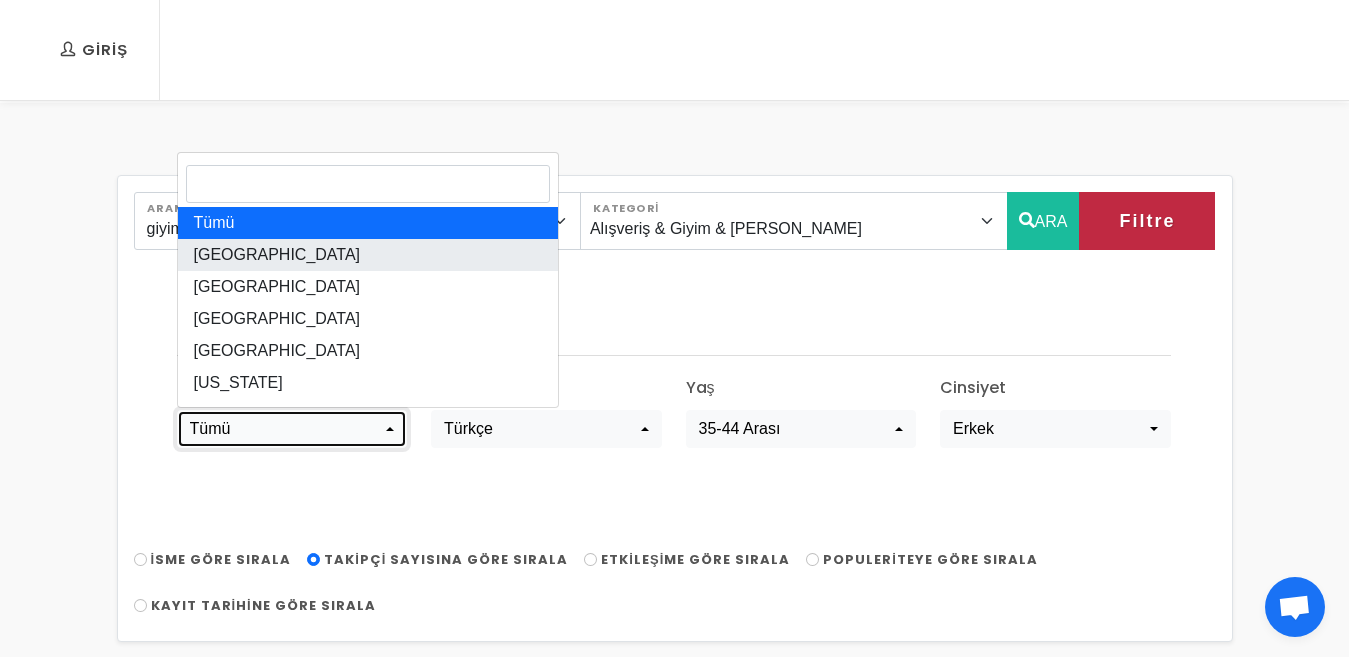 select on "türkiye" 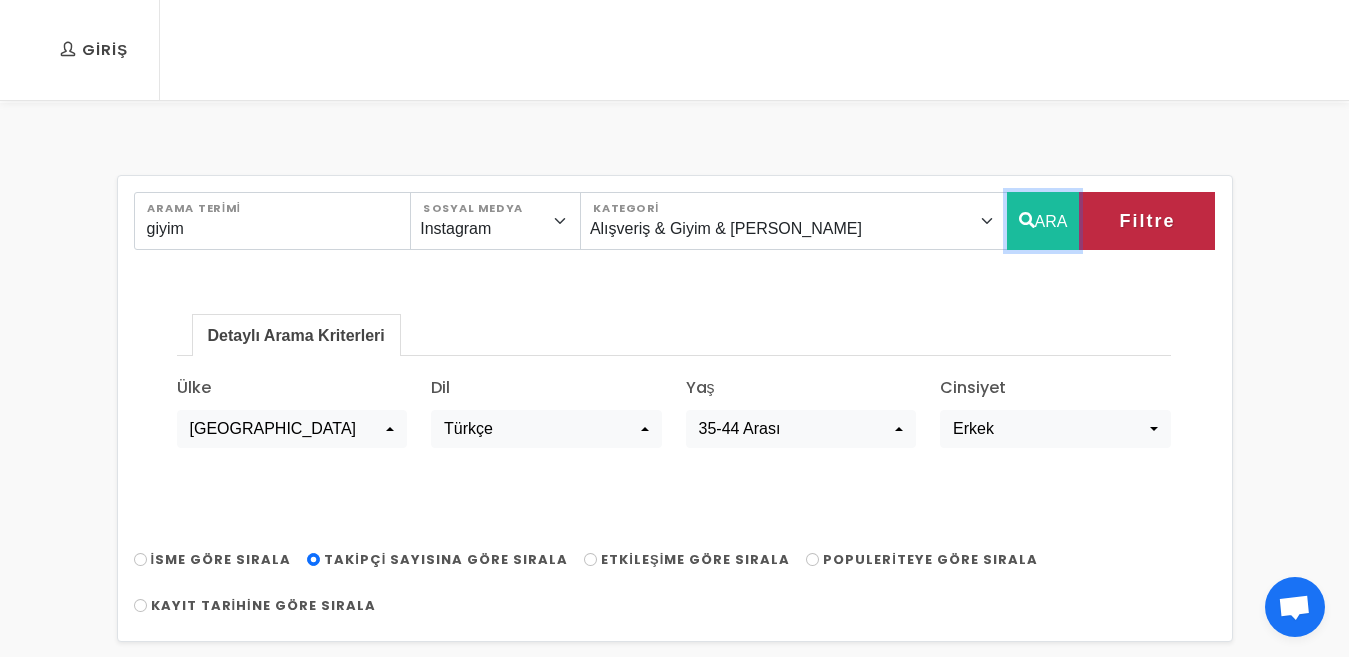click on "ARA" at bounding box center [1043, 221] 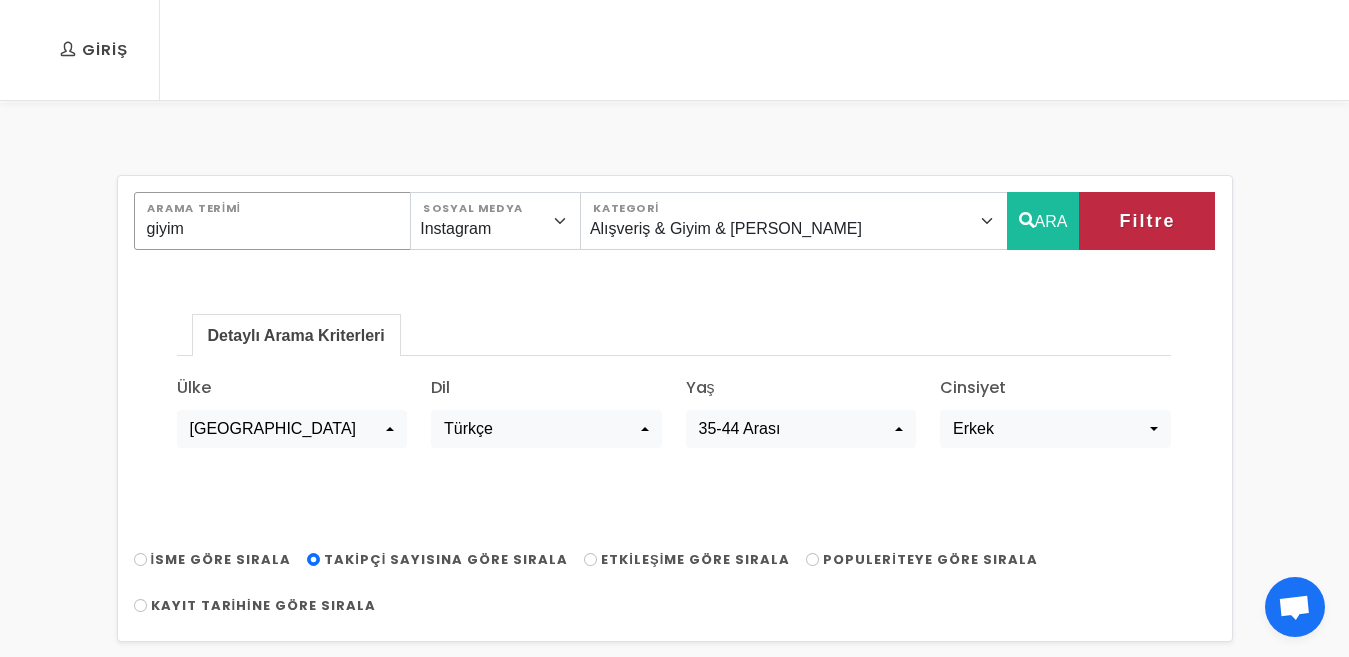 click on "giyim
Arama Terimi
Instagram
Facebook
Youtube
Tiktok
Twitter
Twitch
Sosyal Medya
Önerilen Influencerlar
Aile & Çocuk & Ebeveyn
Alışveriş & Giyim & Aksesuar
Araba & Motorsiklet
Astroloji
Bahçe
Bilim
Dans
Doğa & Macera
Eğitim
Eğlence & Yaşam
Ekonomi & Finans & Borsa & Kripto
Emlak & İnşaat
Estetik & Güzellik
Ev & Dekorasyon & Mobilya
Felsefe
Fitnes & Yoga
Fotoğraf
Gezi & Seyahat
Haber & Basın & Yayın
Hayvanlar
Hobi & Deneyim
İlişkiler
İş & Kurumsal
Kişisel Gelişim
Kitap & Yazar
Komik
Kültür & Sanat
Magazin
Makyaj & Saç
Mimarlık" at bounding box center (674, 499) 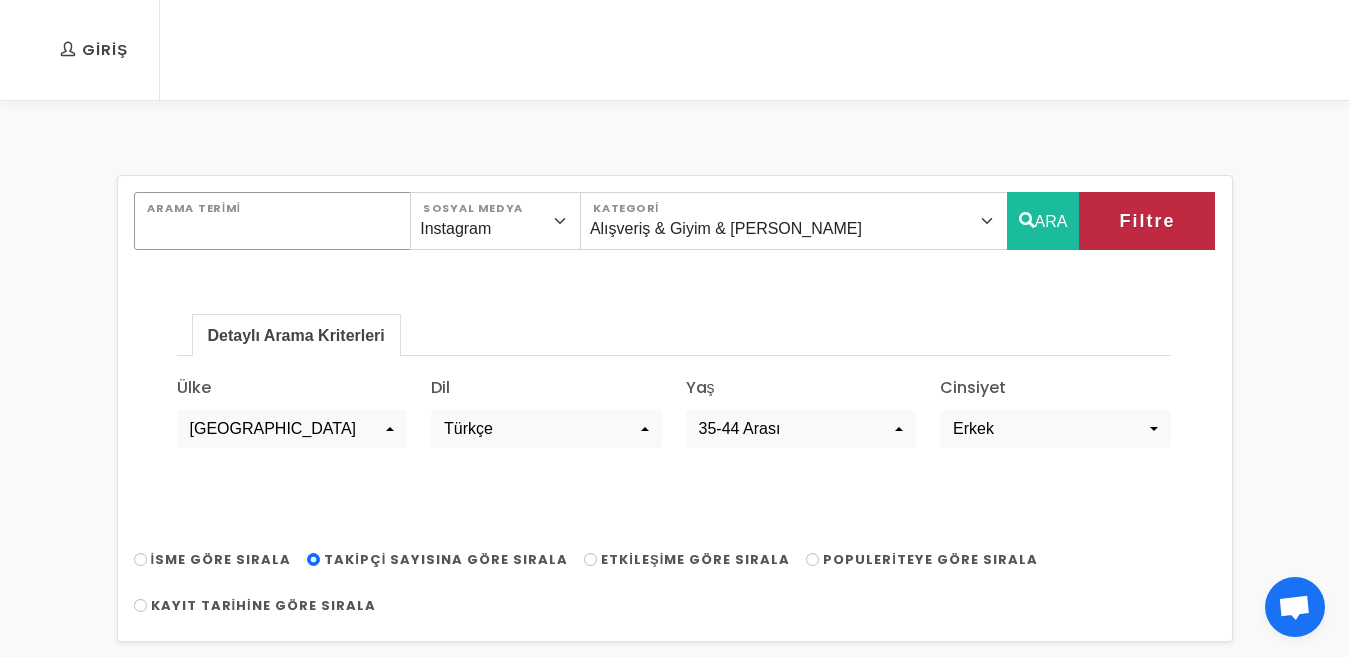 type 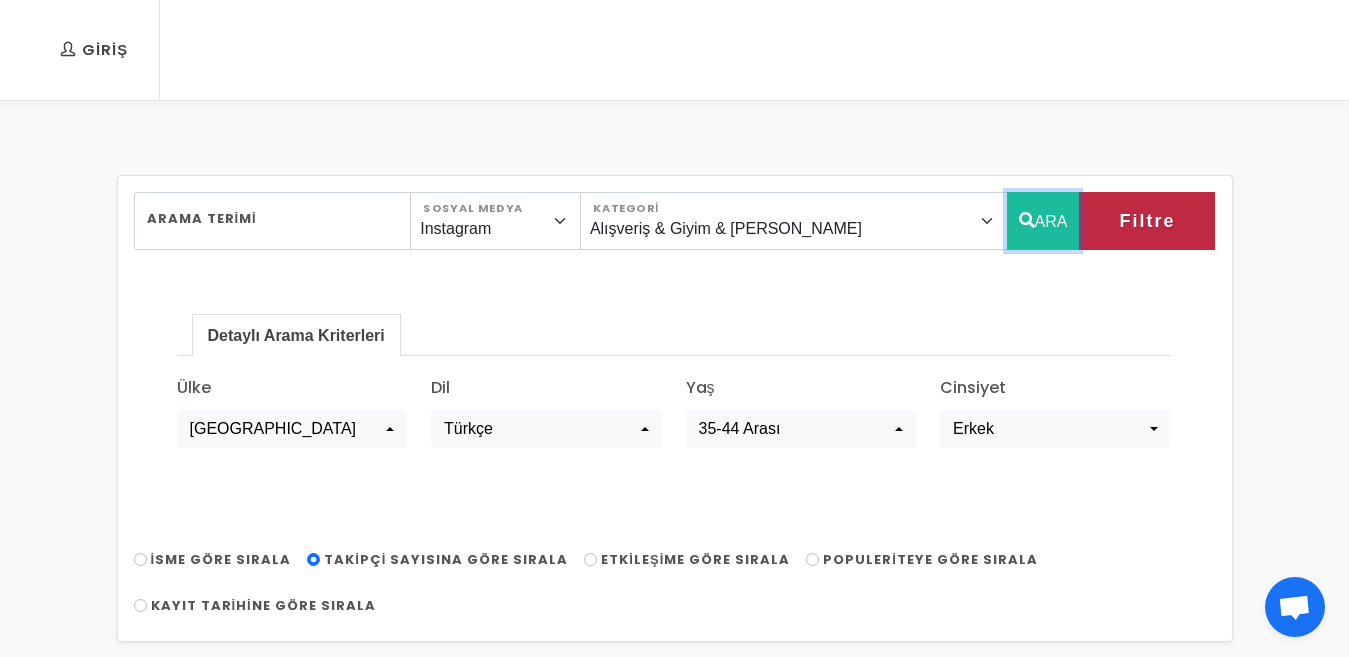 click at bounding box center [1027, 220] 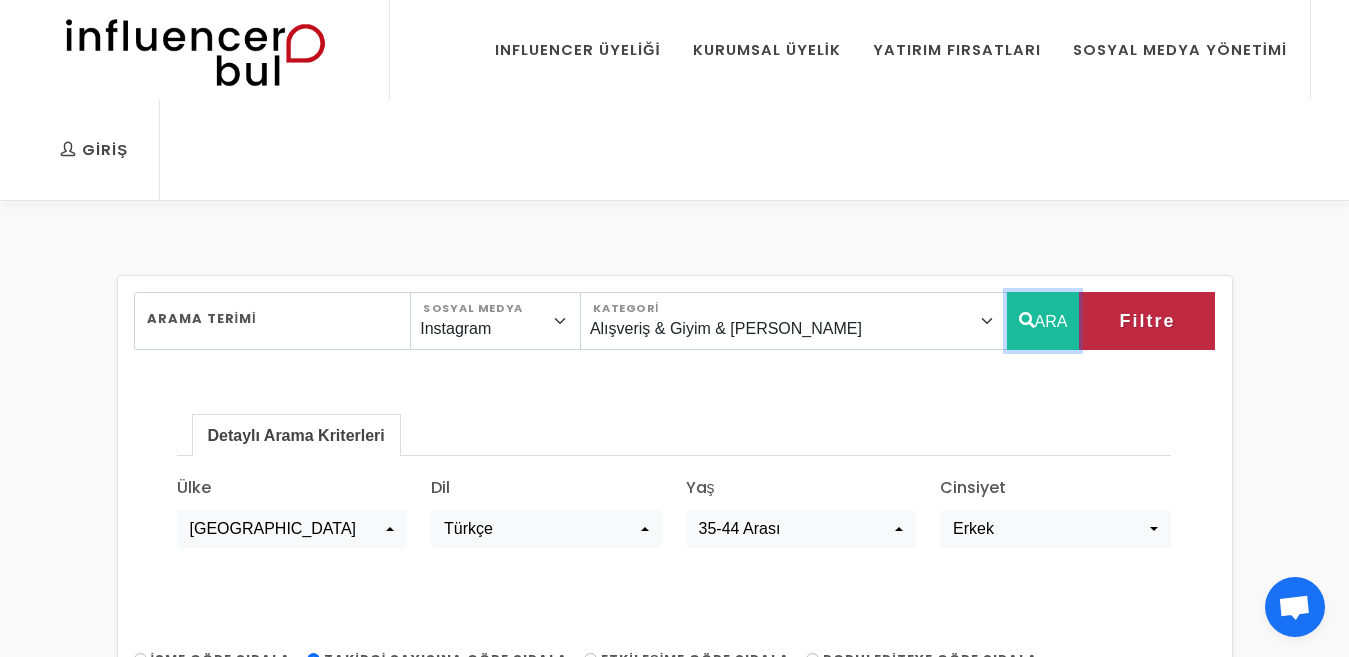 scroll, scrollTop: 200, scrollLeft: 0, axis: vertical 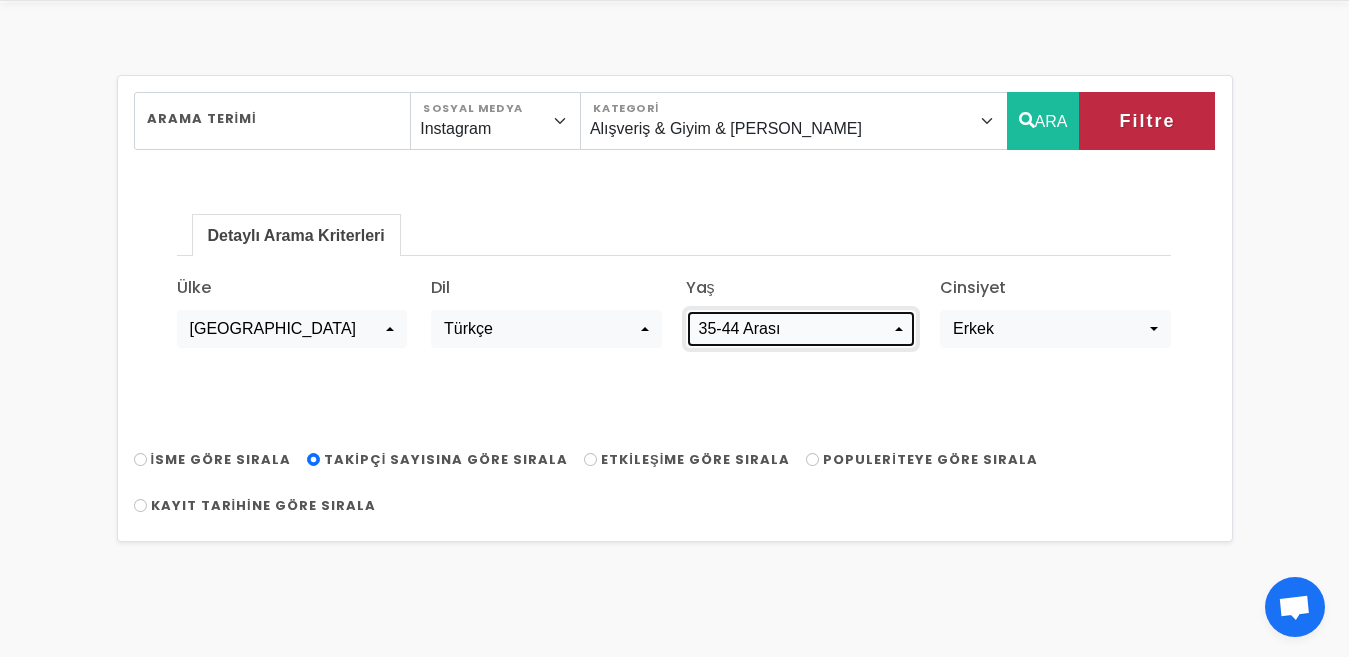 click on "35-44
Arası" at bounding box center (795, 329) 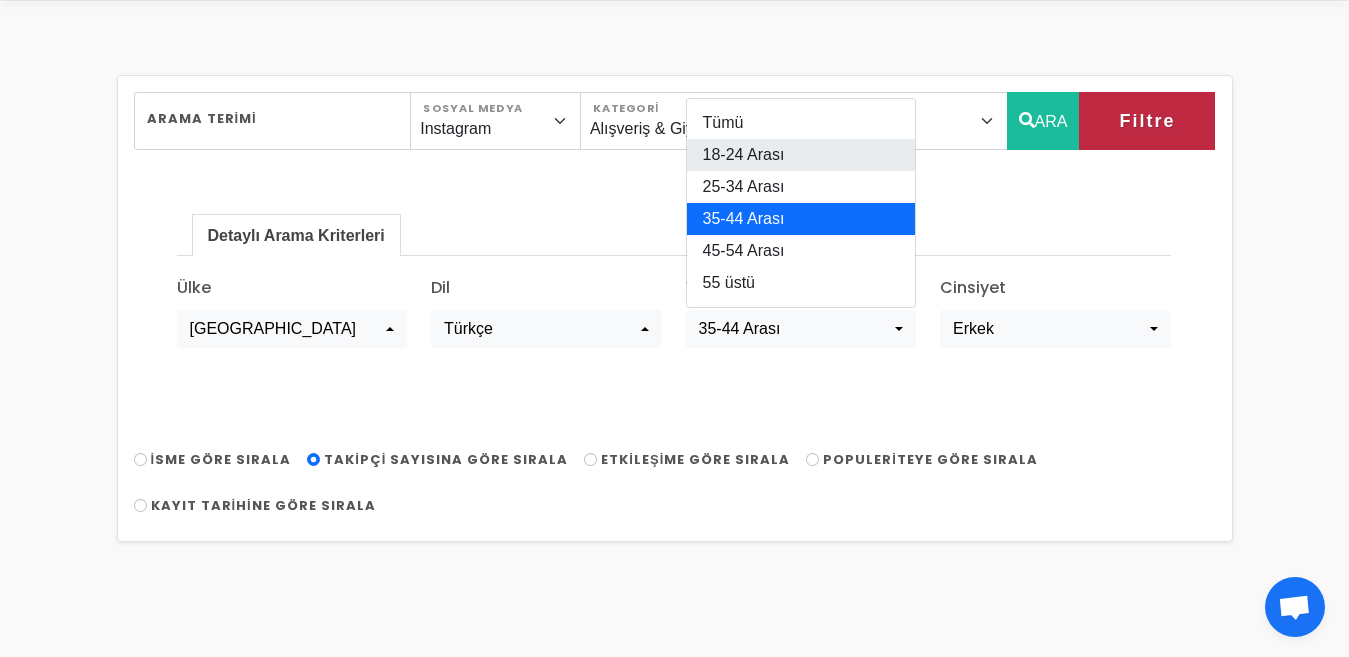 click on "18-24
Arası" at bounding box center (744, 155) 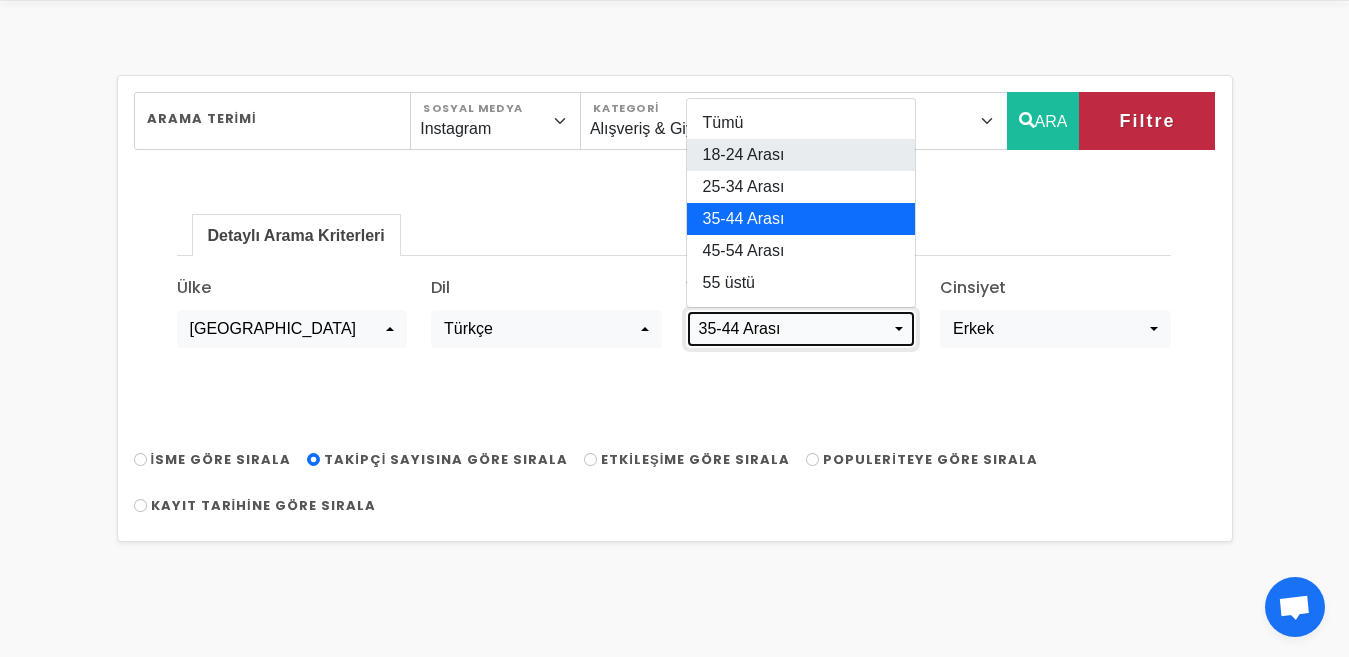 select on "1" 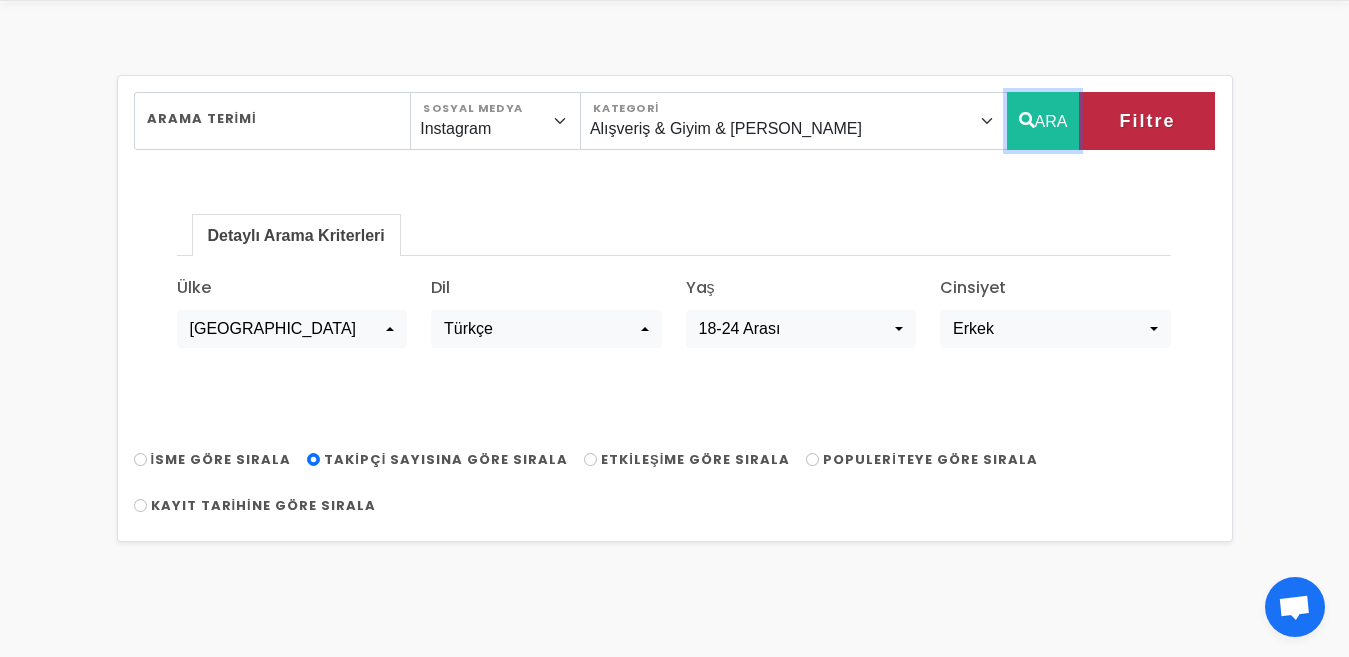 click on "ARA" at bounding box center (1043, 121) 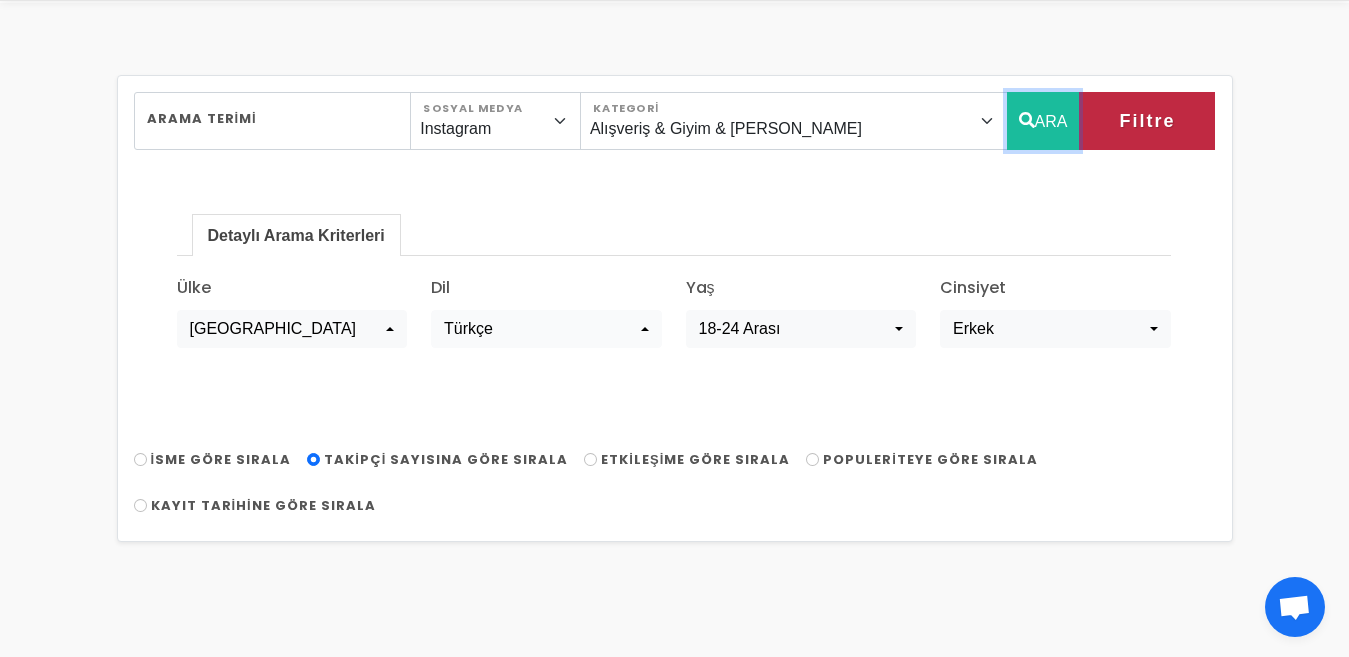 scroll, scrollTop: 0, scrollLeft: 0, axis: both 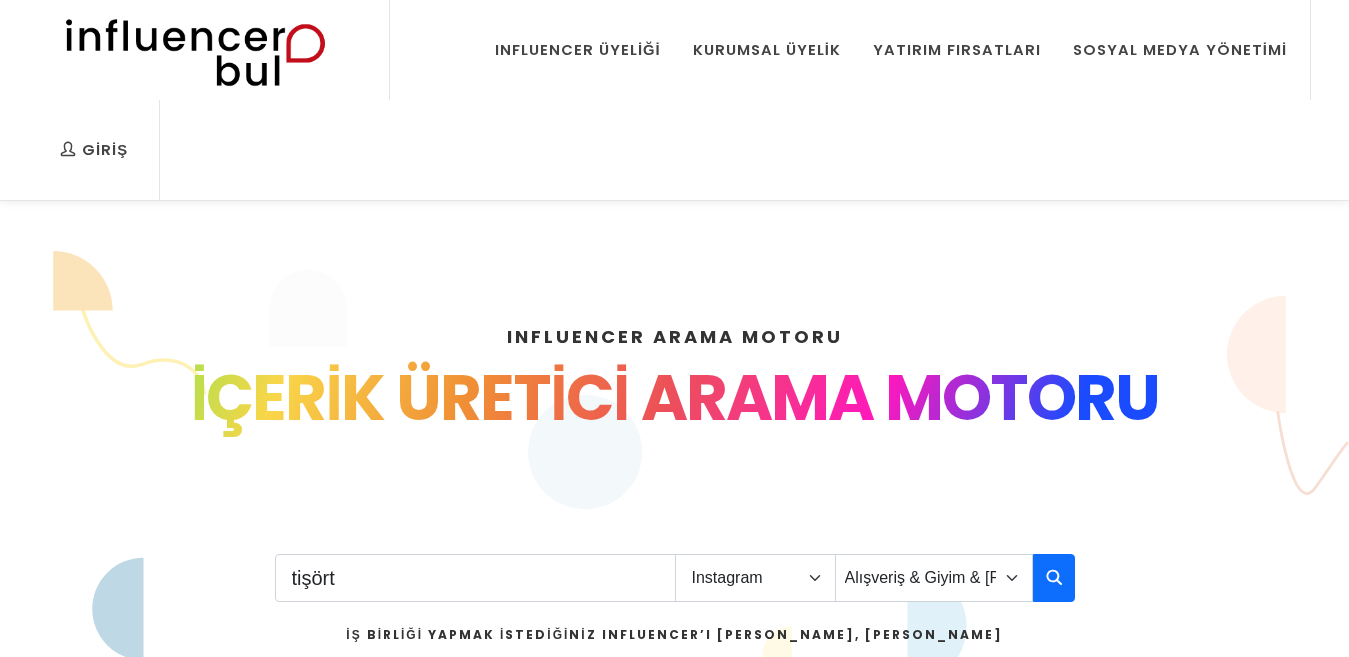 select on "1" 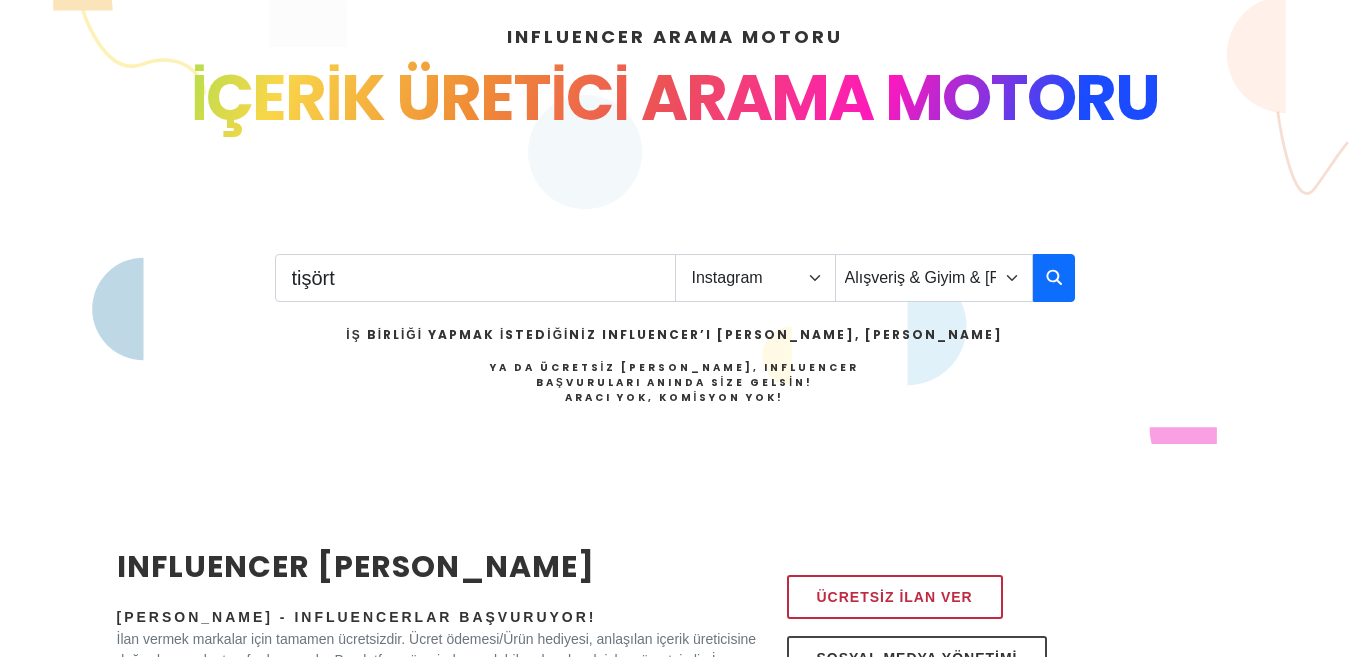 scroll, scrollTop: 0, scrollLeft: 0, axis: both 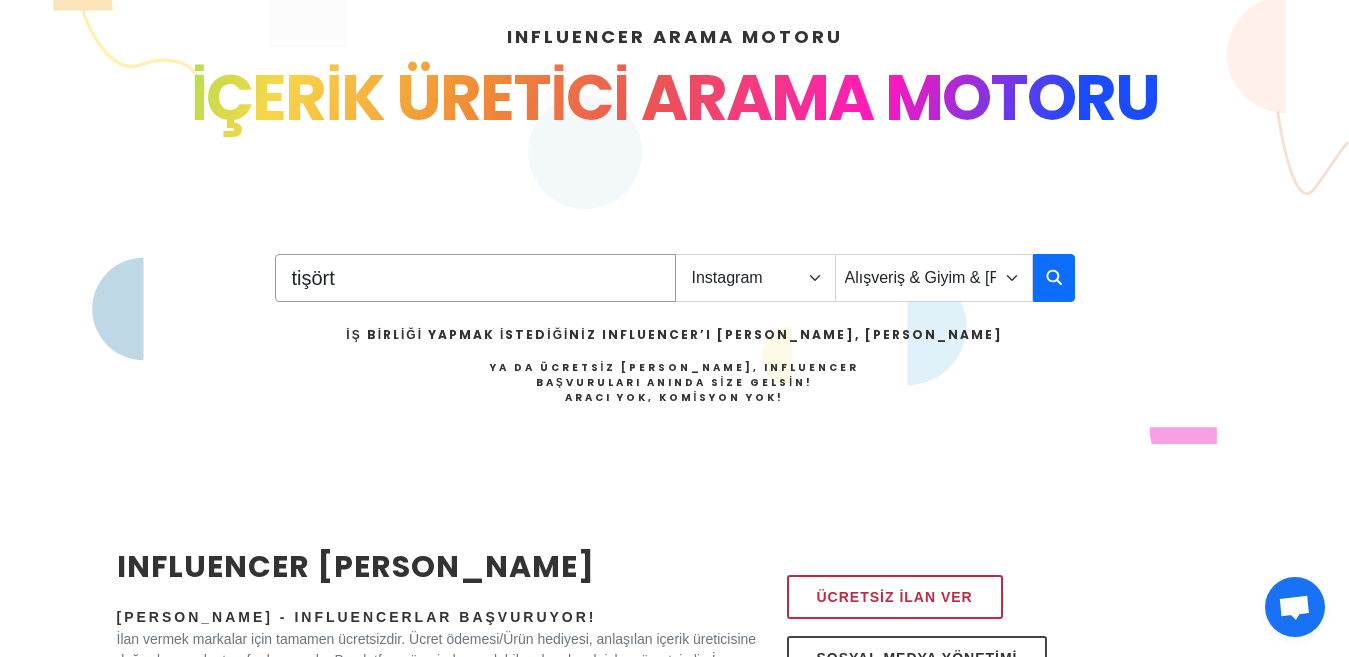 drag, startPoint x: 405, startPoint y: 275, endPoint x: 152, endPoint y: 269, distance: 253.07114 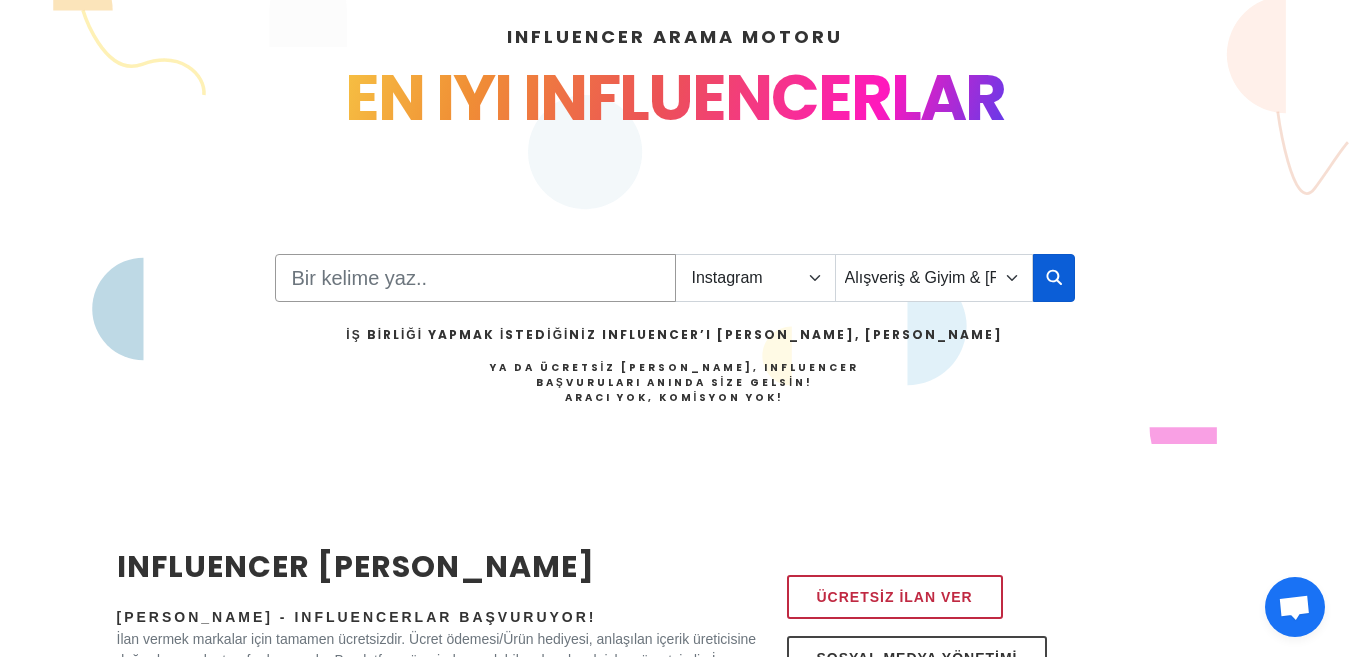type 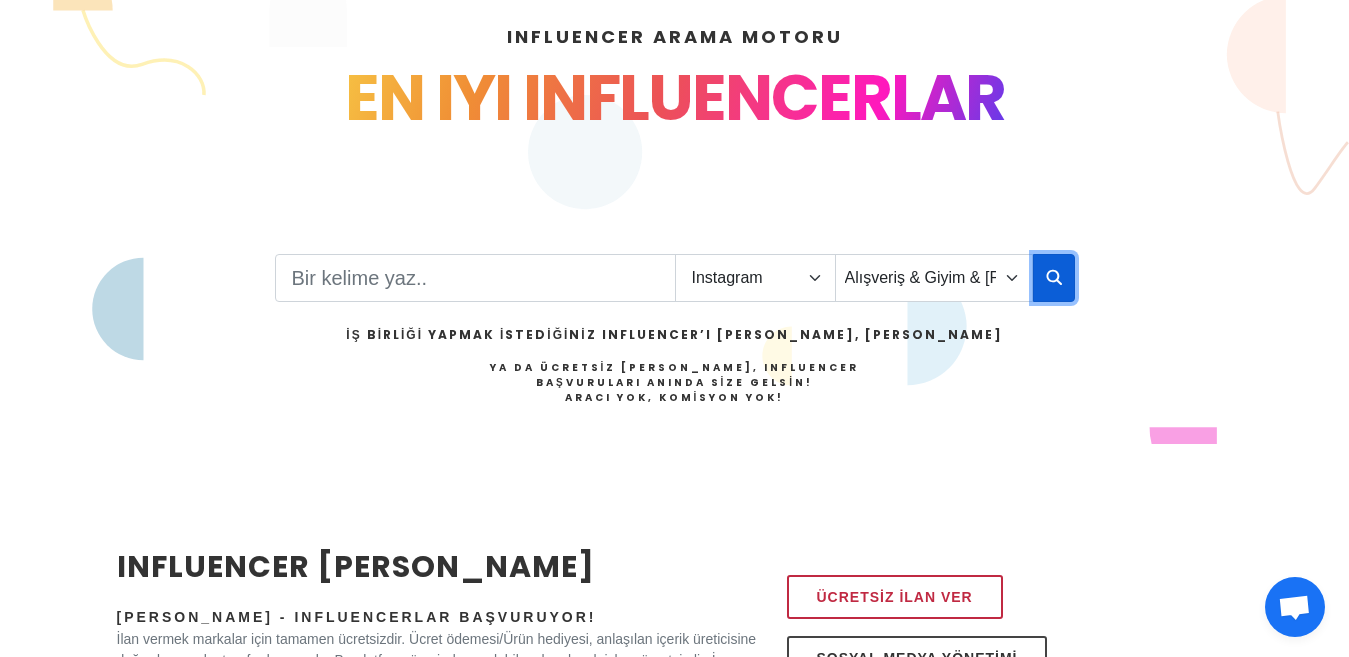 click at bounding box center [1054, 278] 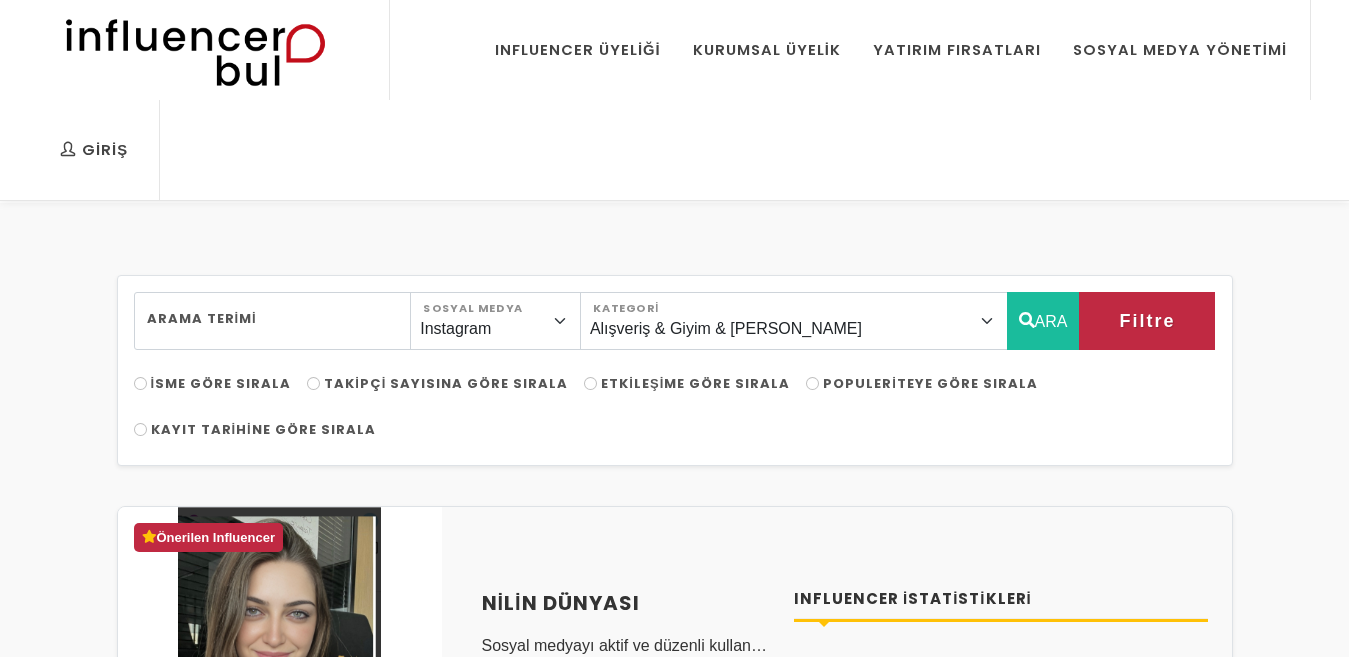 select on "2" 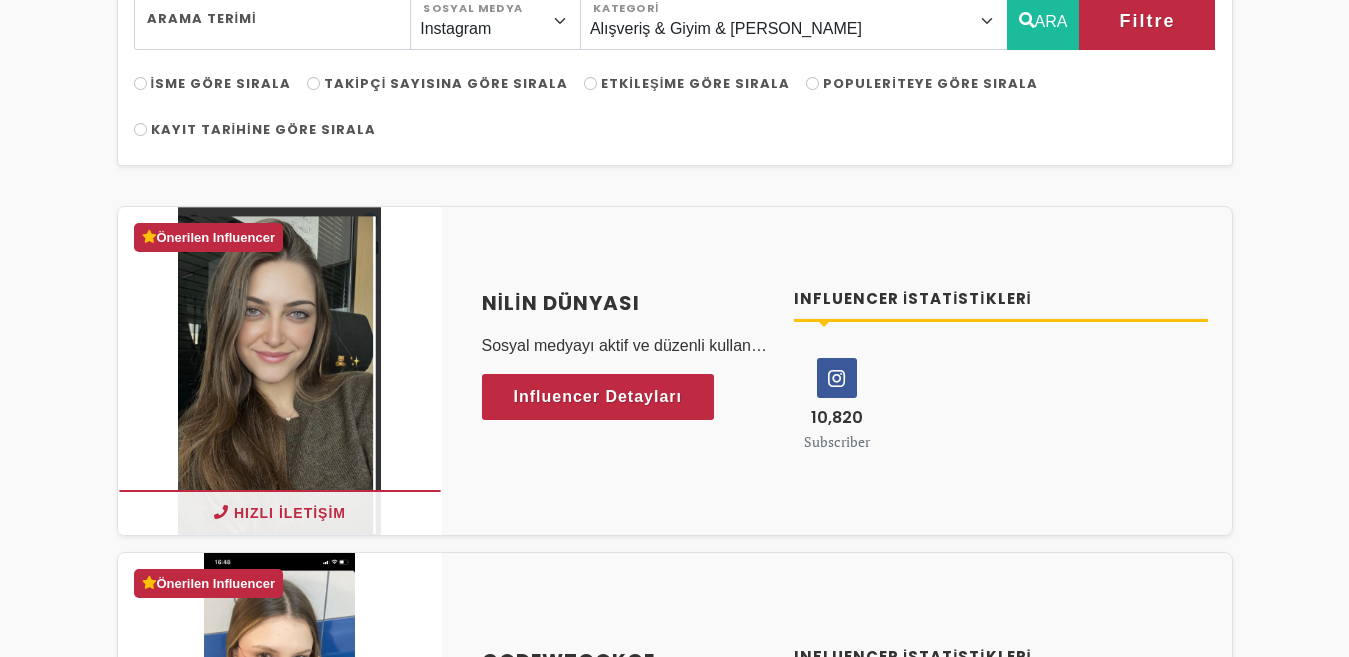 scroll, scrollTop: 300, scrollLeft: 0, axis: vertical 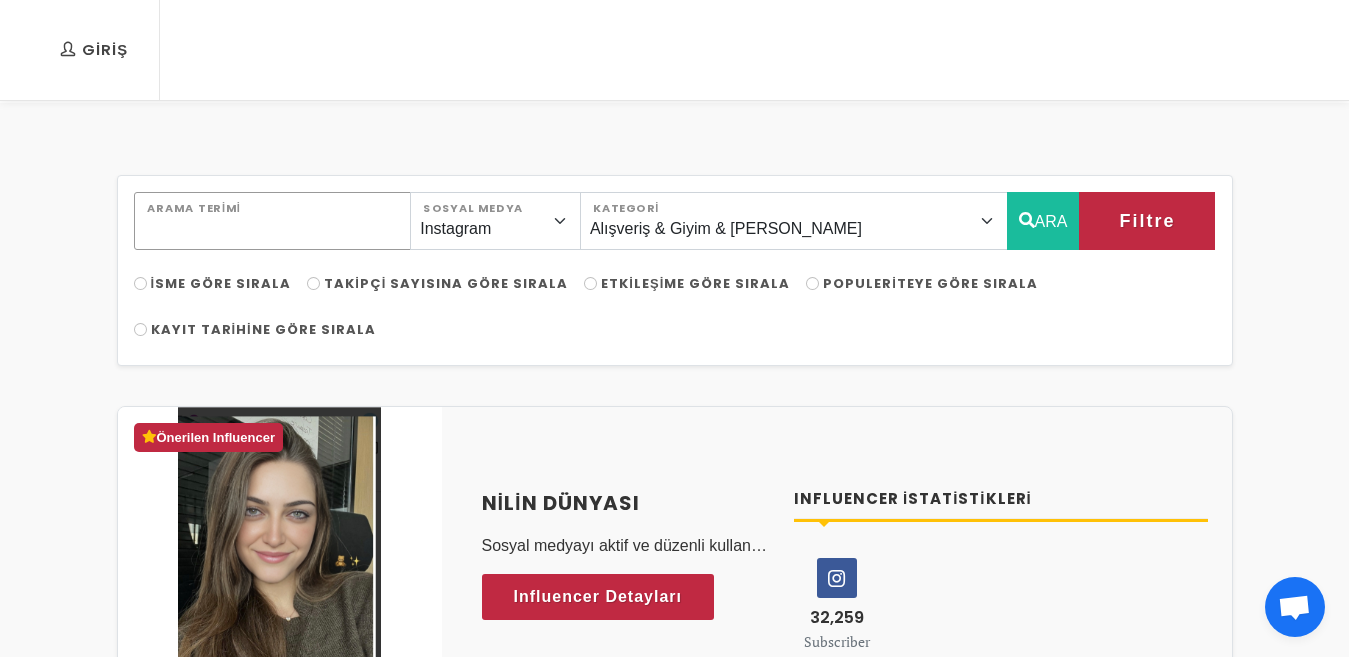 click on "Arama Terimi" at bounding box center (273, 221) 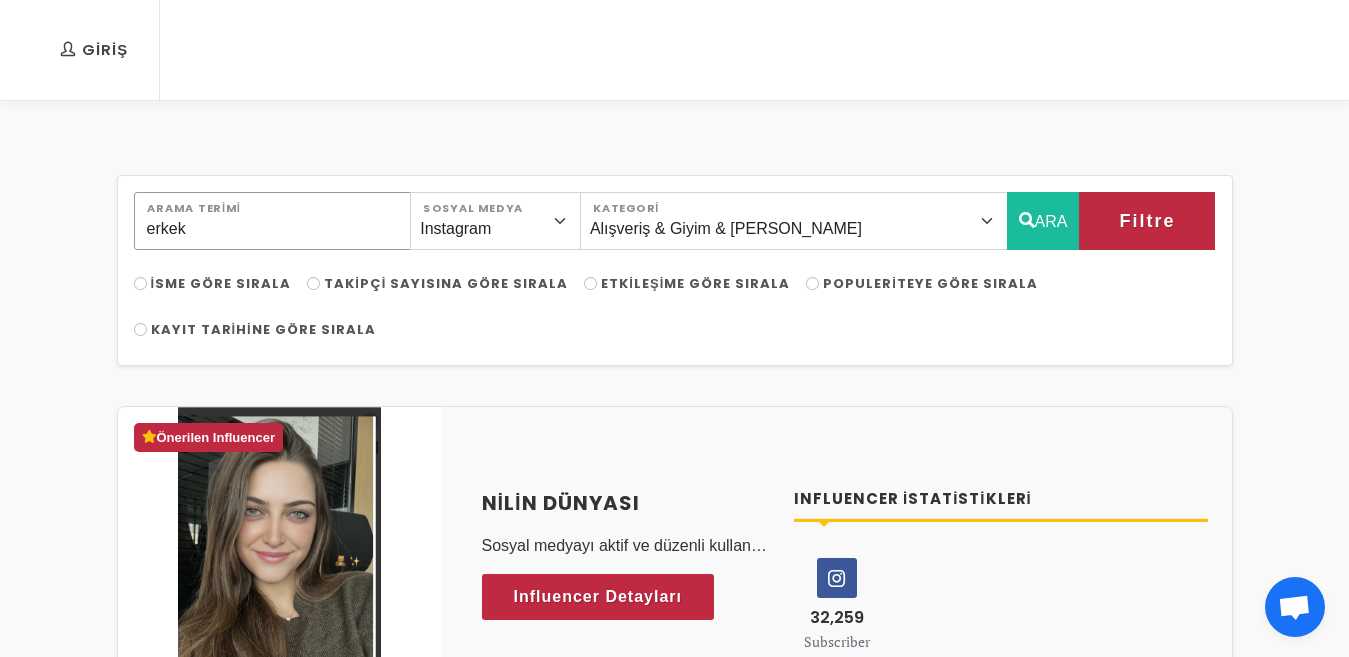 type on "erkek" 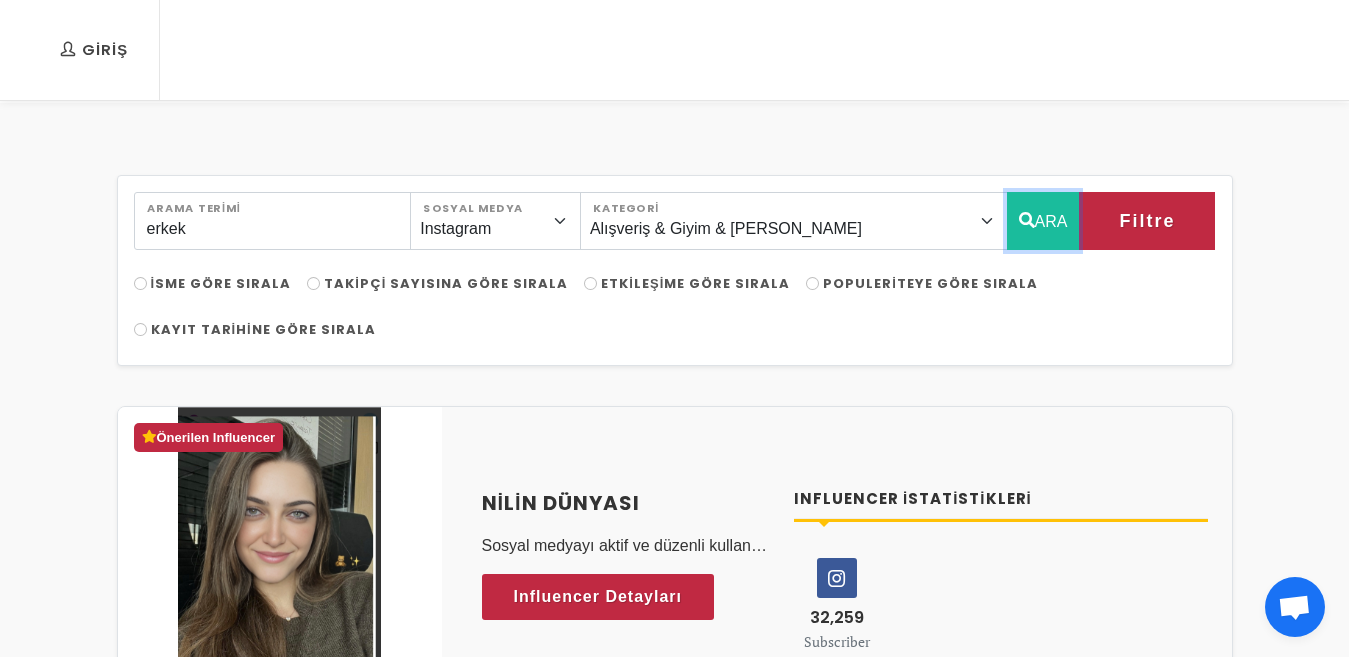 click on "ARA" at bounding box center [1043, 221] 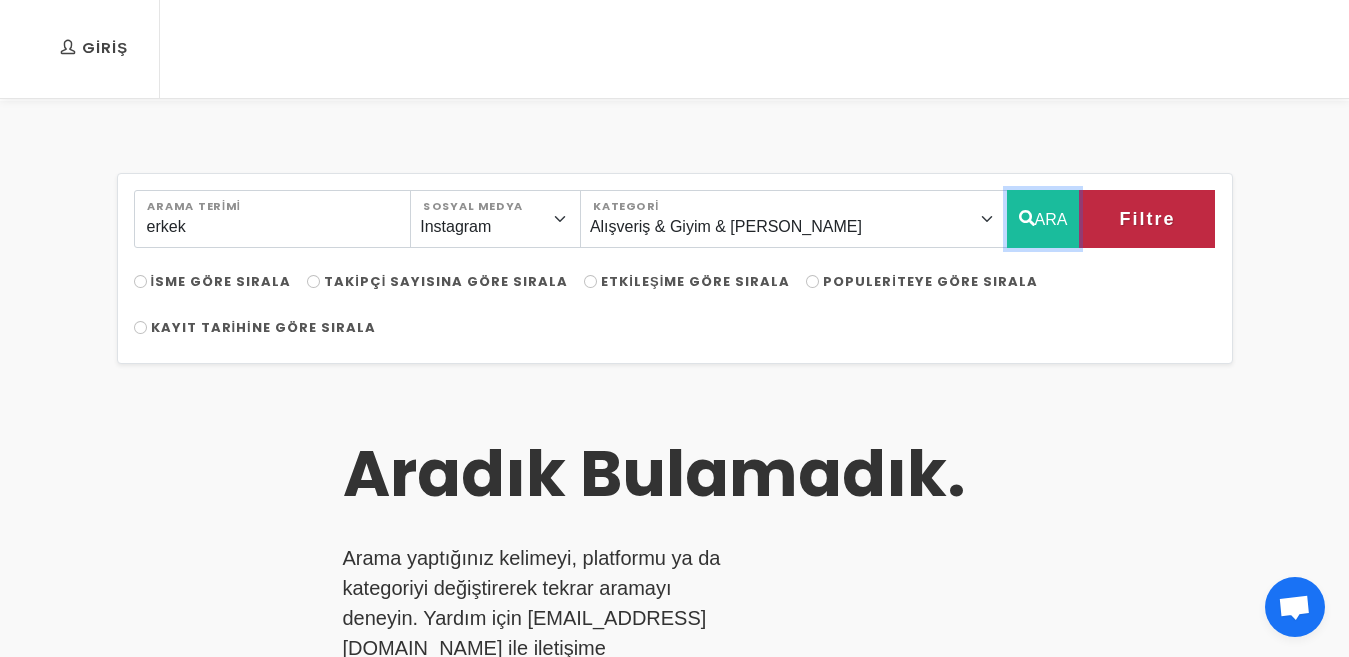 scroll, scrollTop: 100, scrollLeft: 0, axis: vertical 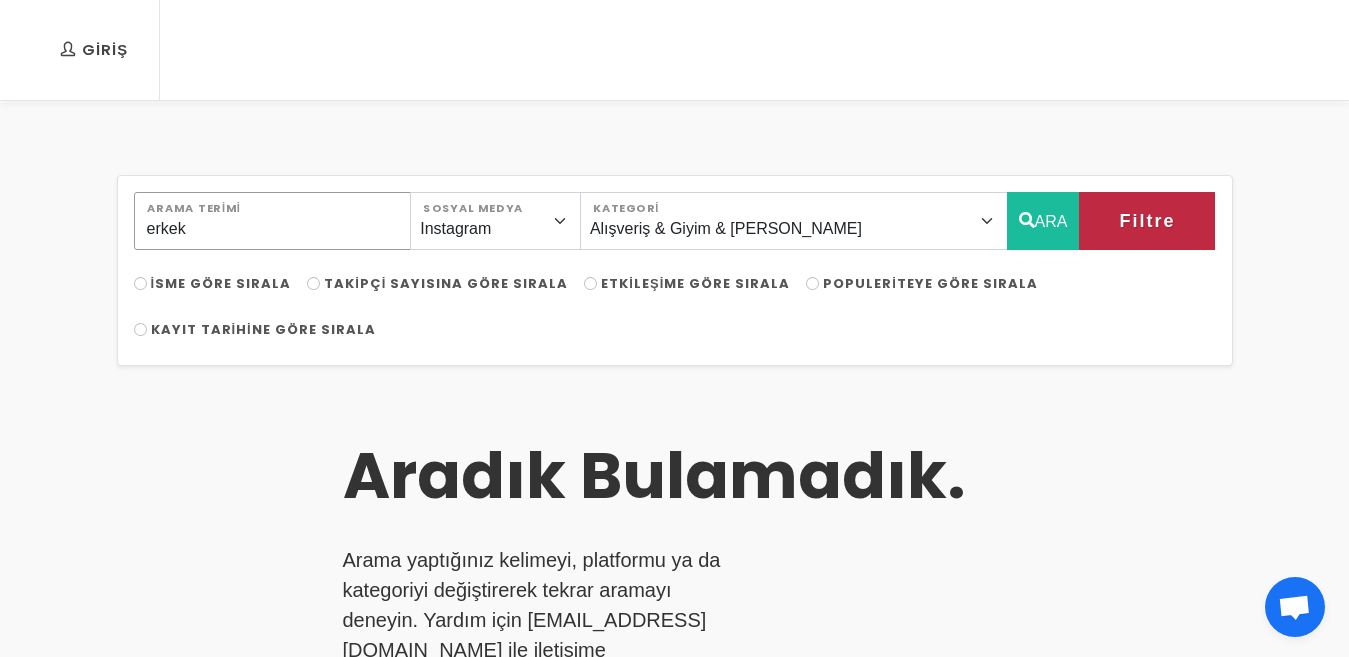 drag, startPoint x: 262, startPoint y: 232, endPoint x: 93, endPoint y: 238, distance: 169.10648 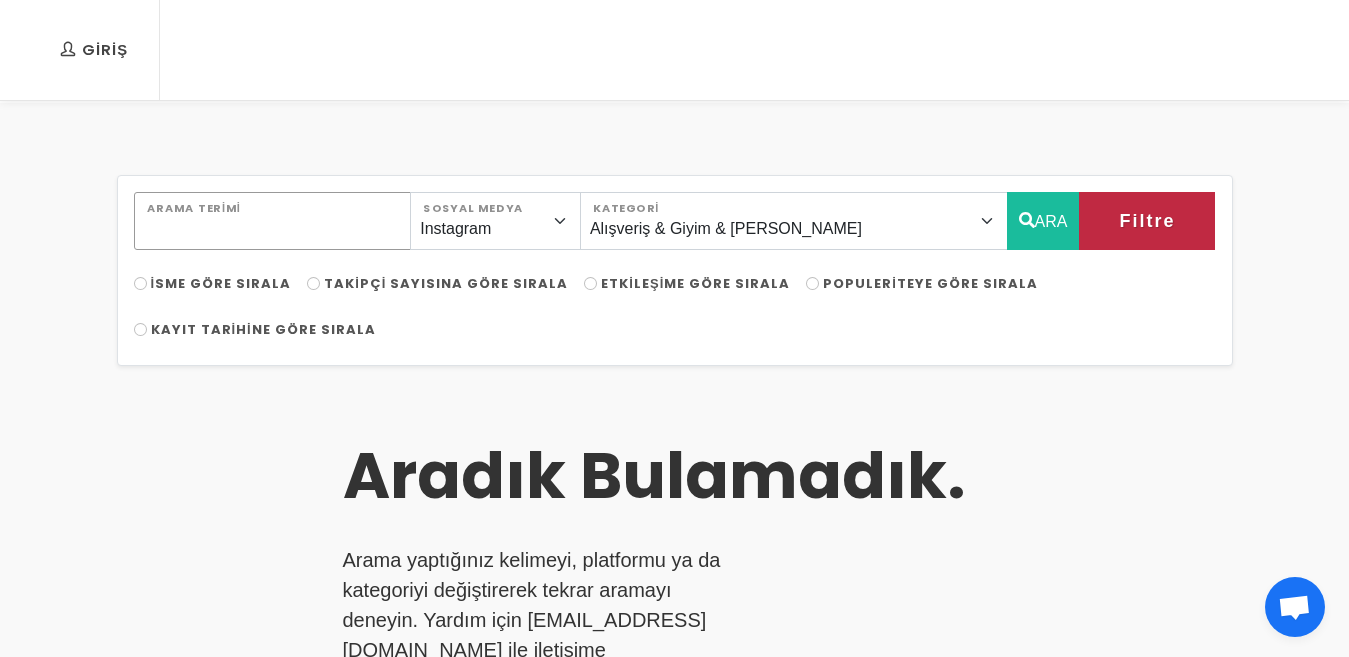 type 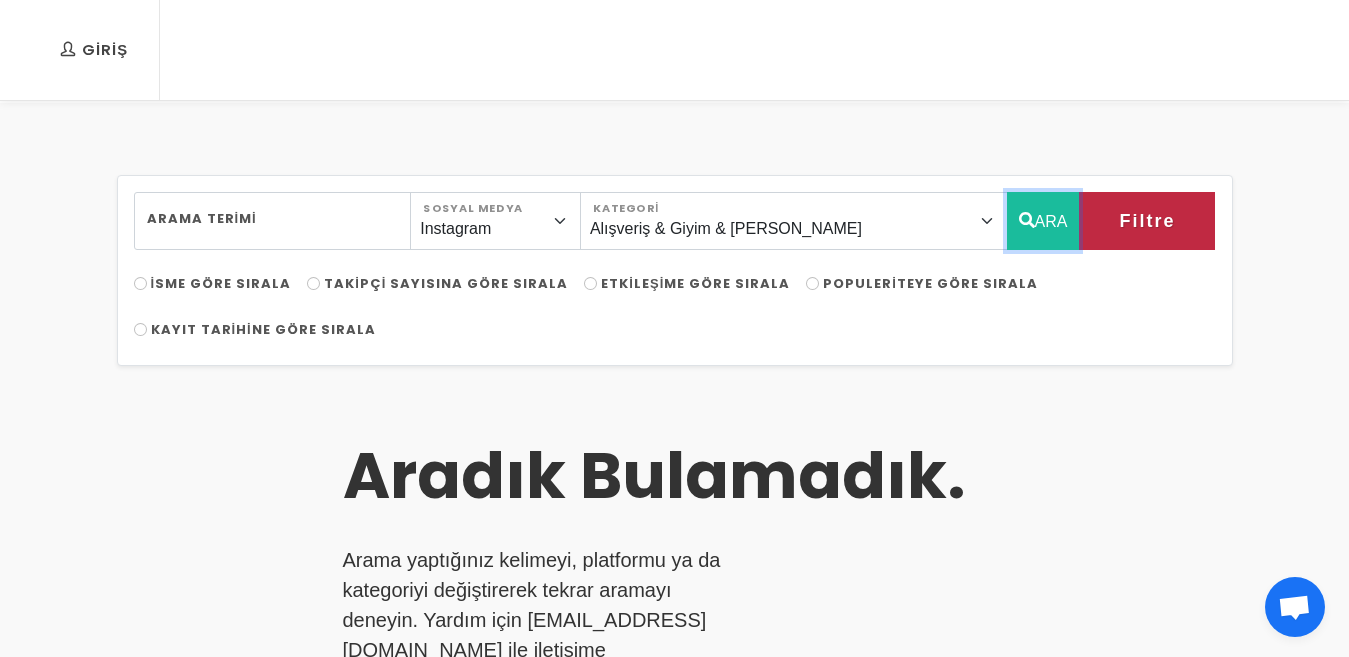 click on "ARA" at bounding box center (1043, 221) 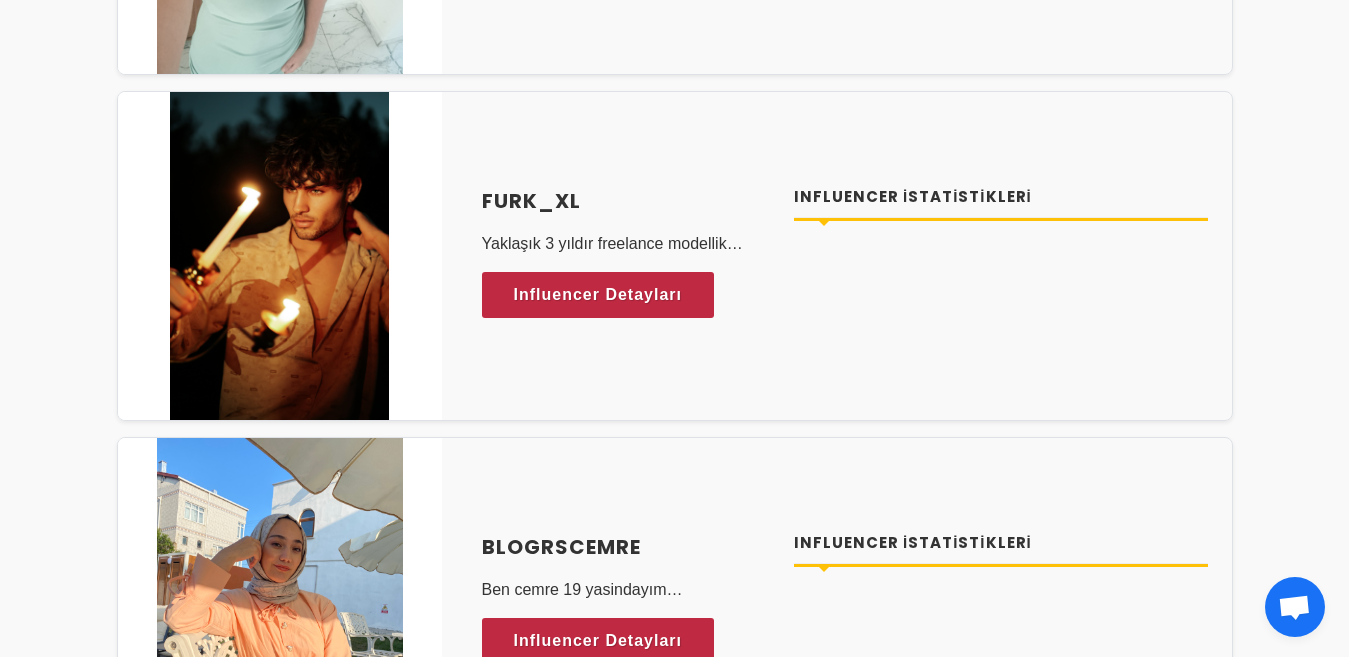 scroll, scrollTop: 7400, scrollLeft: 0, axis: vertical 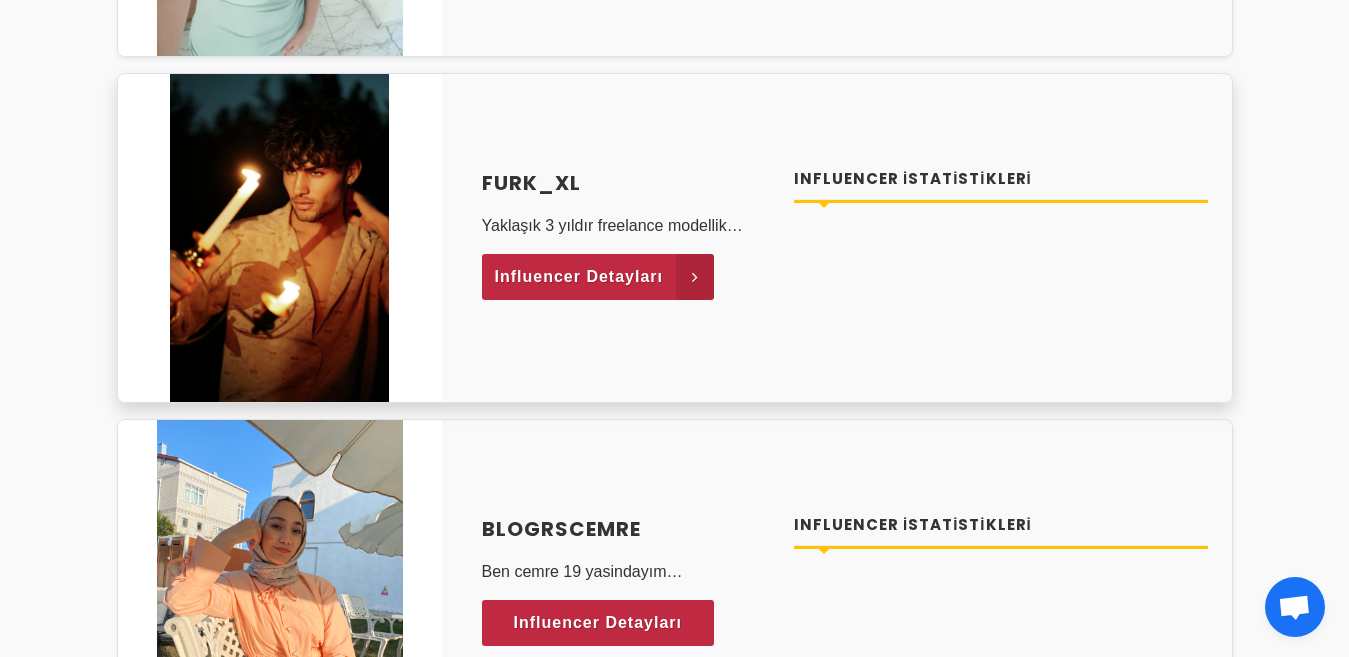 click on "Influencer Detayları" at bounding box center (579, 277) 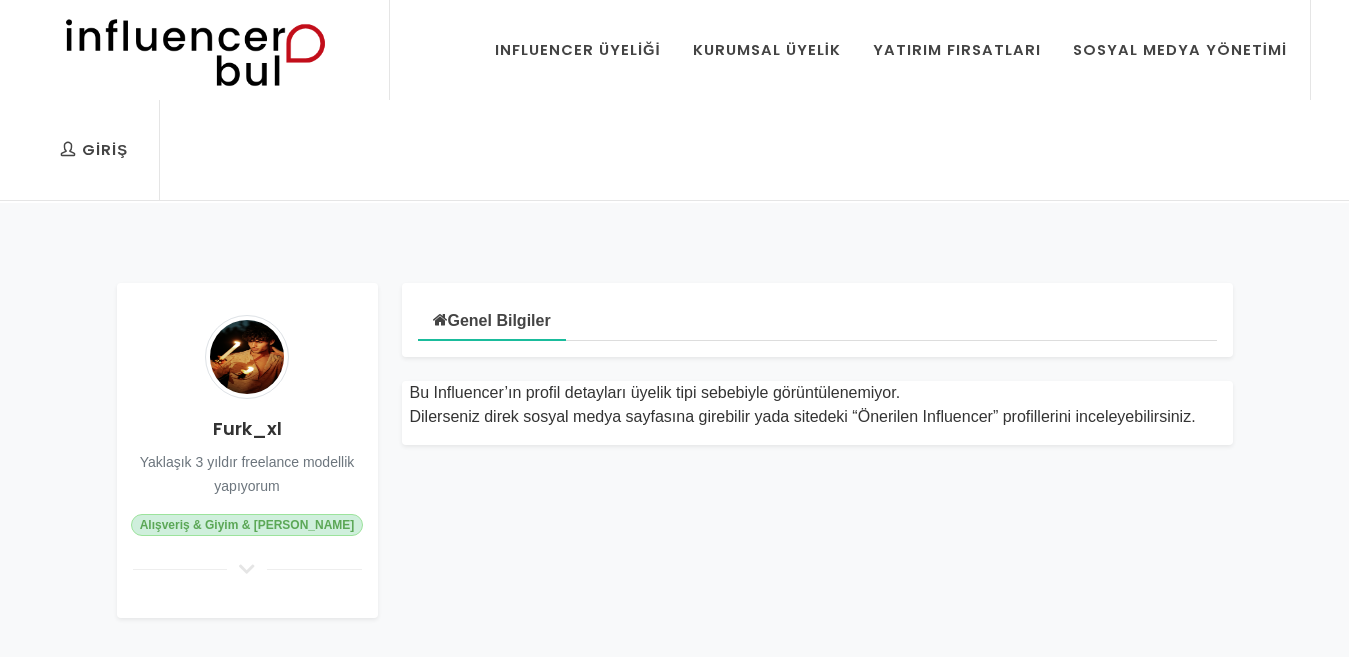 scroll, scrollTop: 0, scrollLeft: 0, axis: both 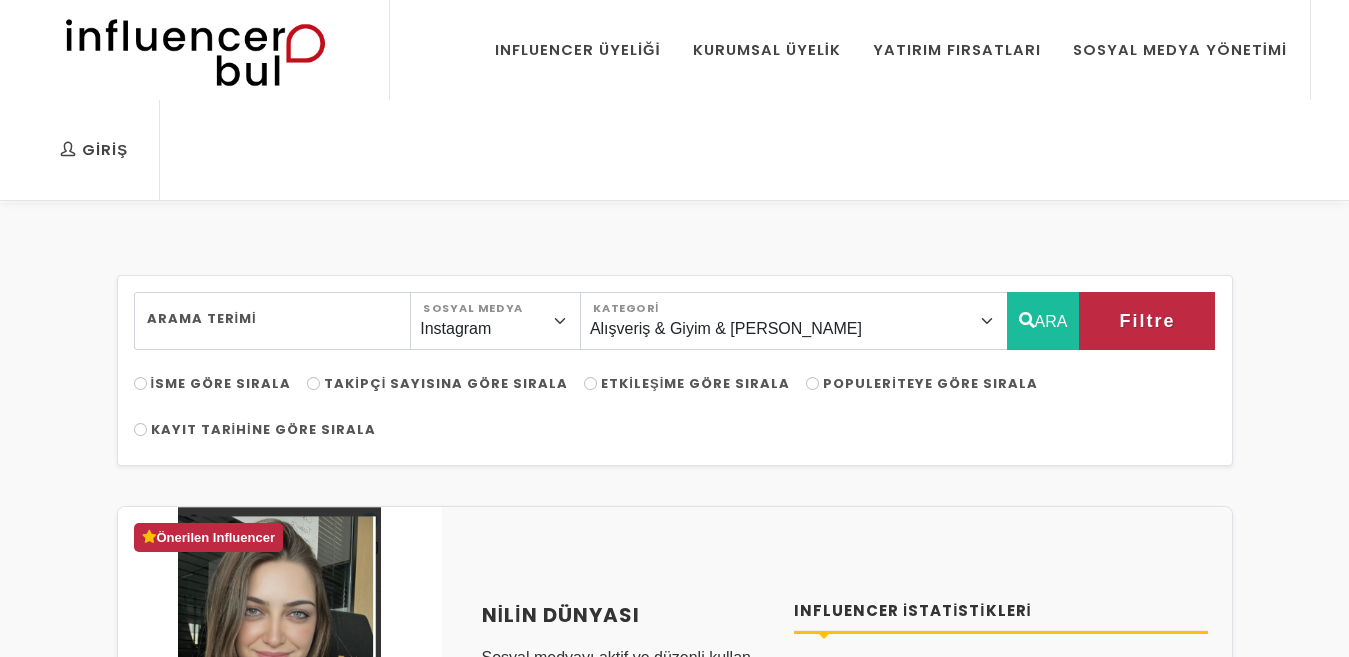 select on "2" 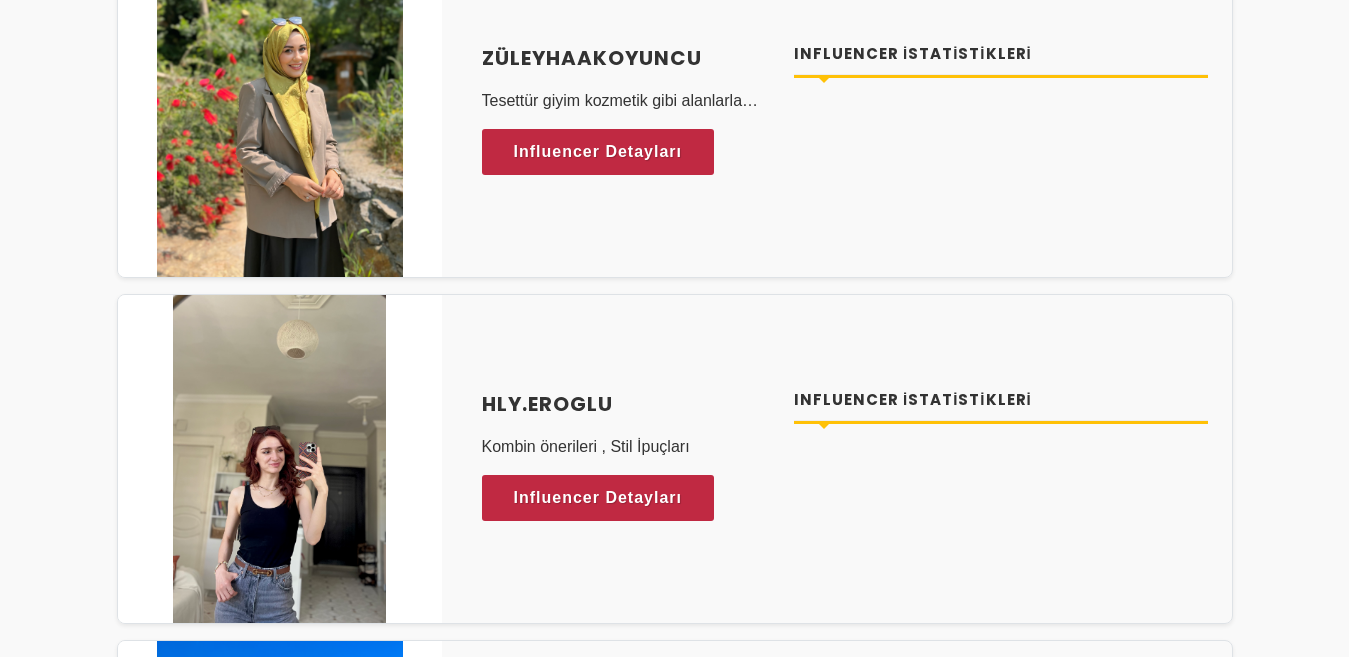 scroll, scrollTop: 9435, scrollLeft: 0, axis: vertical 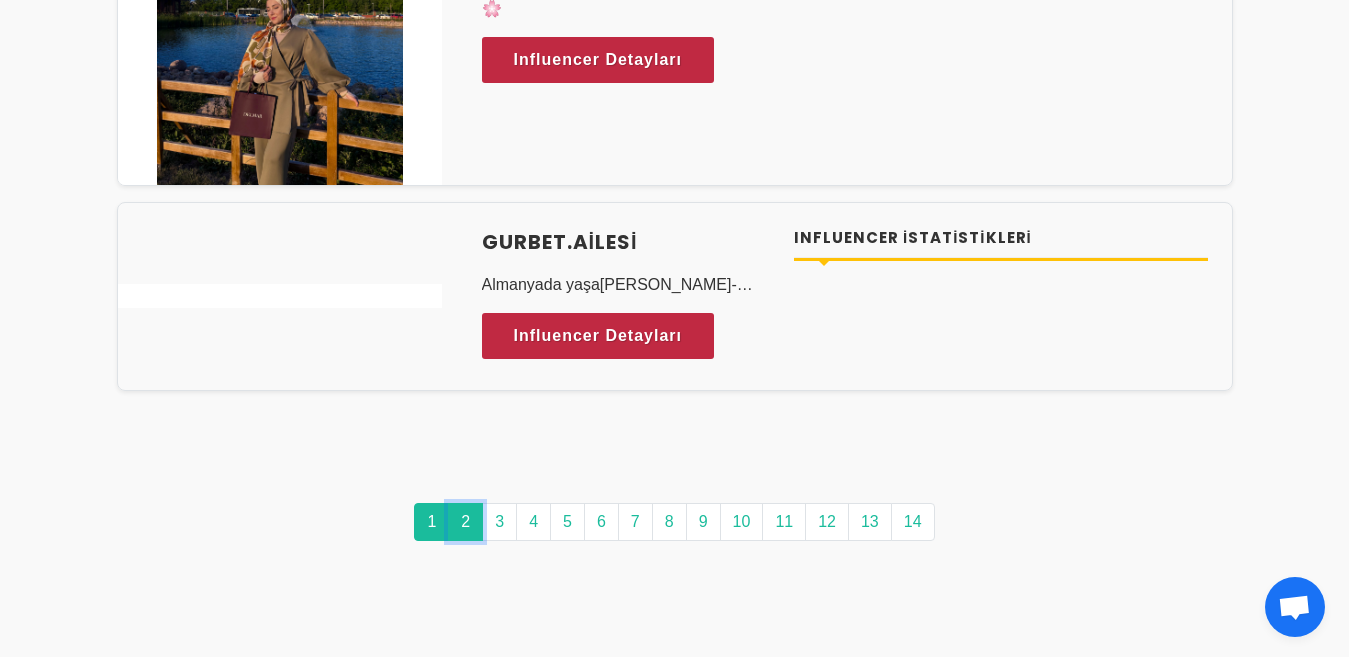 click on "2" at bounding box center (465, 522) 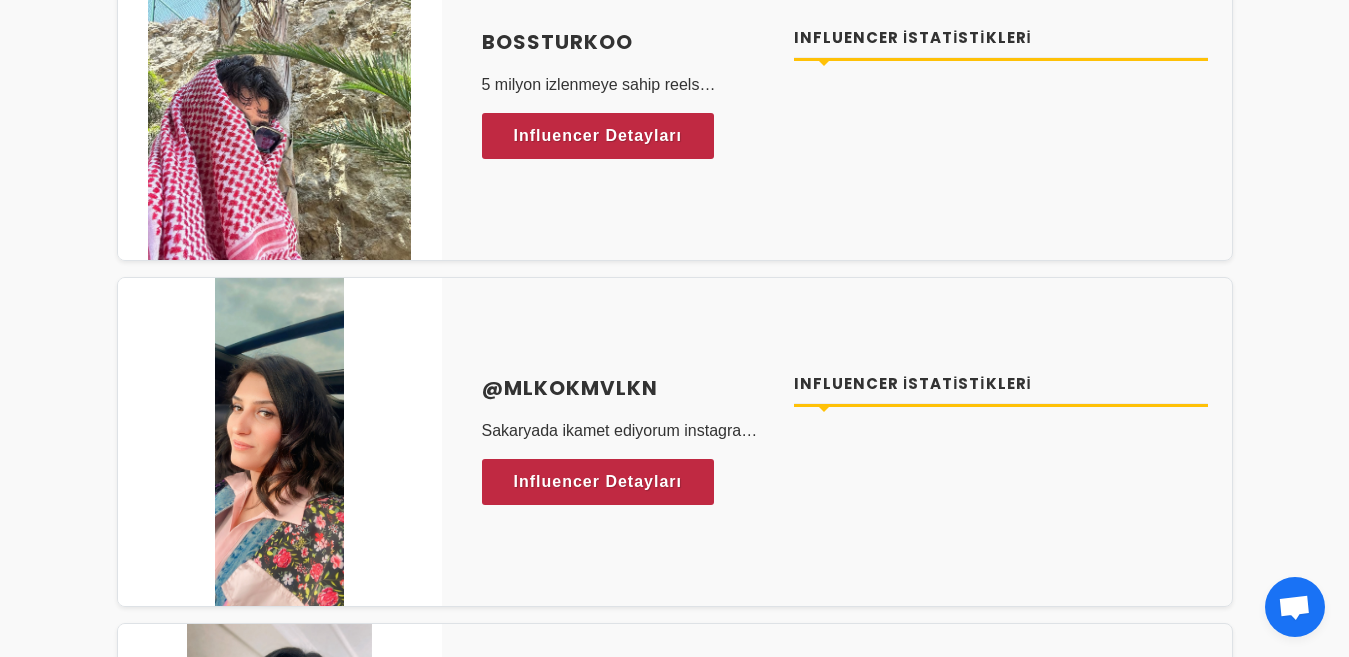 scroll, scrollTop: 5700, scrollLeft: 0, axis: vertical 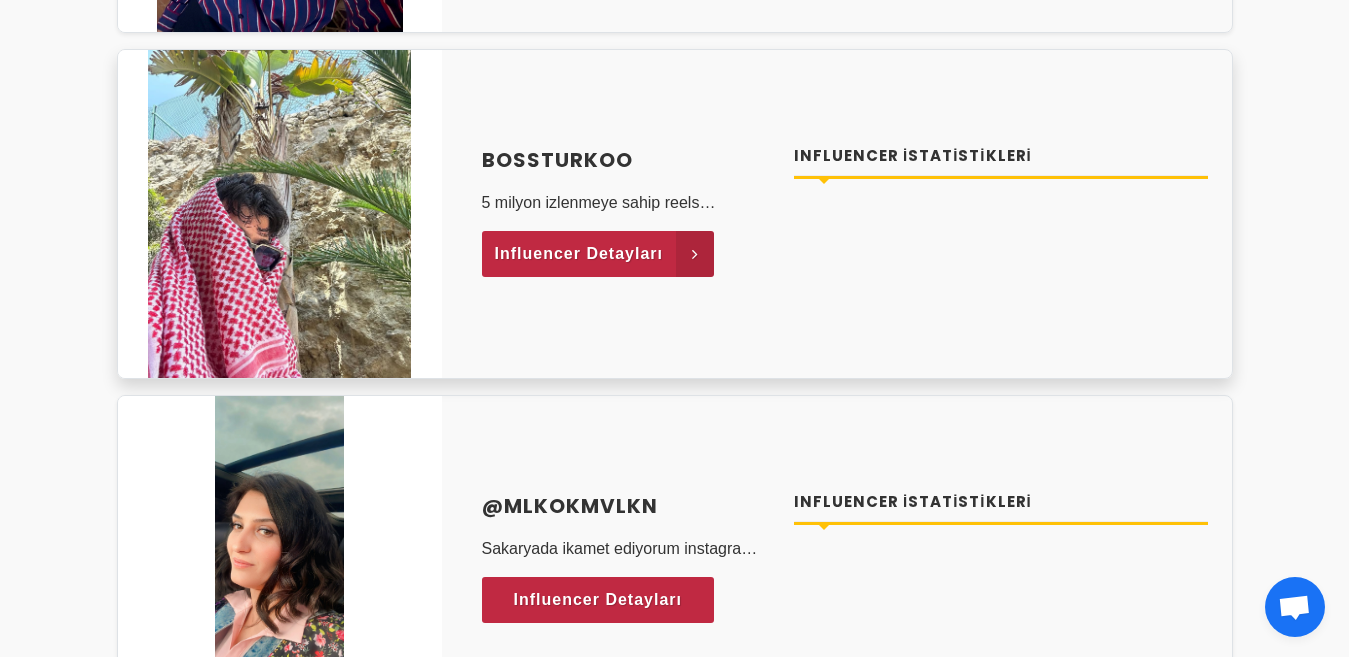 click on "Influencer Detayları" at bounding box center [579, 254] 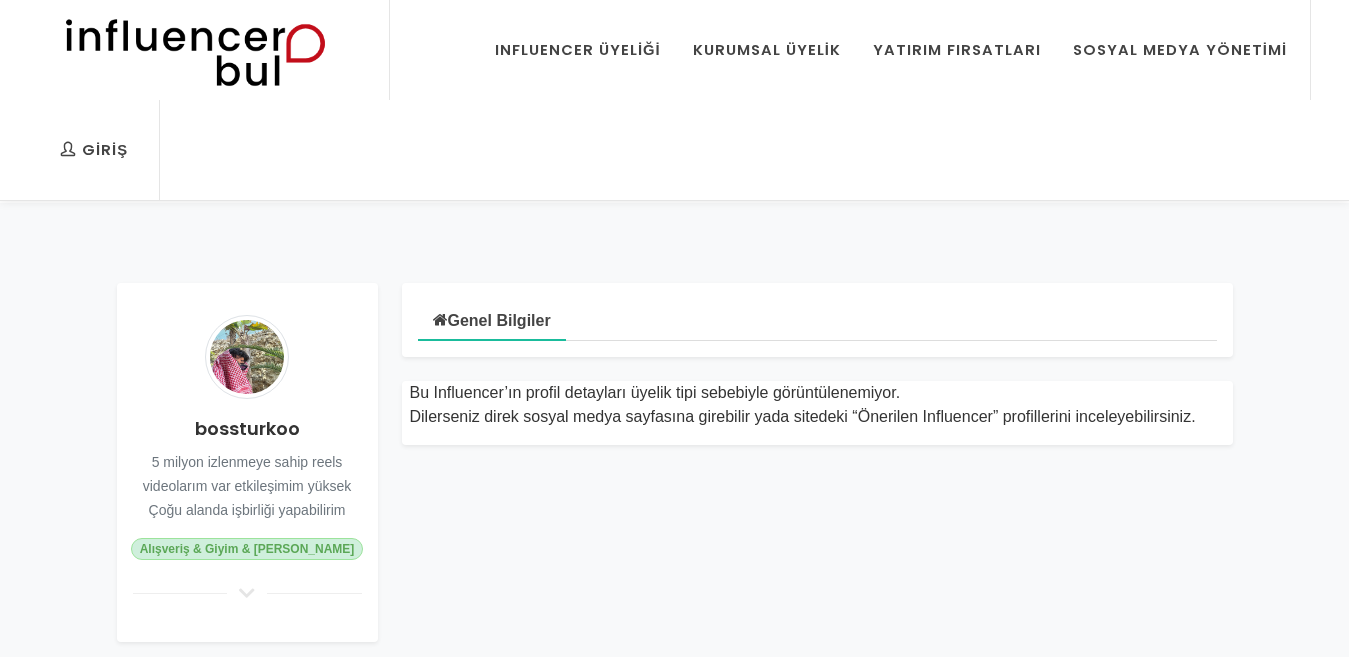 scroll, scrollTop: 100, scrollLeft: 0, axis: vertical 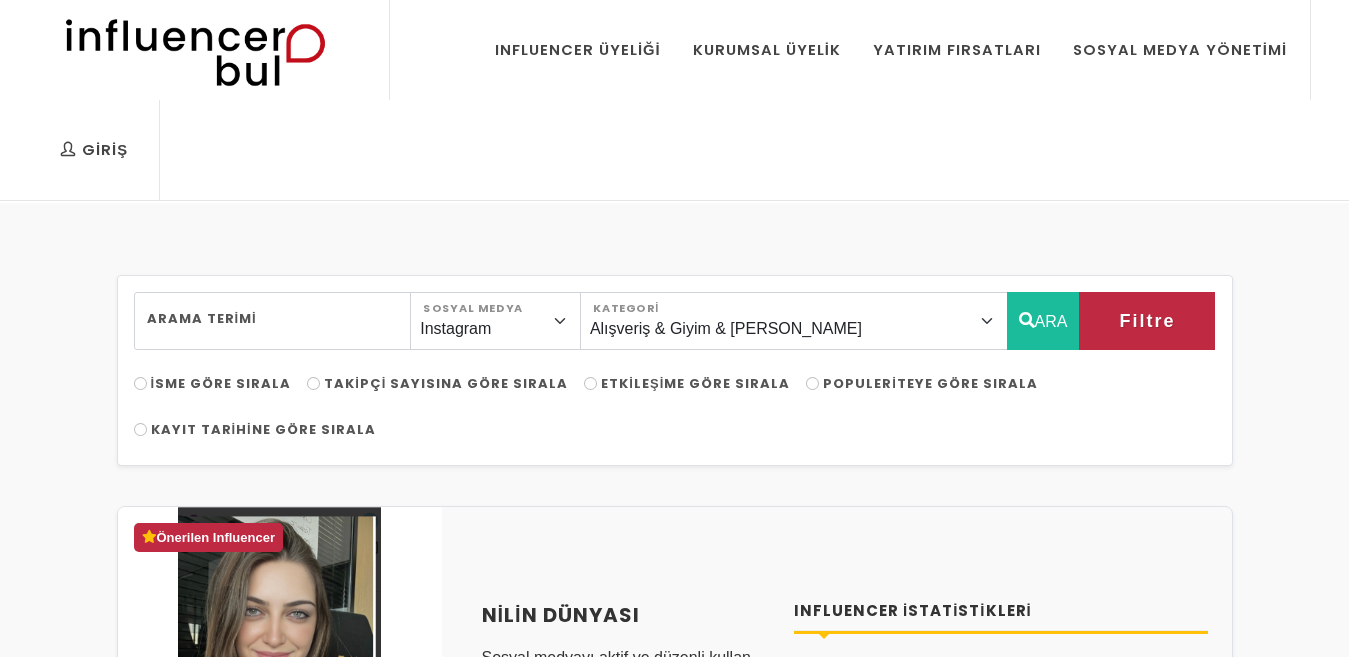 select on "2" 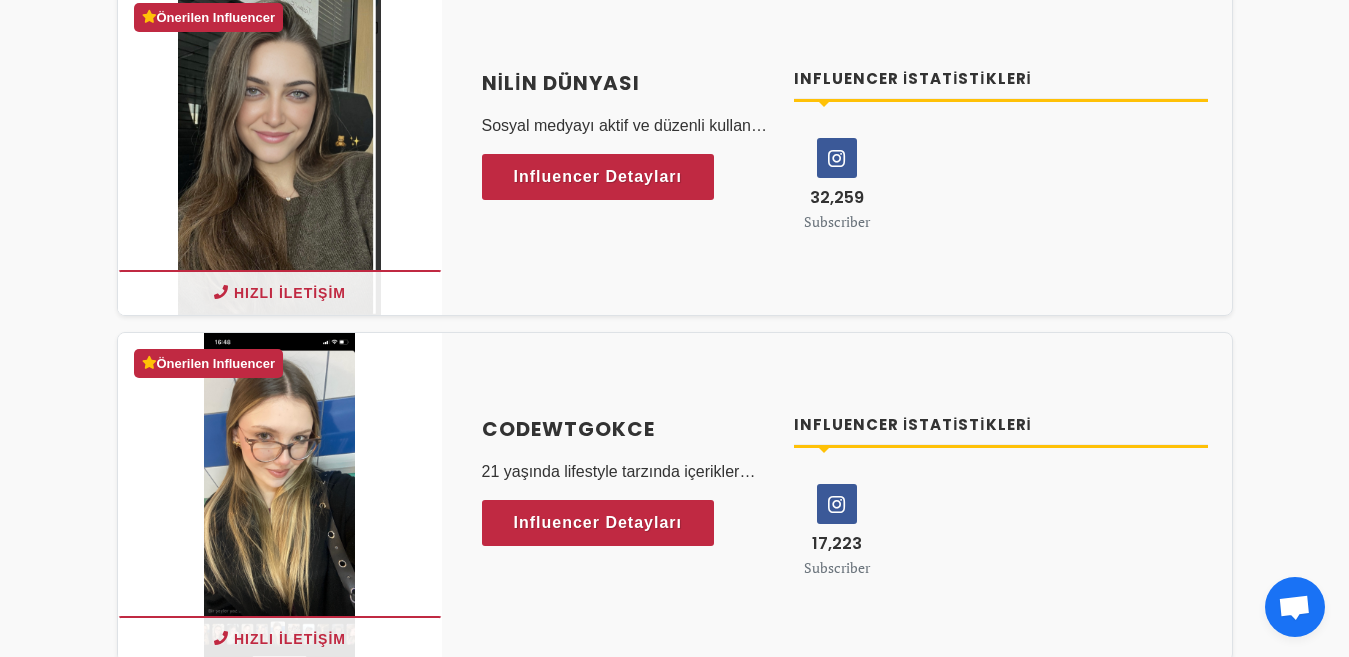 scroll, scrollTop: 700, scrollLeft: 0, axis: vertical 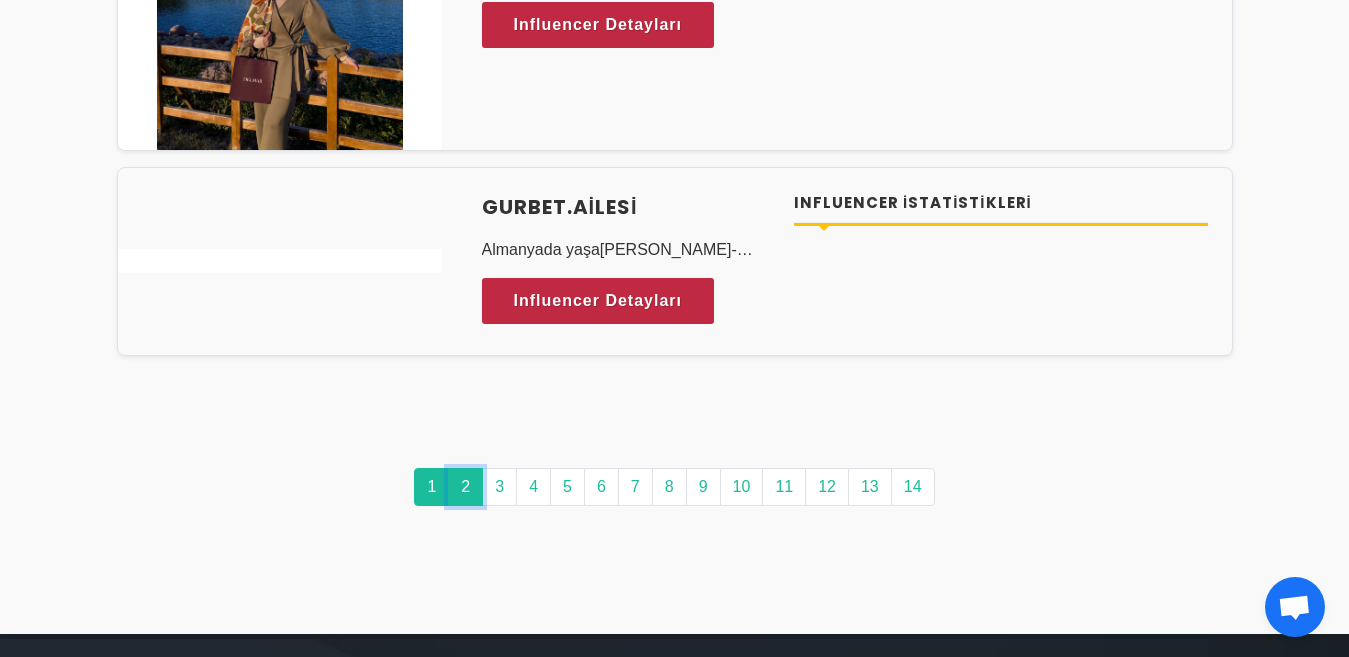 click on "2" at bounding box center [465, 487] 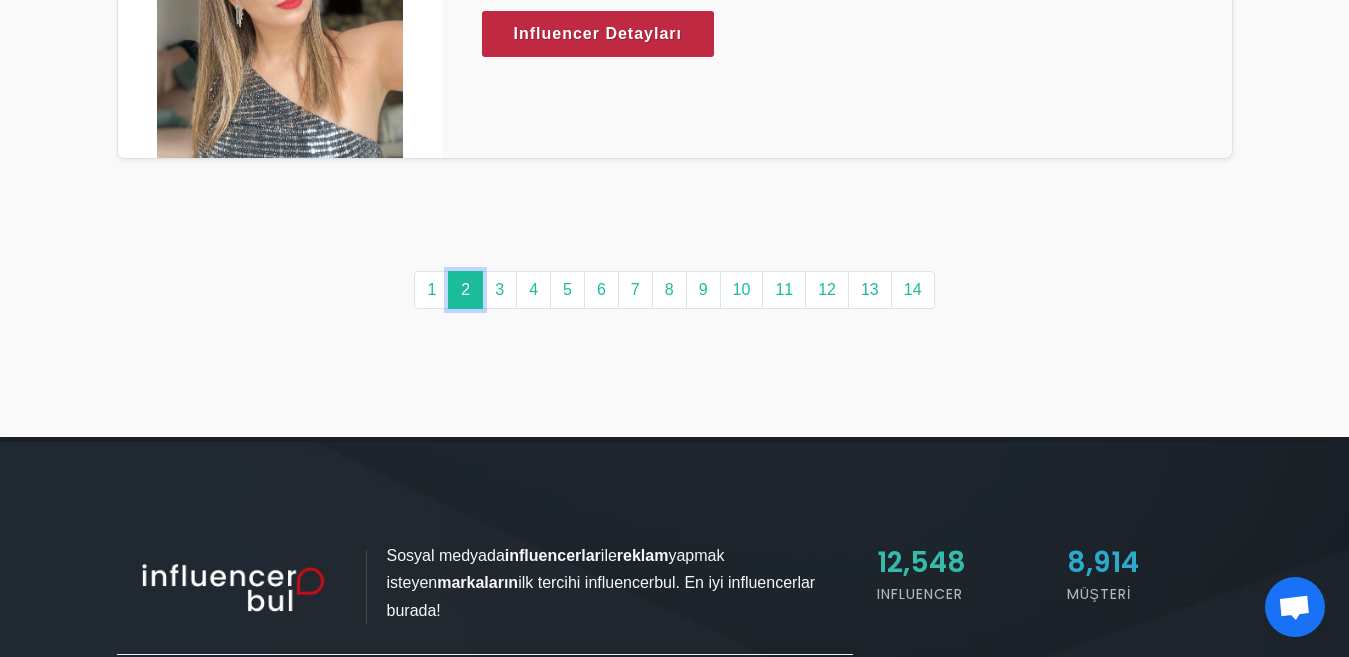 scroll, scrollTop: 10400, scrollLeft: 0, axis: vertical 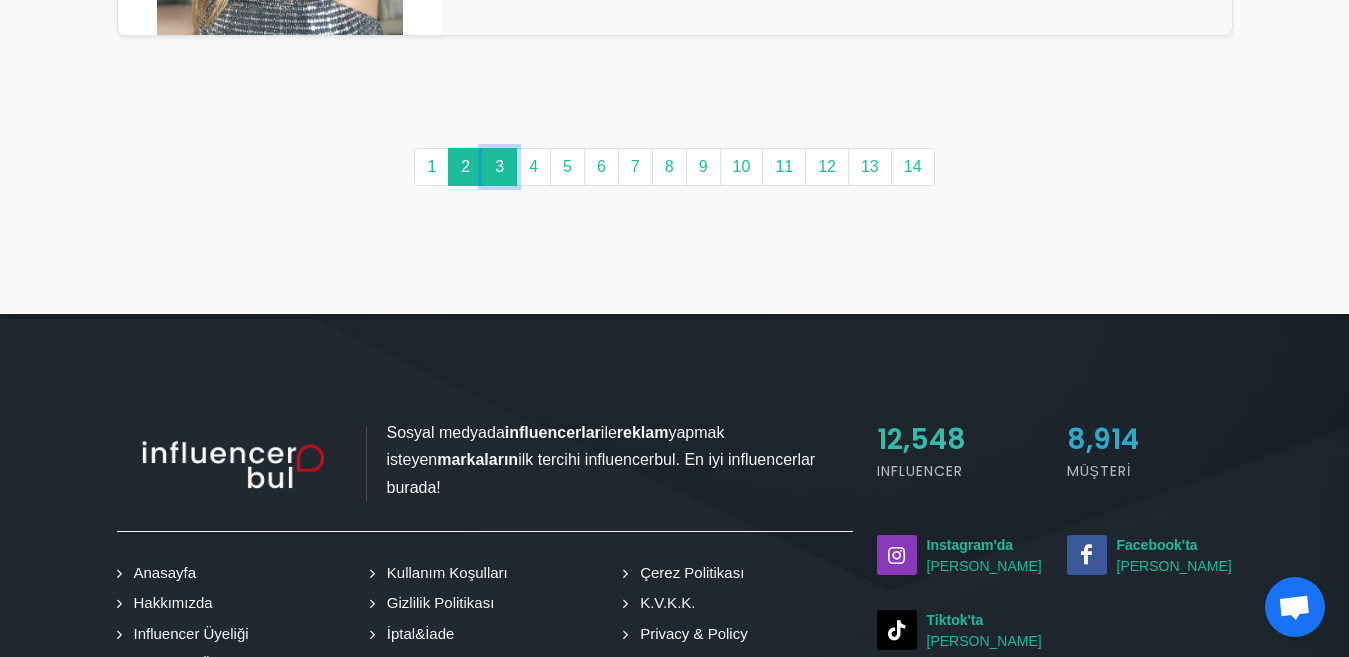 click on "3" at bounding box center [499, 167] 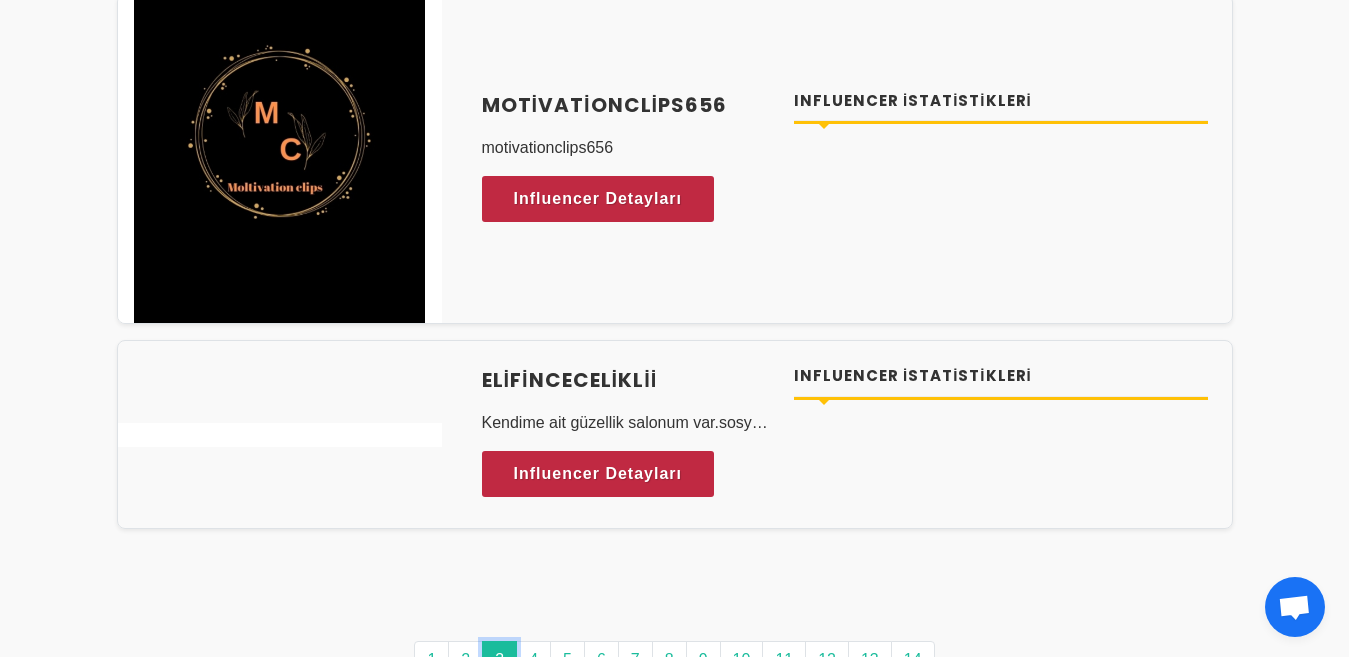 scroll, scrollTop: 9900, scrollLeft: 0, axis: vertical 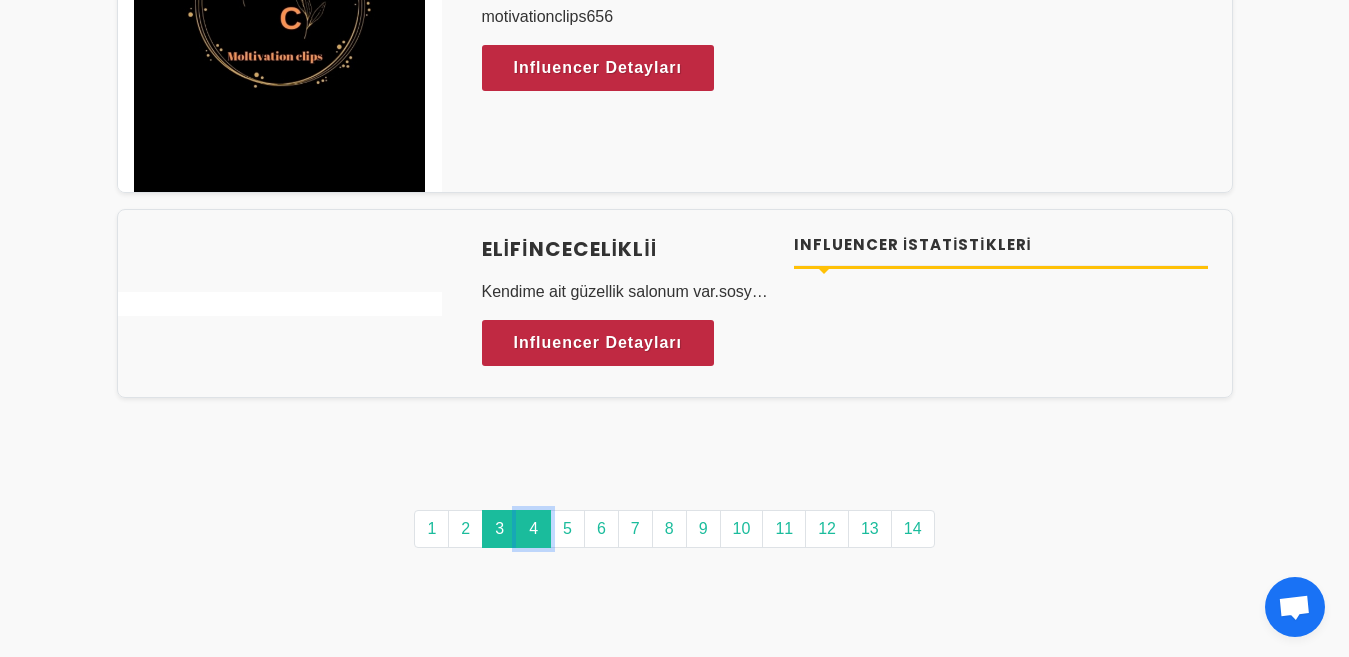 click on "4" at bounding box center [533, 529] 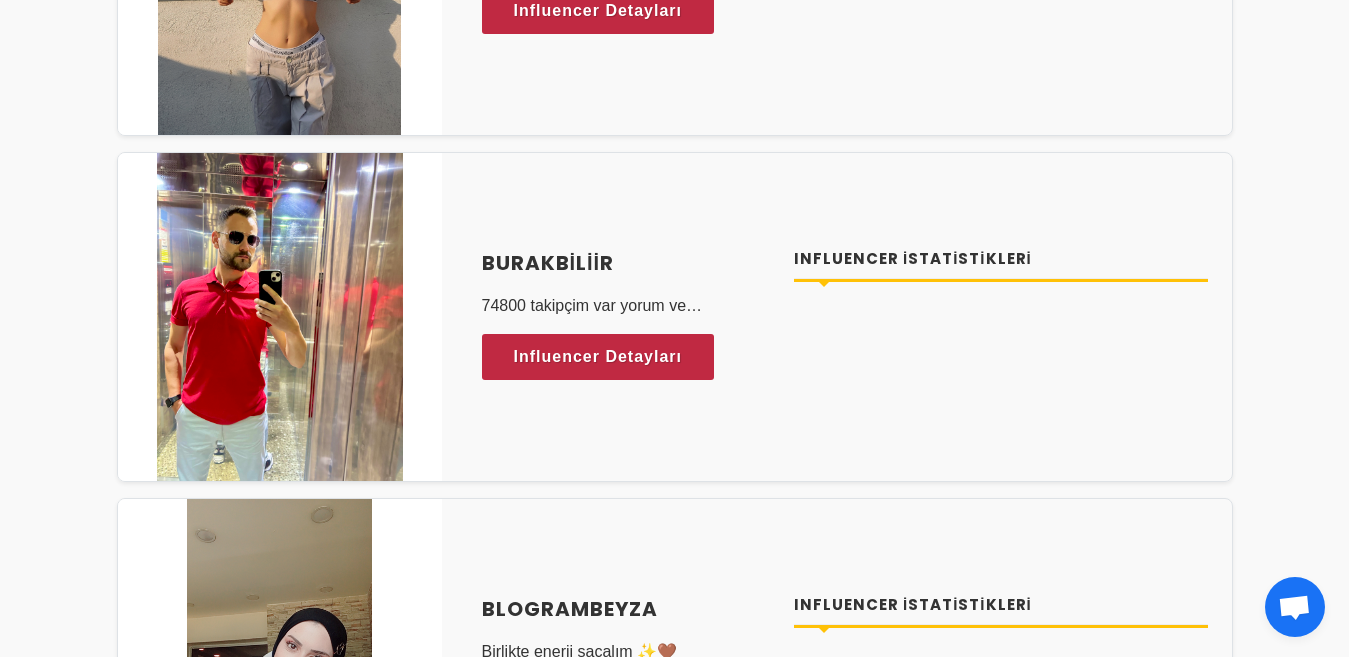 scroll, scrollTop: 1800, scrollLeft: 0, axis: vertical 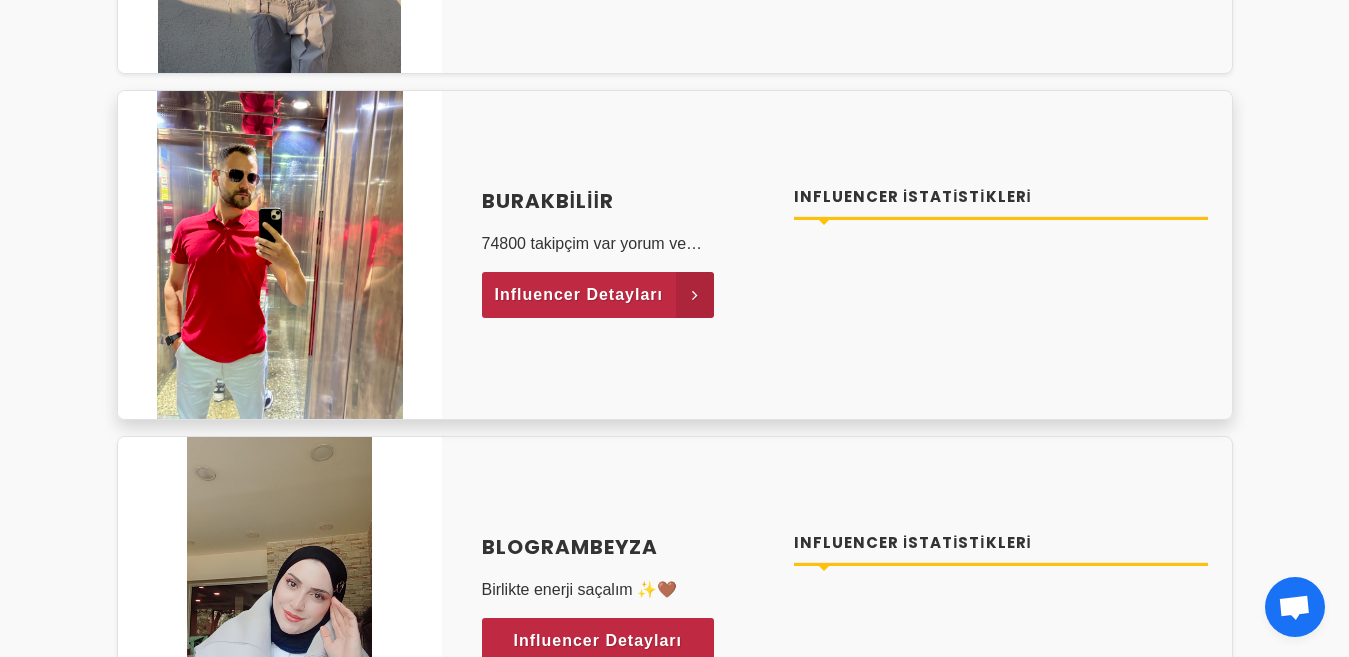 click on "Influencer Detayları" at bounding box center [579, 295] 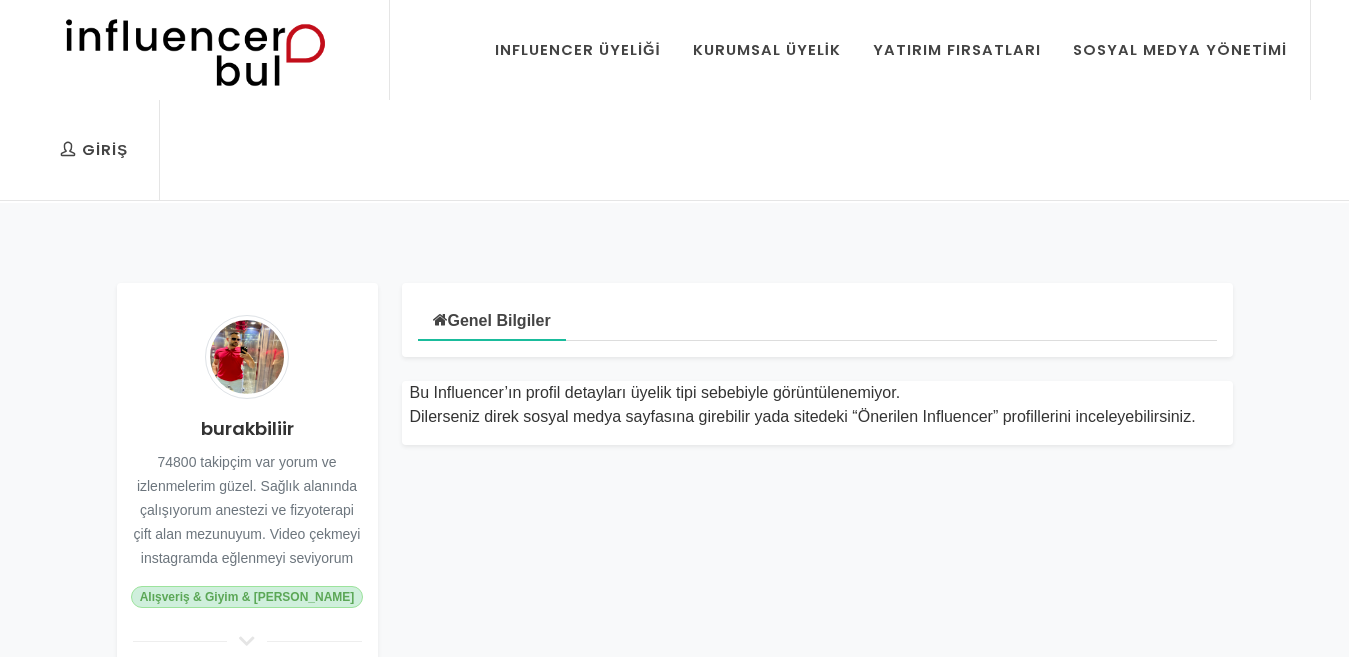 scroll, scrollTop: 0, scrollLeft: 0, axis: both 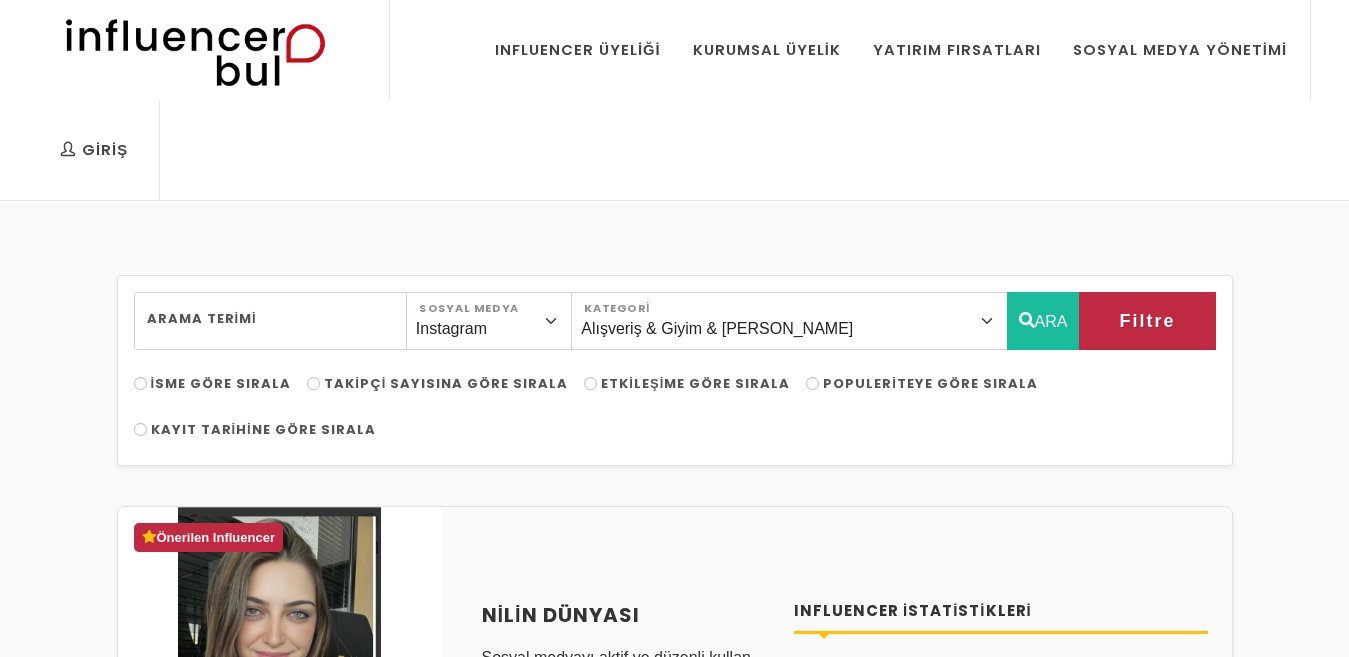 select on "2" 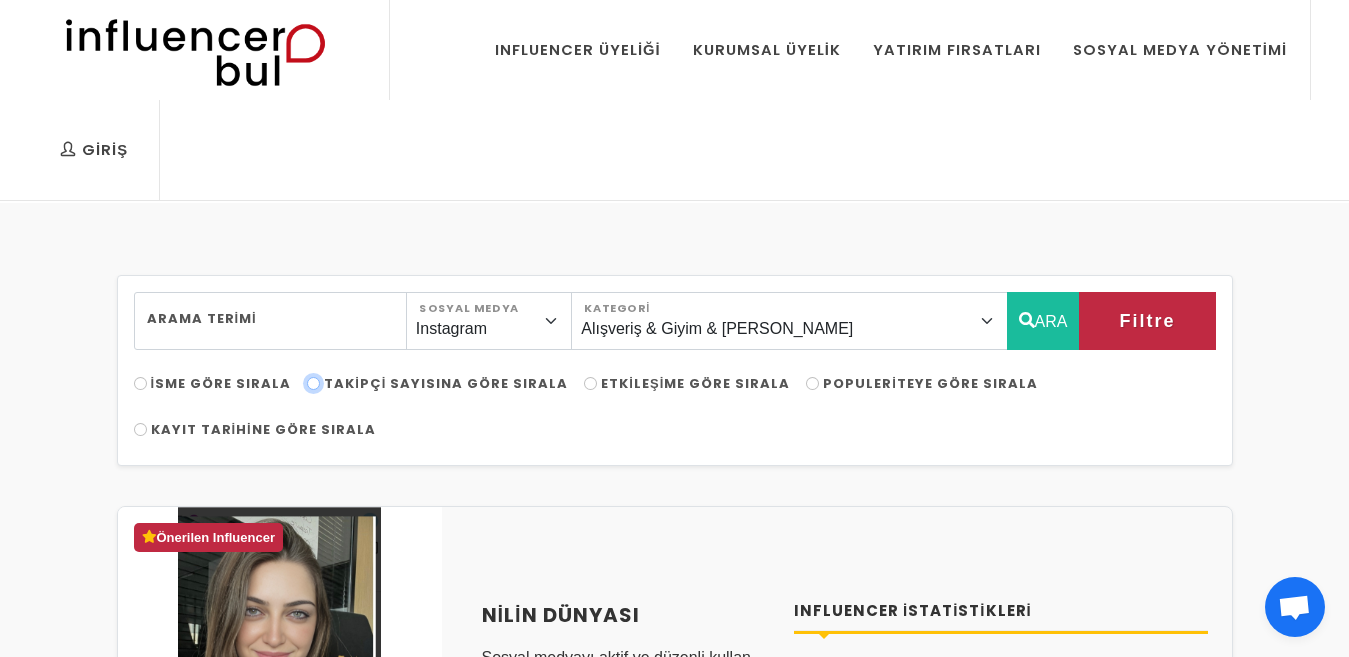 click on "Takipçi Sayısına Göre Sırala" at bounding box center (313, 383) 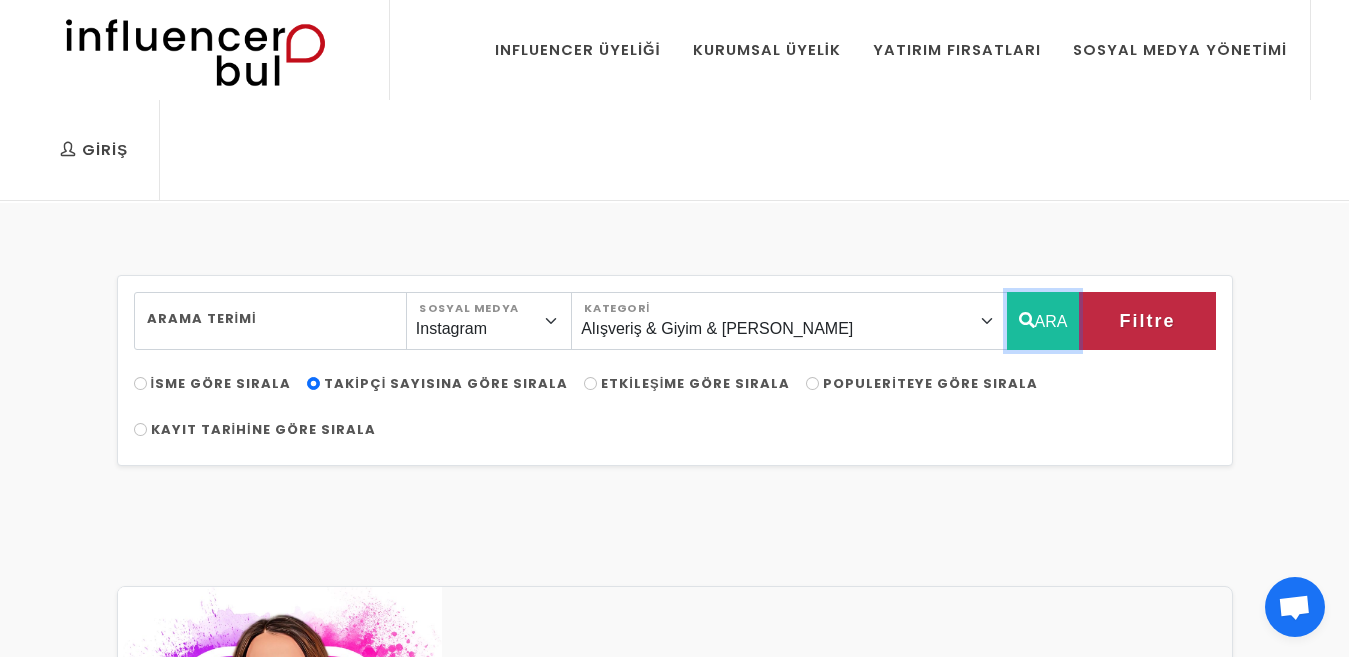 click on "ARA" at bounding box center (1043, 321) 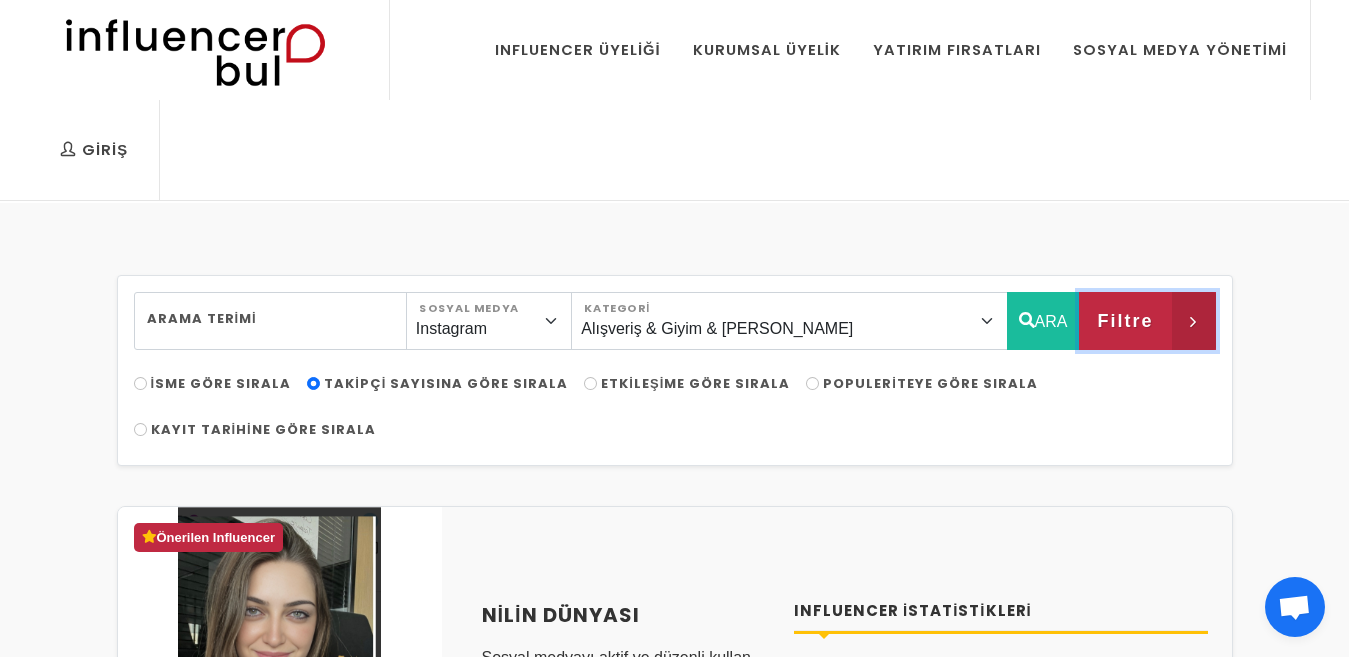 click on "Filtre" at bounding box center (1147, 321) 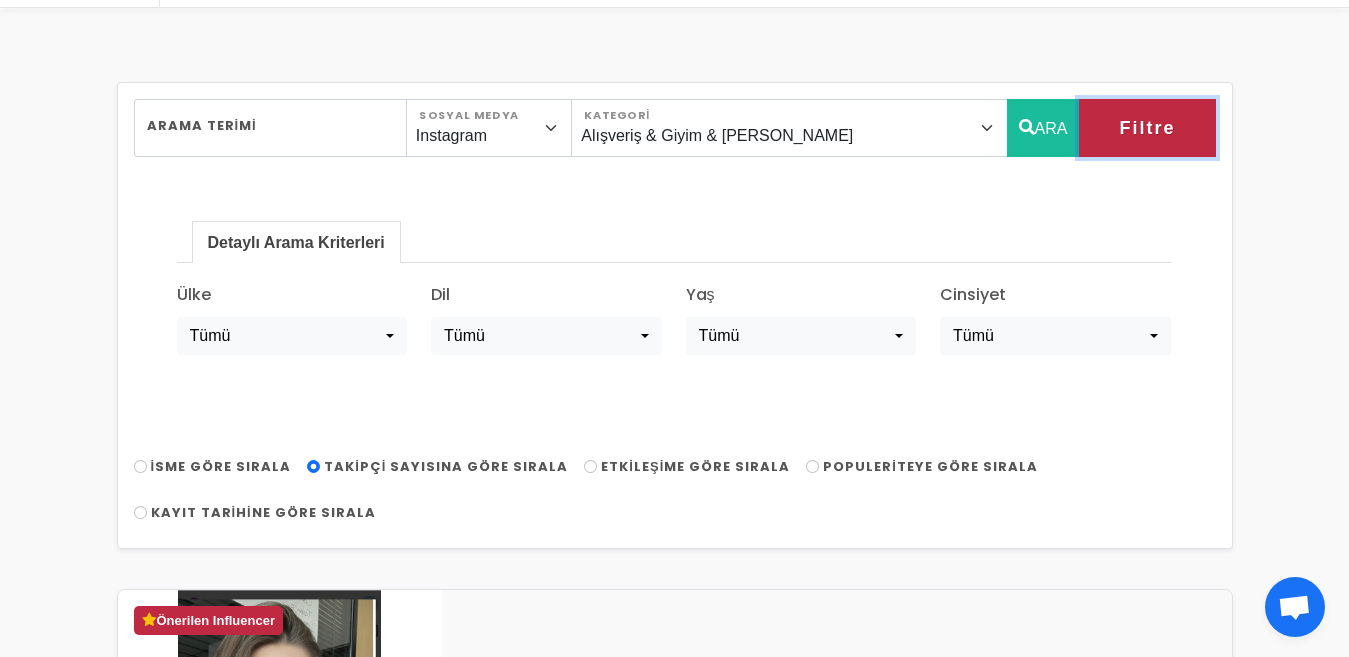 scroll, scrollTop: 200, scrollLeft: 0, axis: vertical 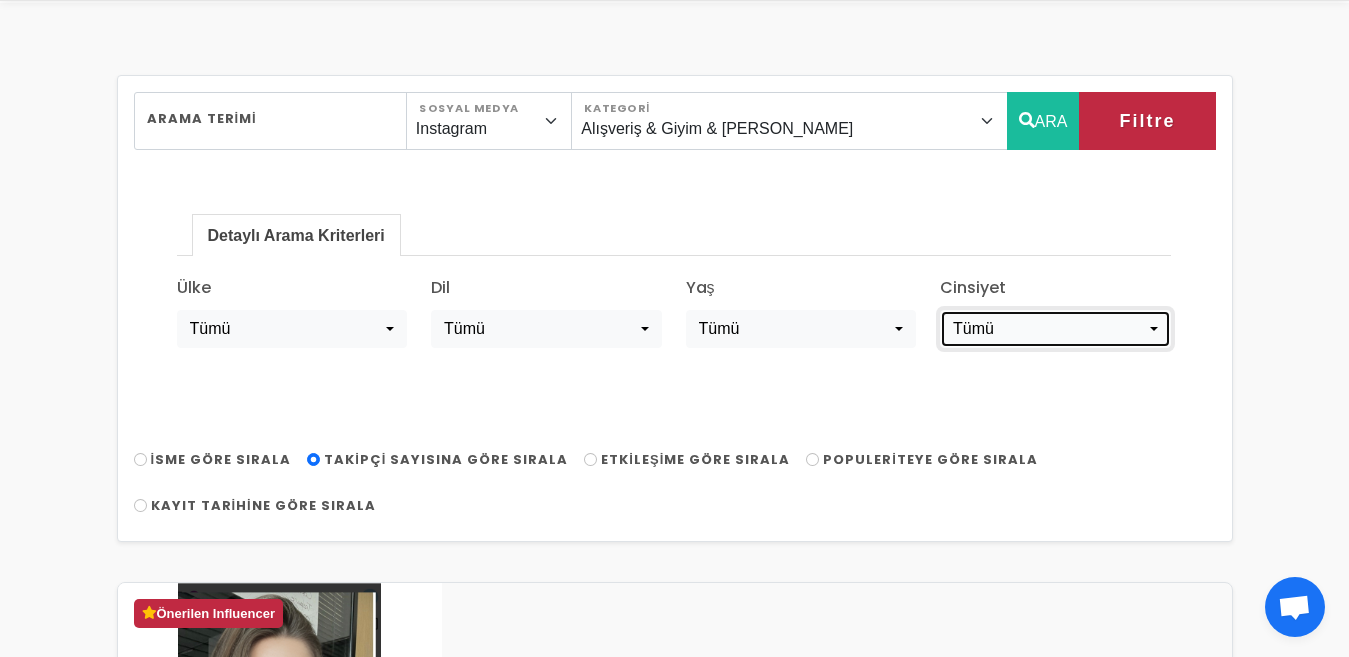 click on "Tümü" at bounding box center (1055, 329) 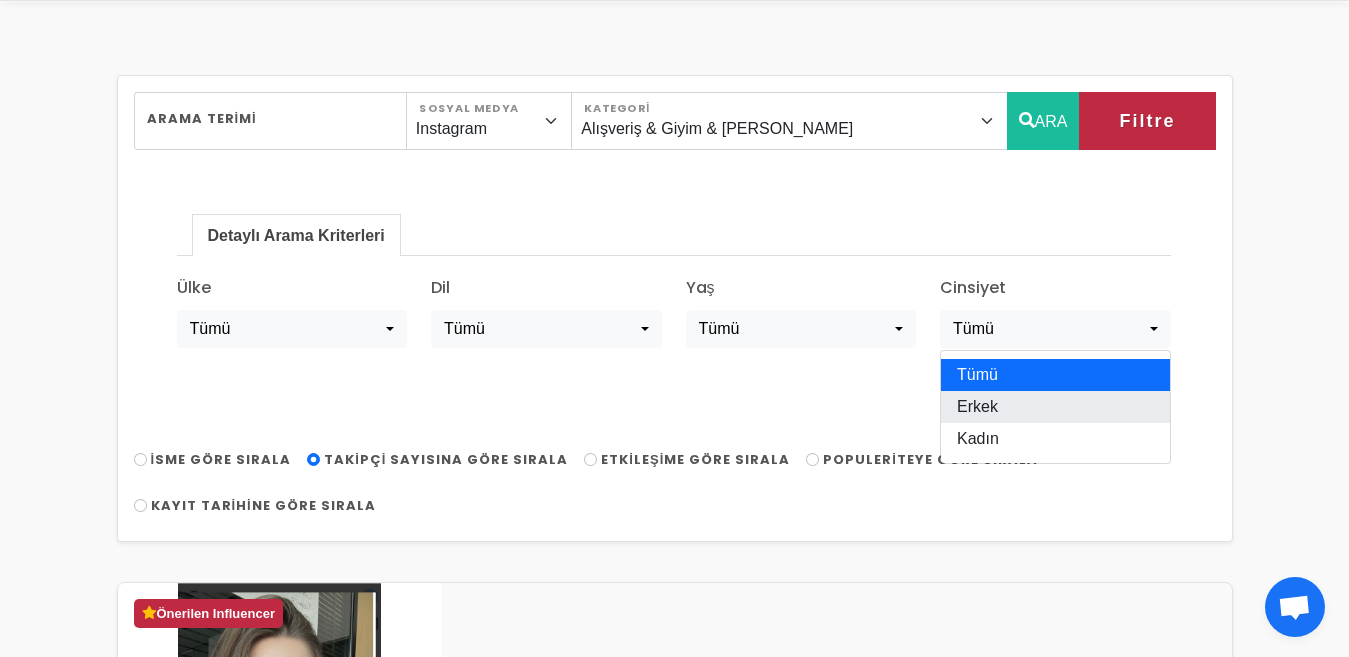 click on "Erkek" at bounding box center [977, 407] 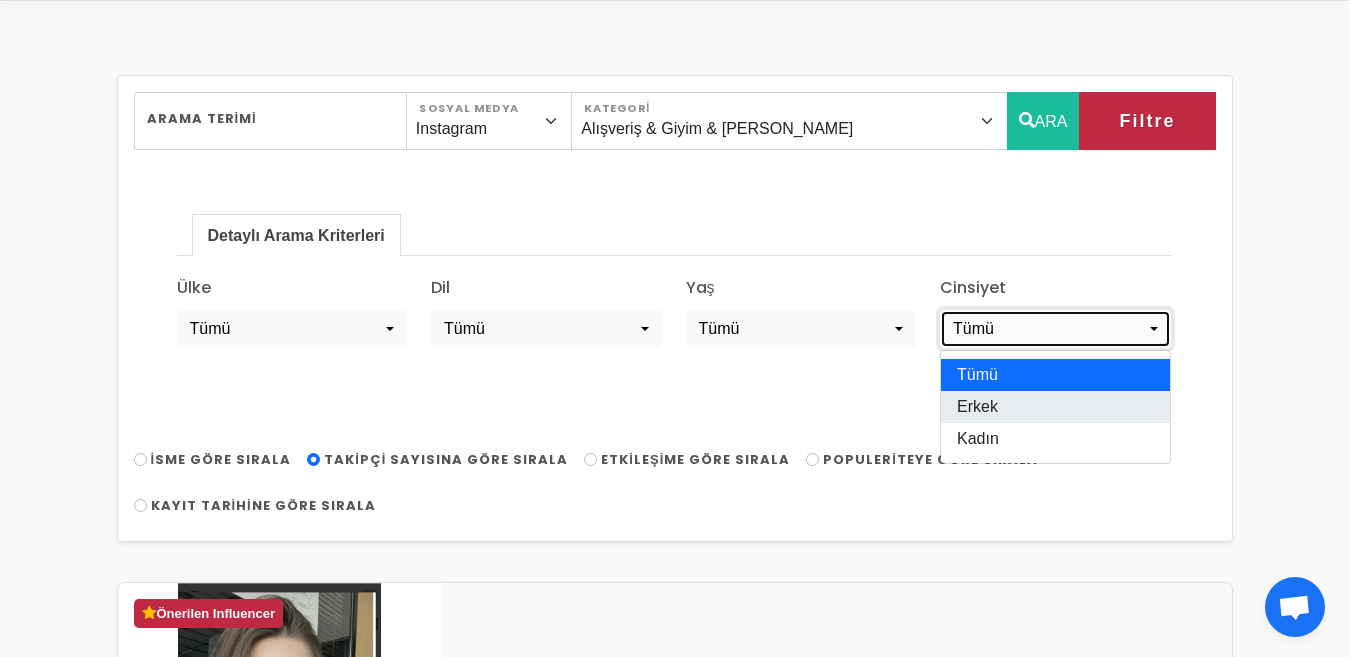 select on "erkek" 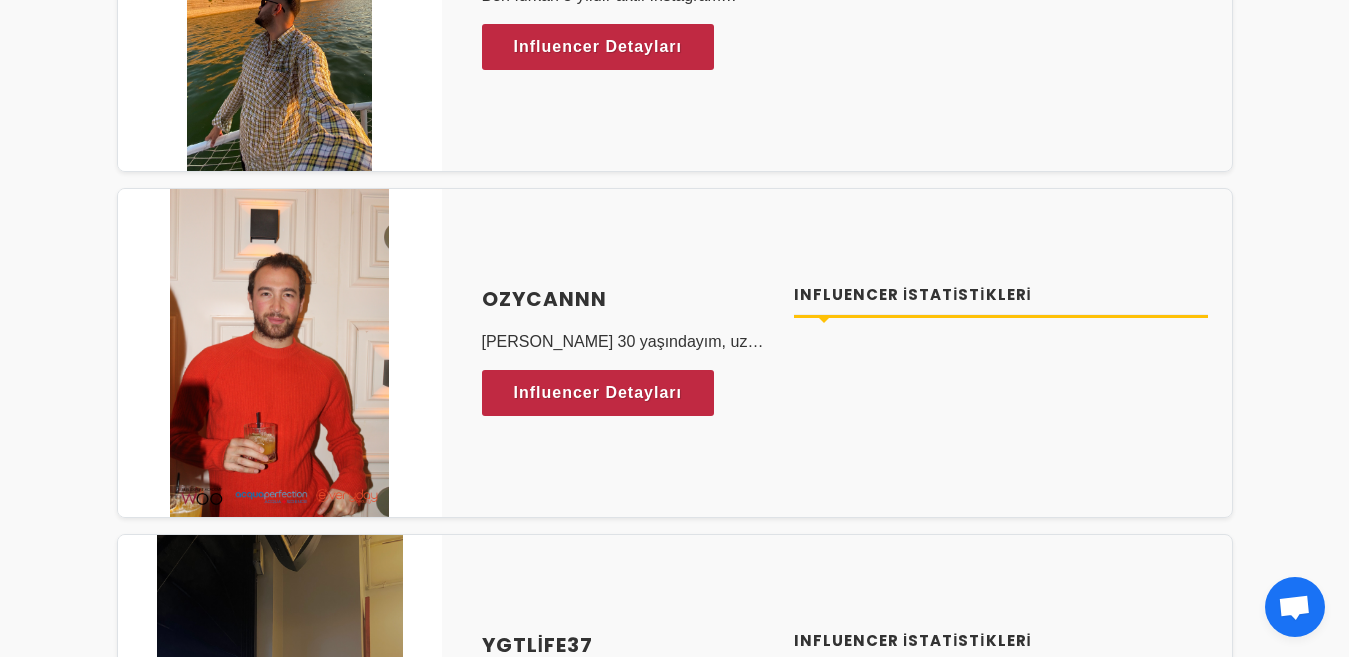 scroll, scrollTop: 3237, scrollLeft: 0, axis: vertical 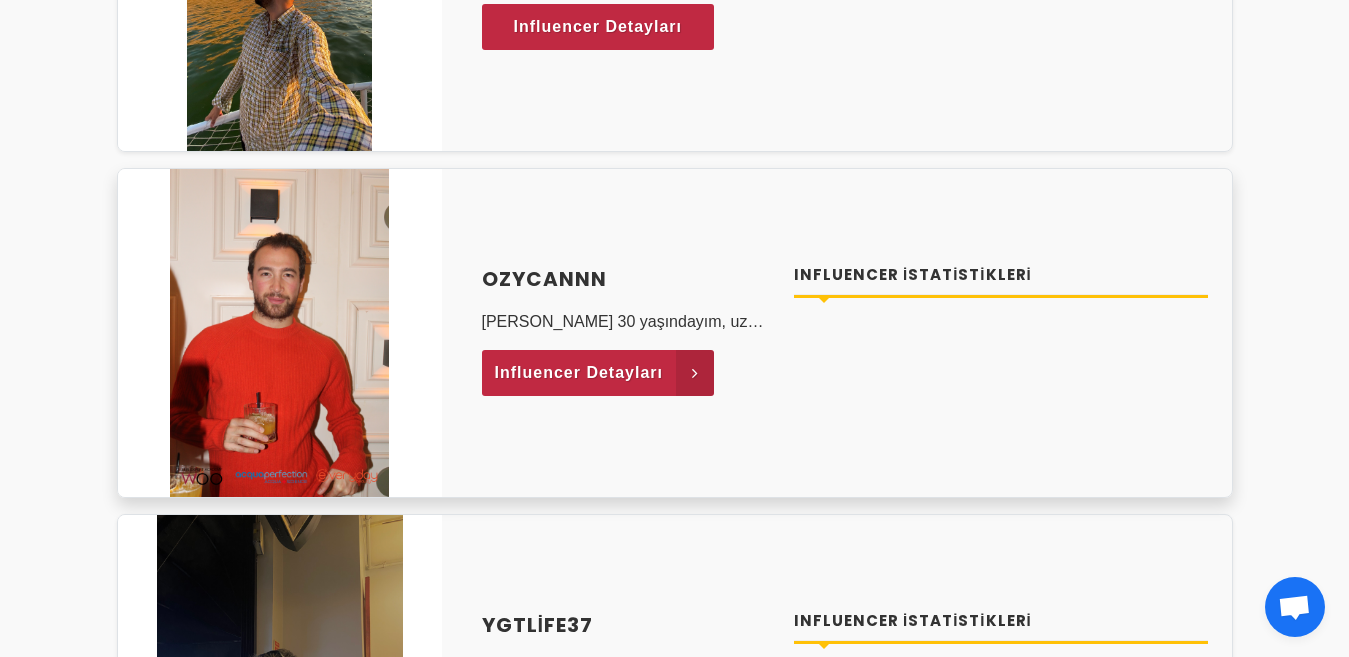 click on "Influencer Detayları" at bounding box center (579, 373) 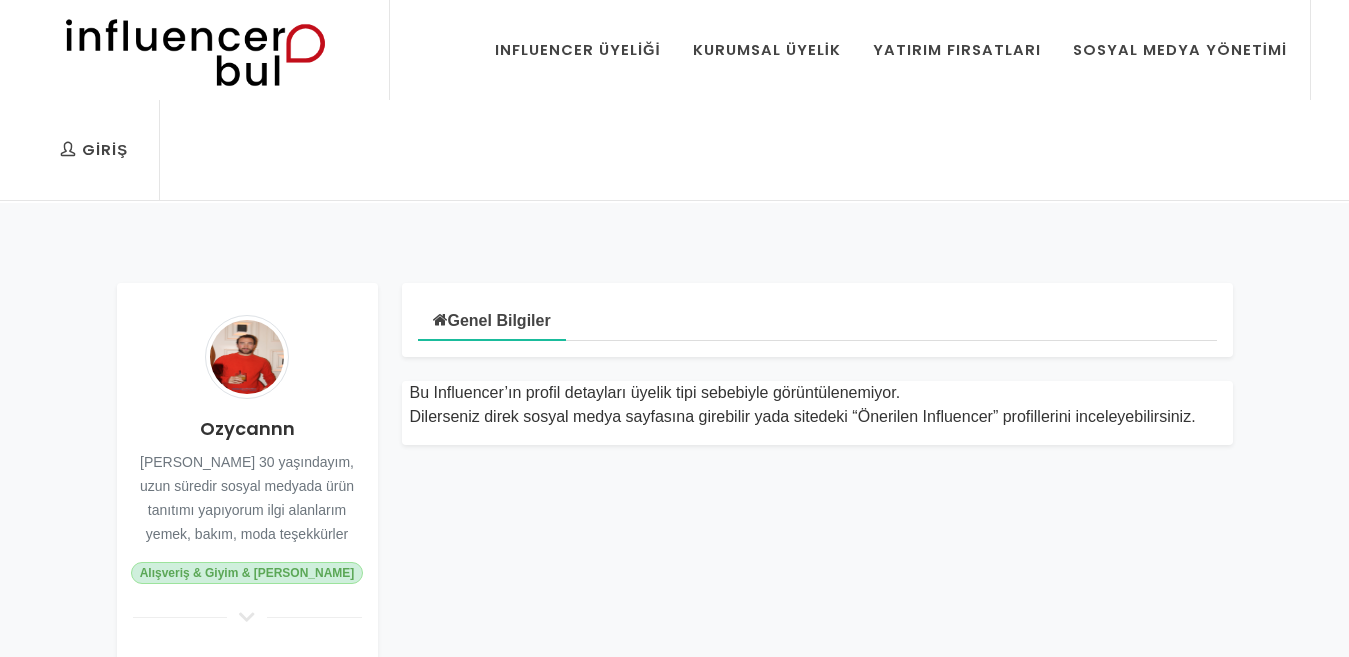 scroll, scrollTop: 0, scrollLeft: 0, axis: both 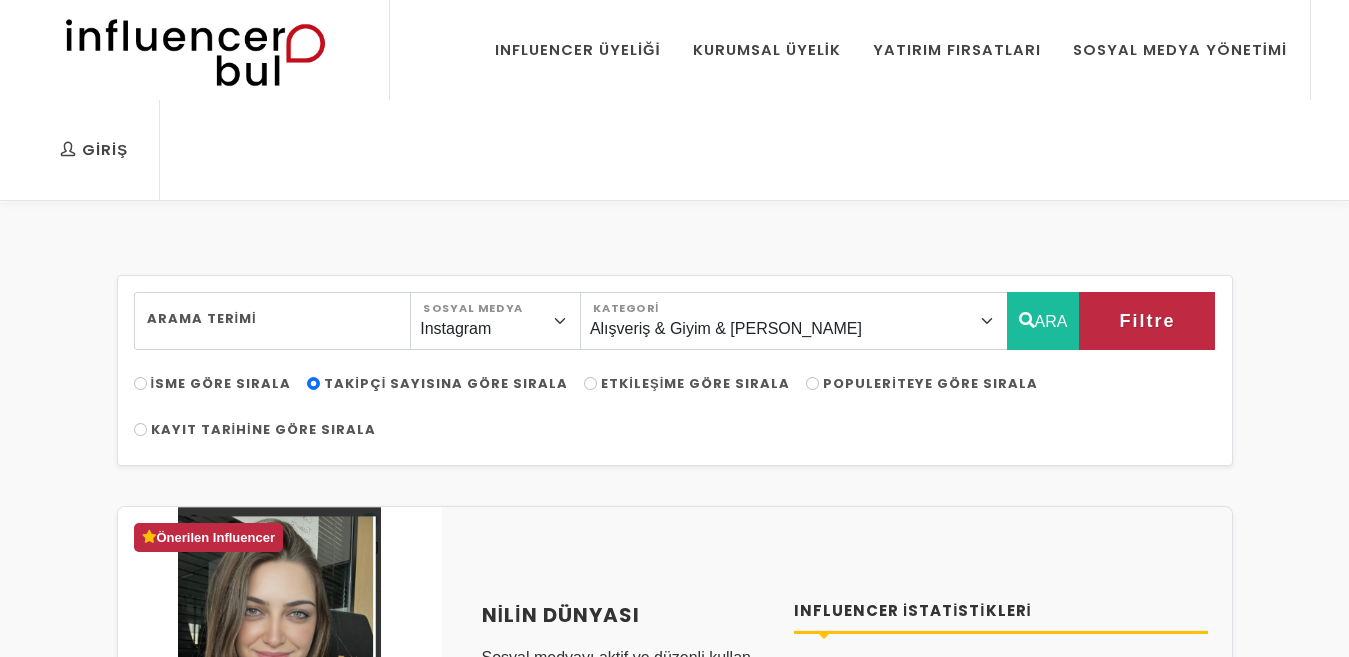 select on "2" 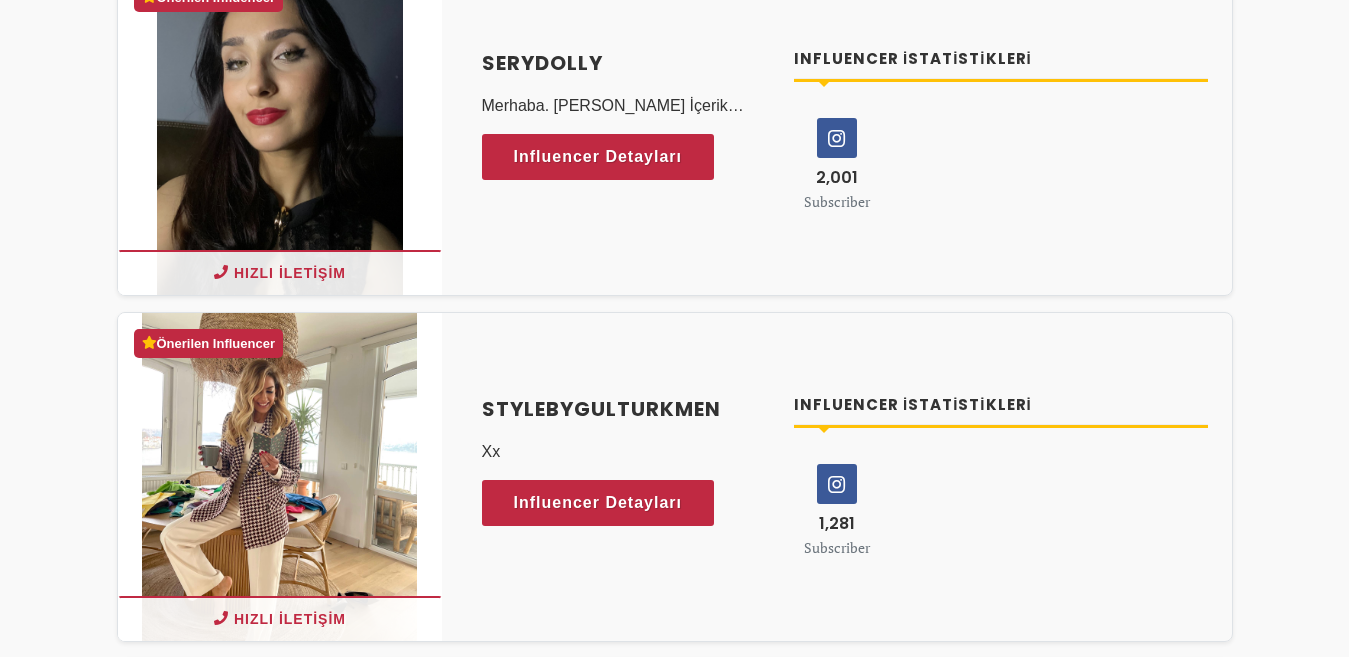 scroll, scrollTop: 1255, scrollLeft: 0, axis: vertical 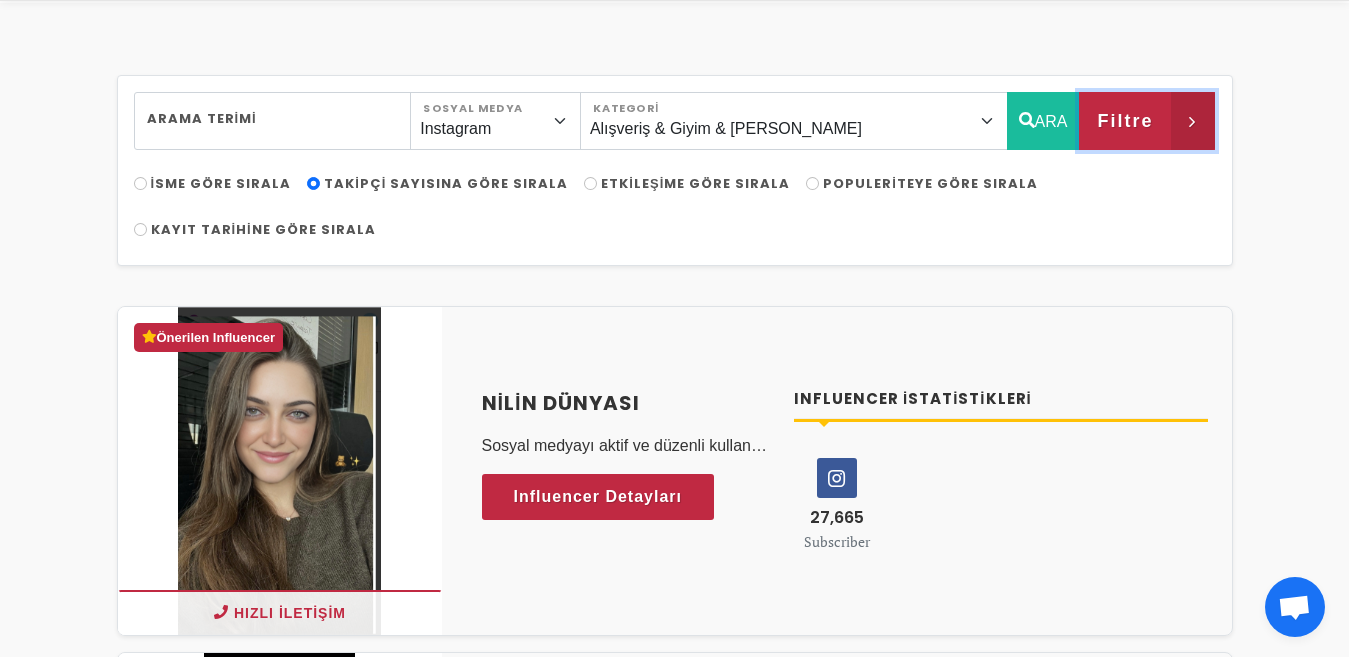 click on "Filtre" at bounding box center (1125, 121) 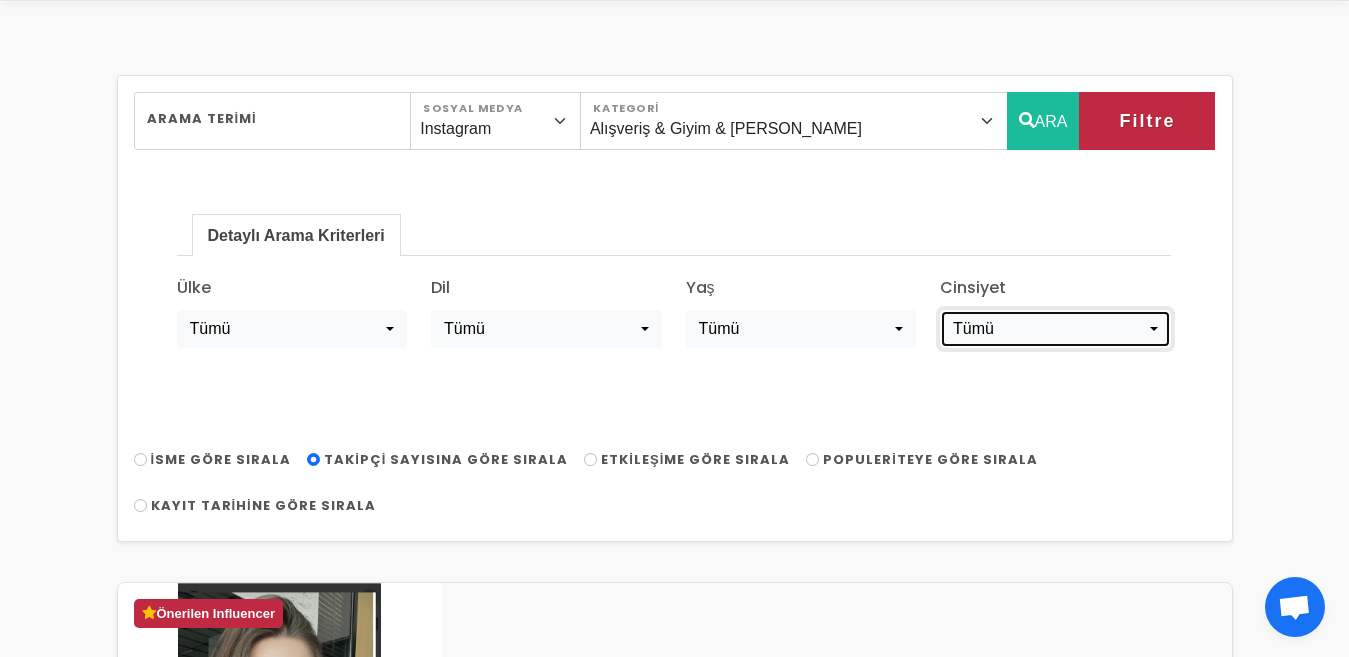click on "Tümü" at bounding box center (1049, 329) 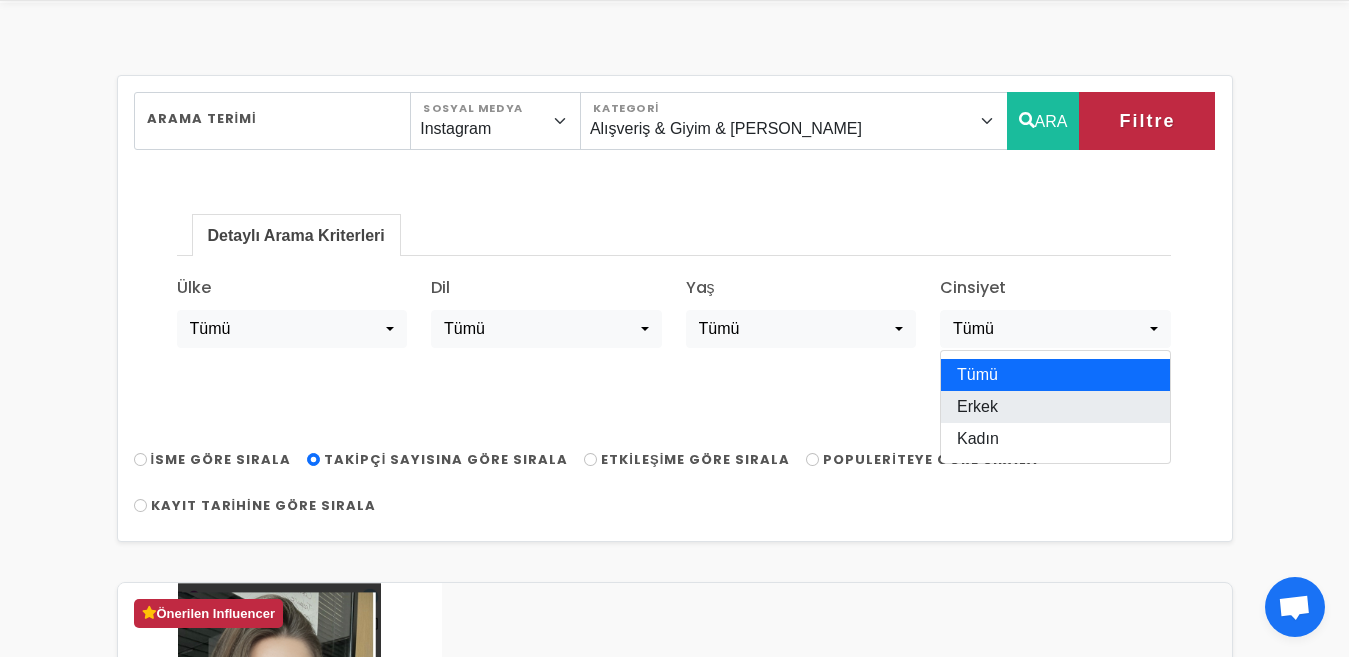click on "Erkek" at bounding box center (977, 407) 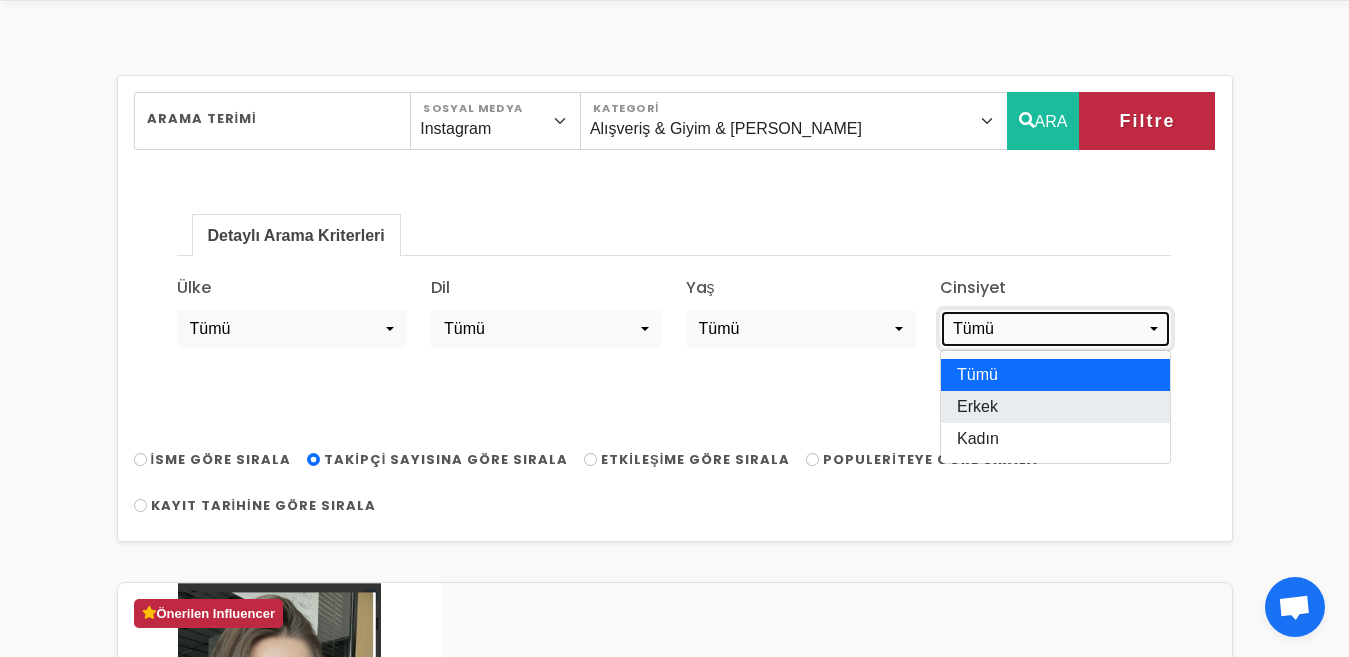 select on "erkek" 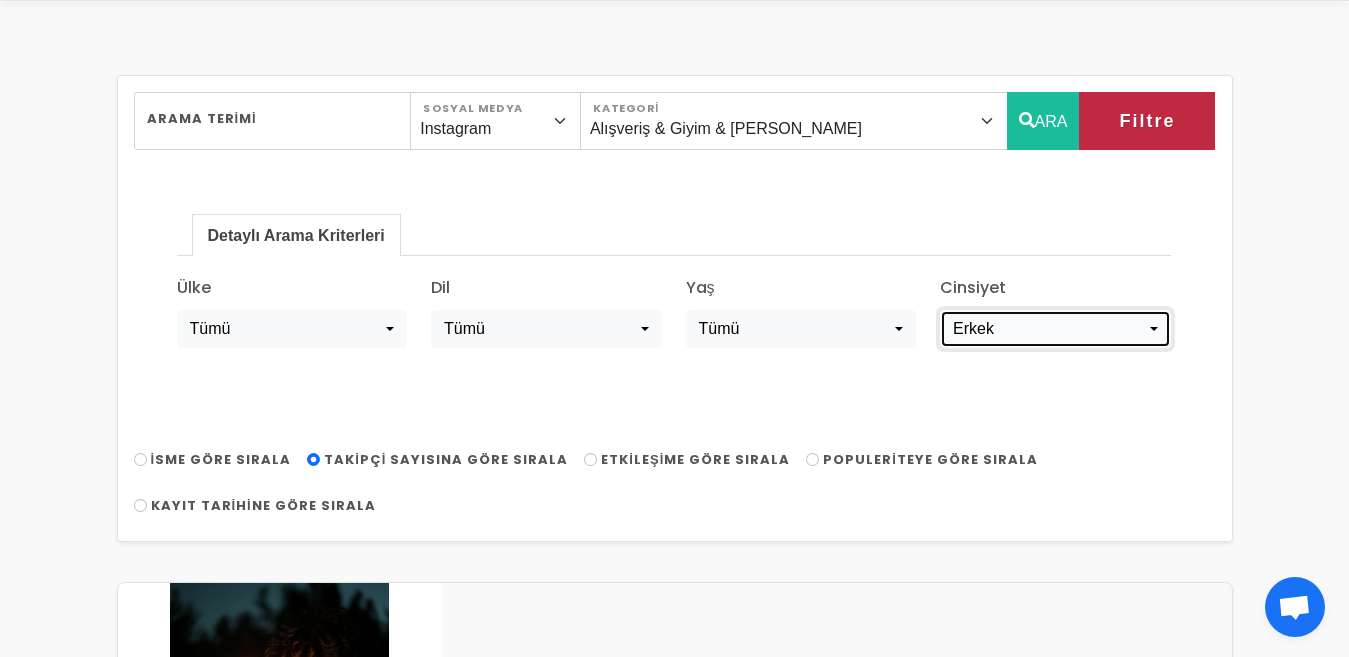 scroll, scrollTop: 300, scrollLeft: 0, axis: vertical 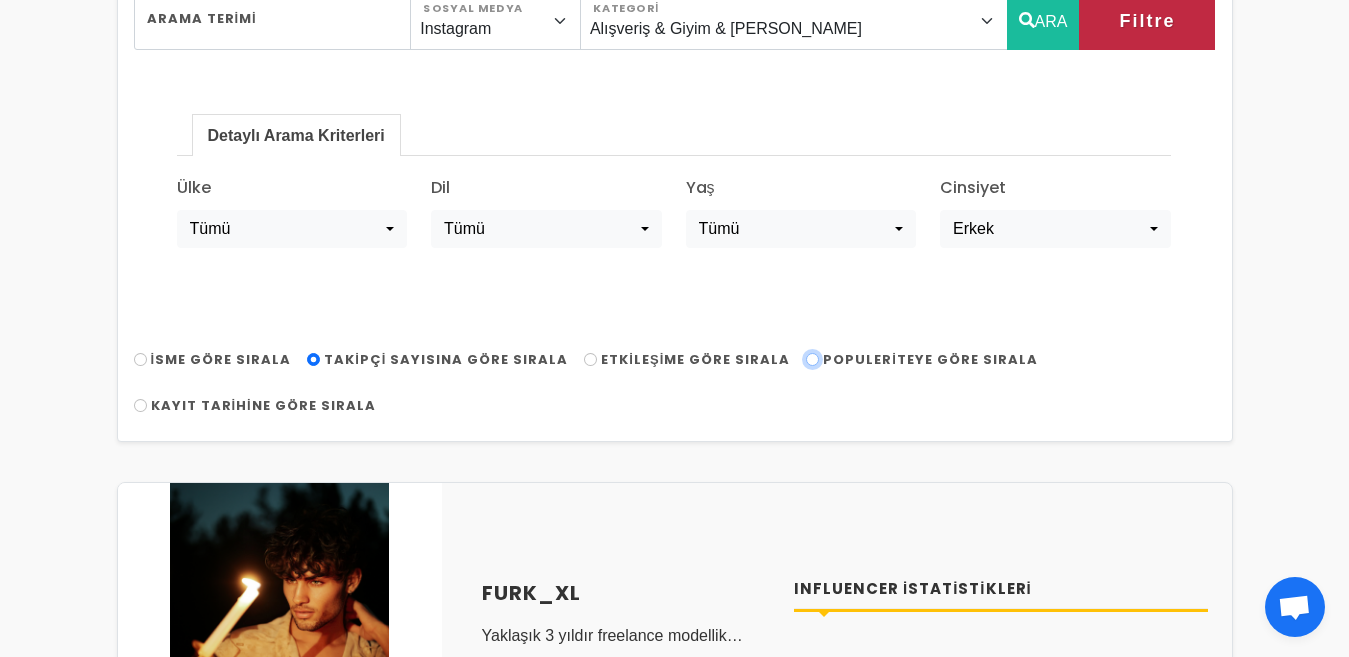 click on "Populeriteye Göre Sırala" at bounding box center (812, 359) 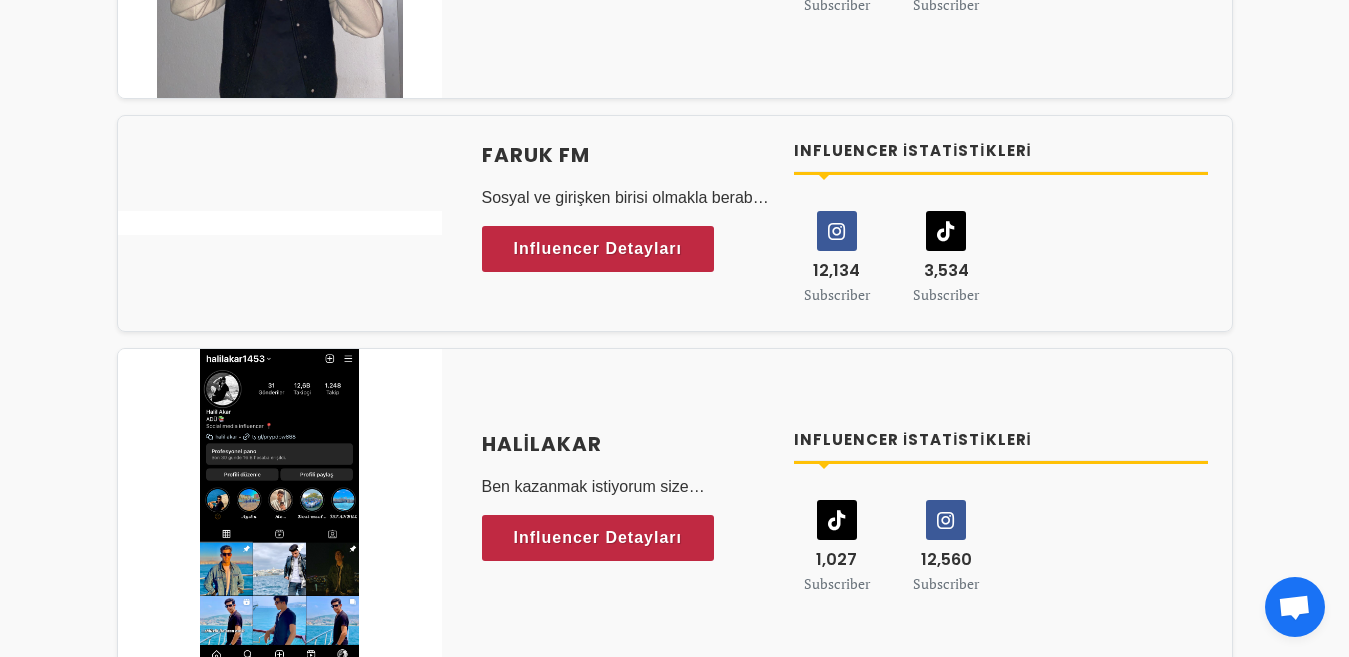 scroll, scrollTop: 2923, scrollLeft: 0, axis: vertical 